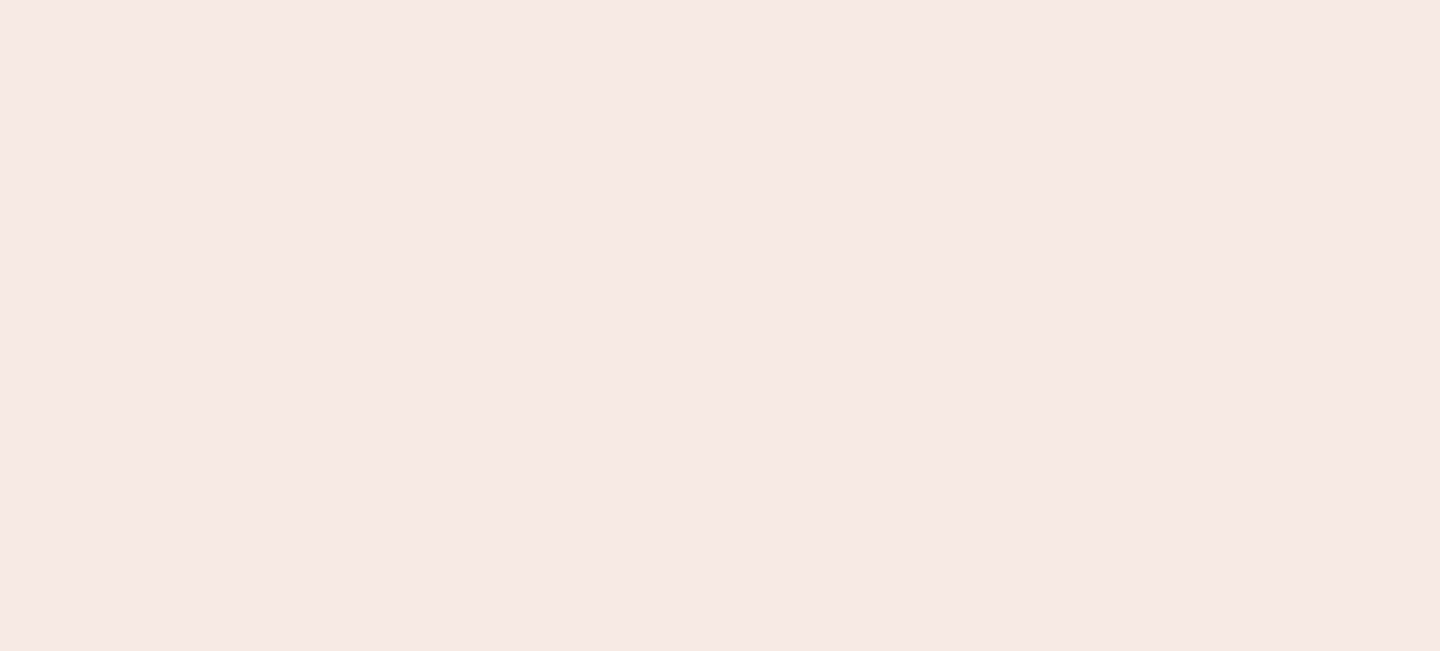 scroll, scrollTop: 0, scrollLeft: 0, axis: both 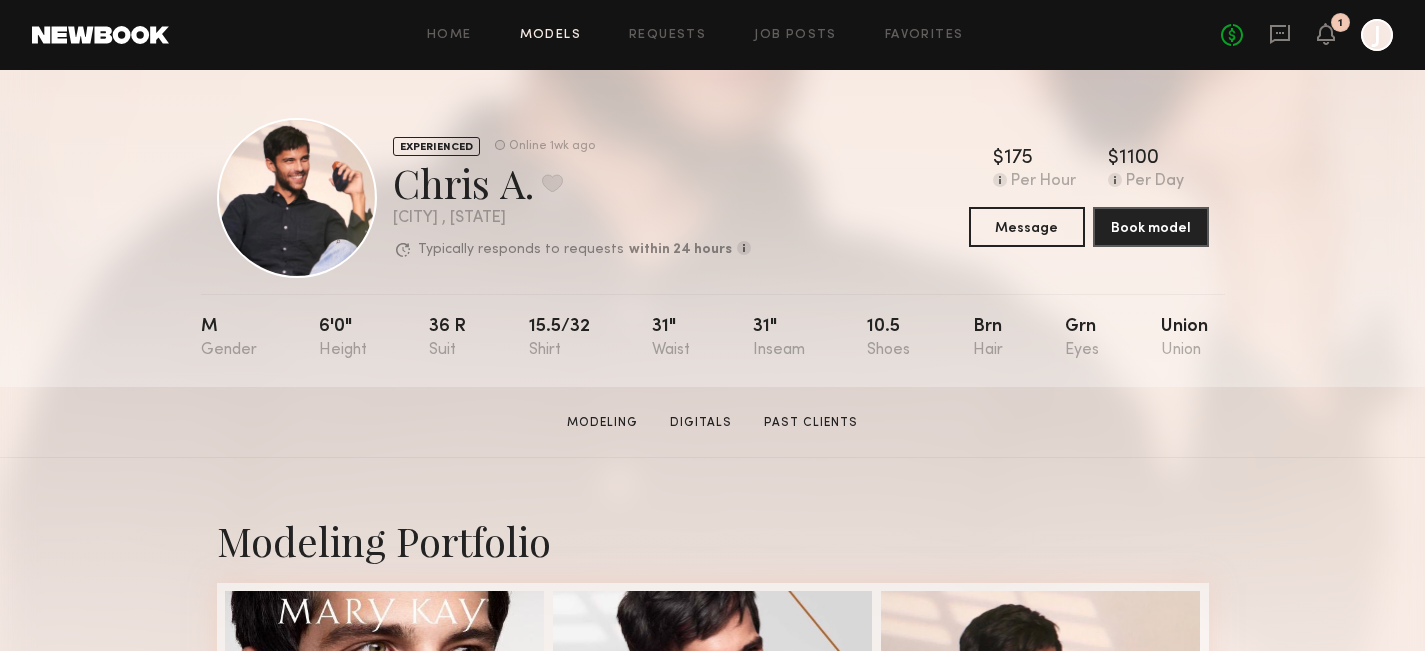 click on "Models" 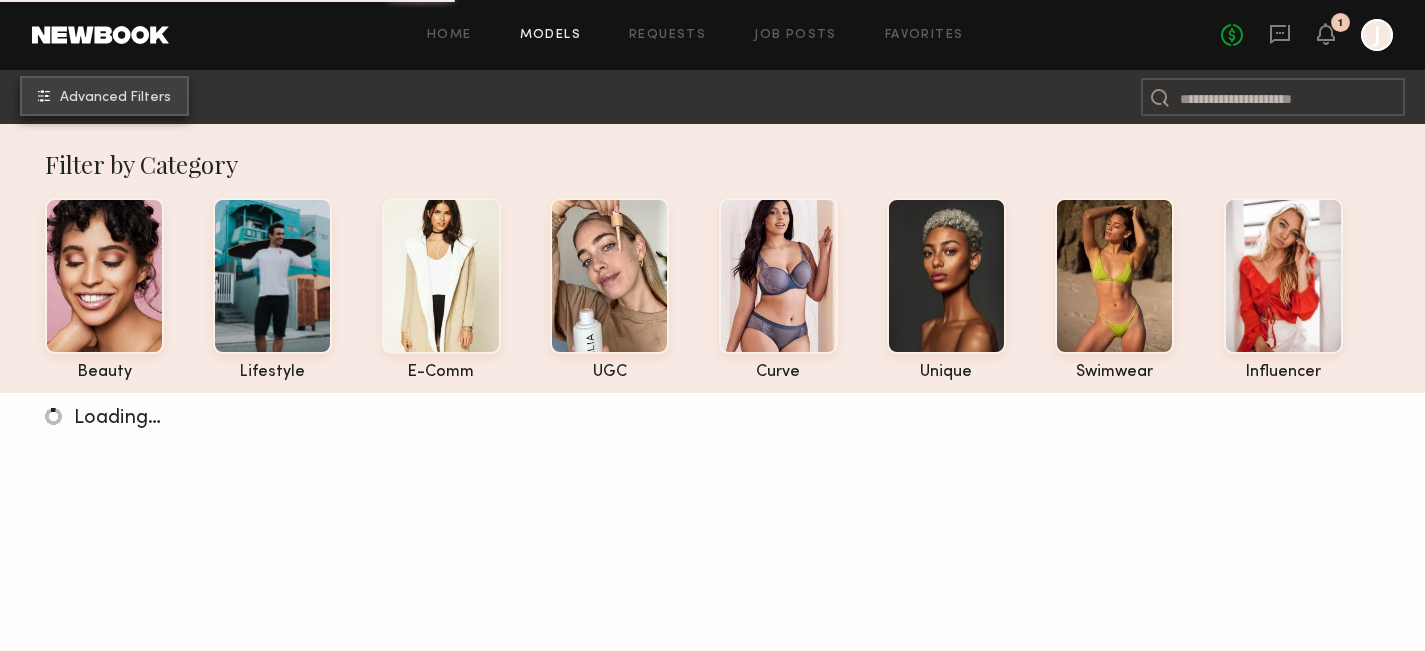 click on "Advanced Filters" 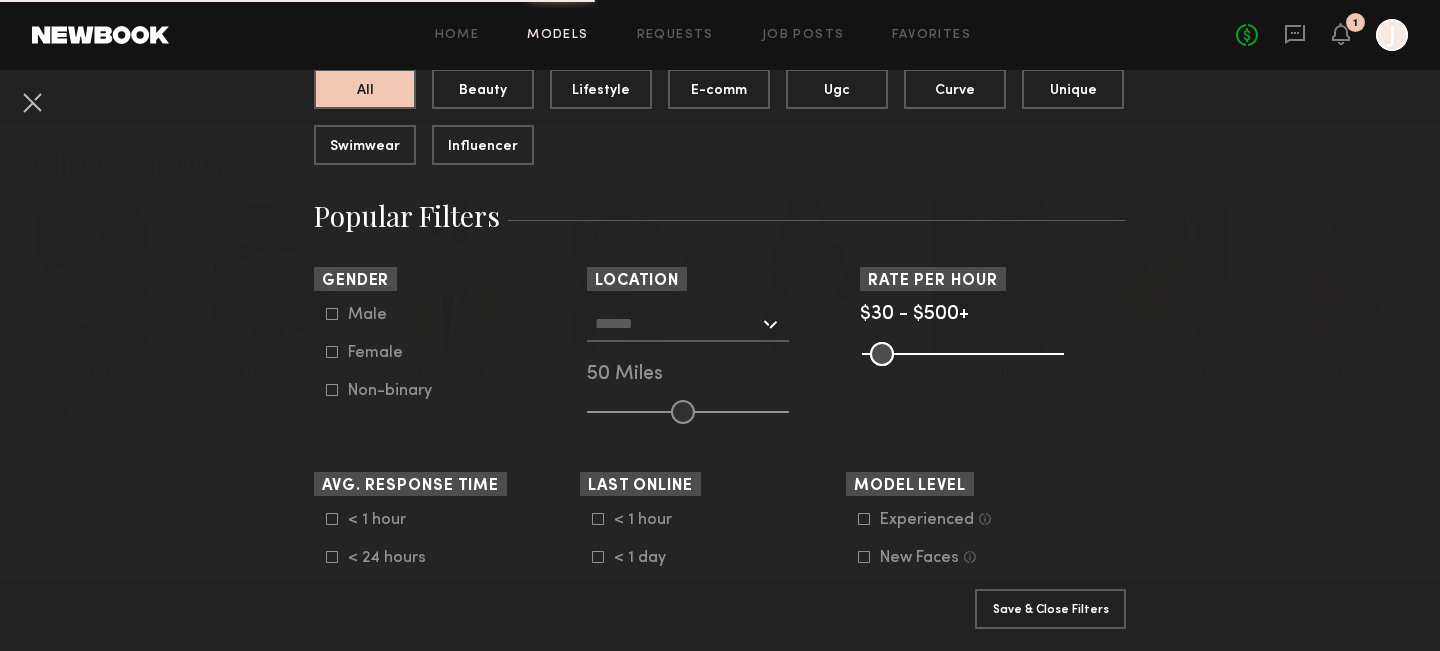scroll, scrollTop: 231, scrollLeft: 0, axis: vertical 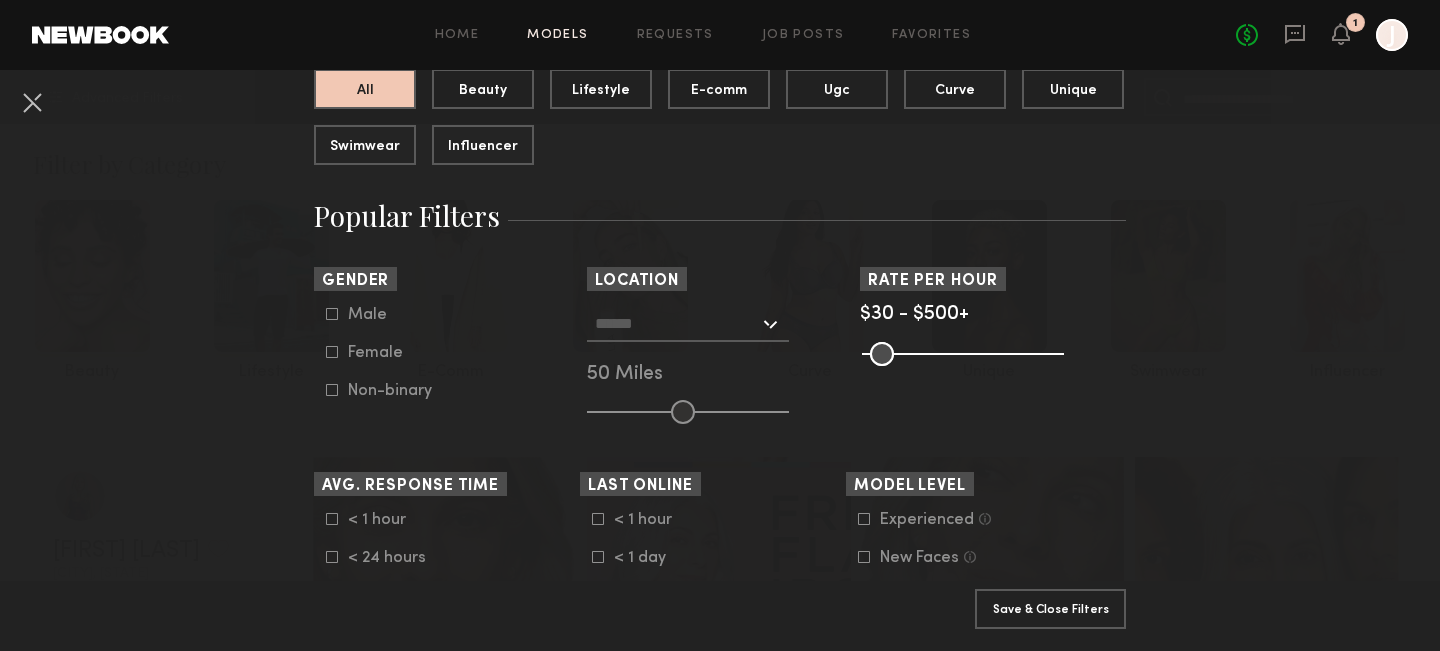 click on "Female" 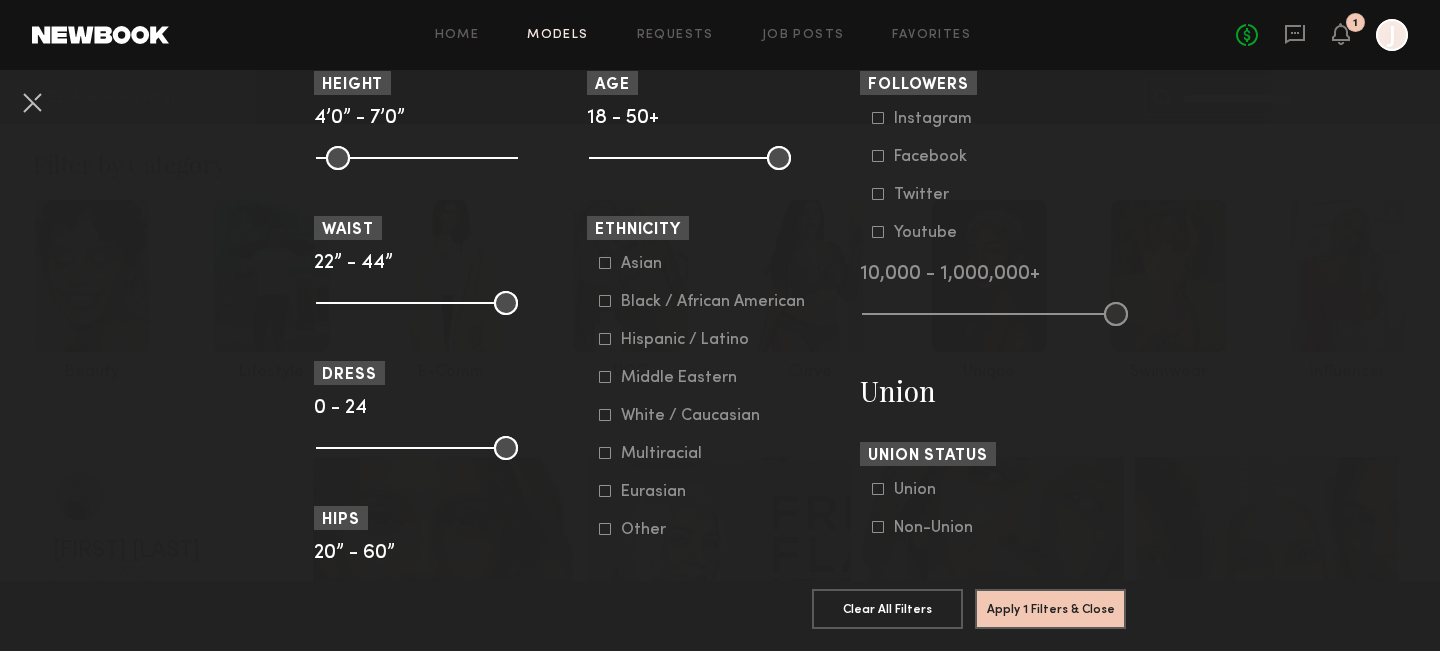scroll, scrollTop: 901, scrollLeft: 0, axis: vertical 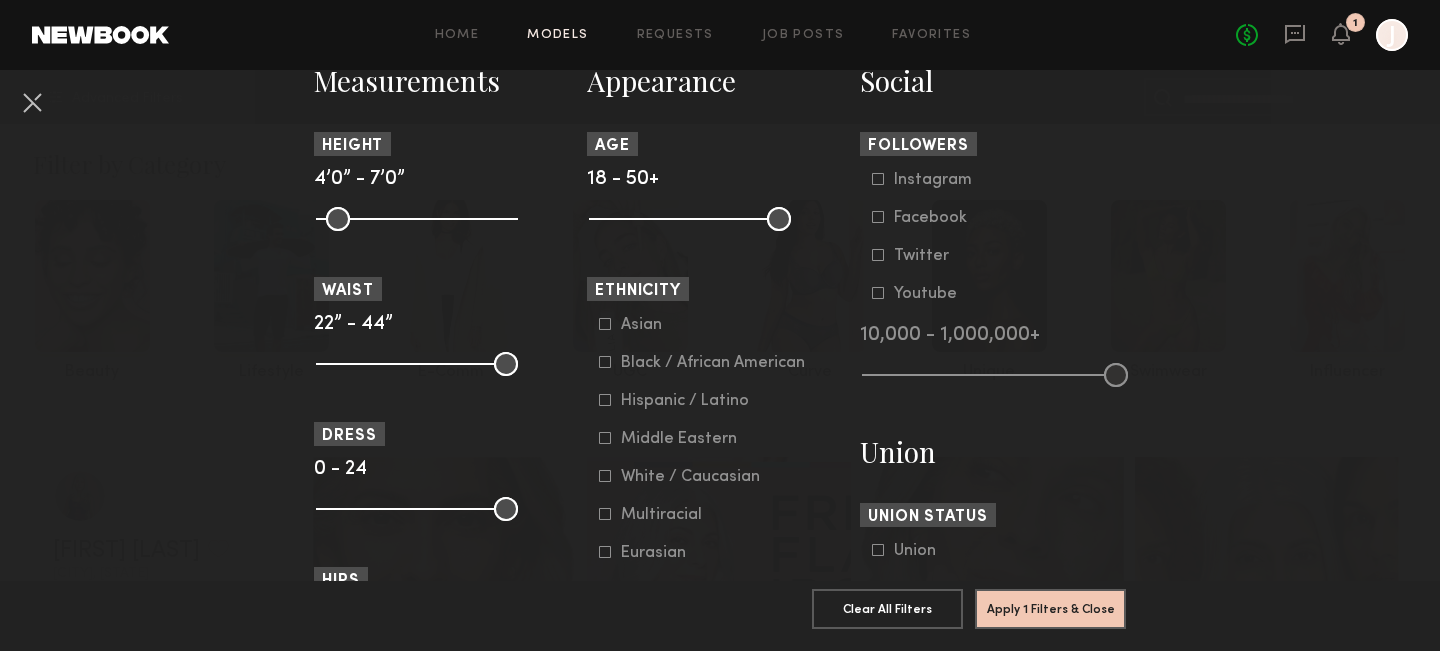 click 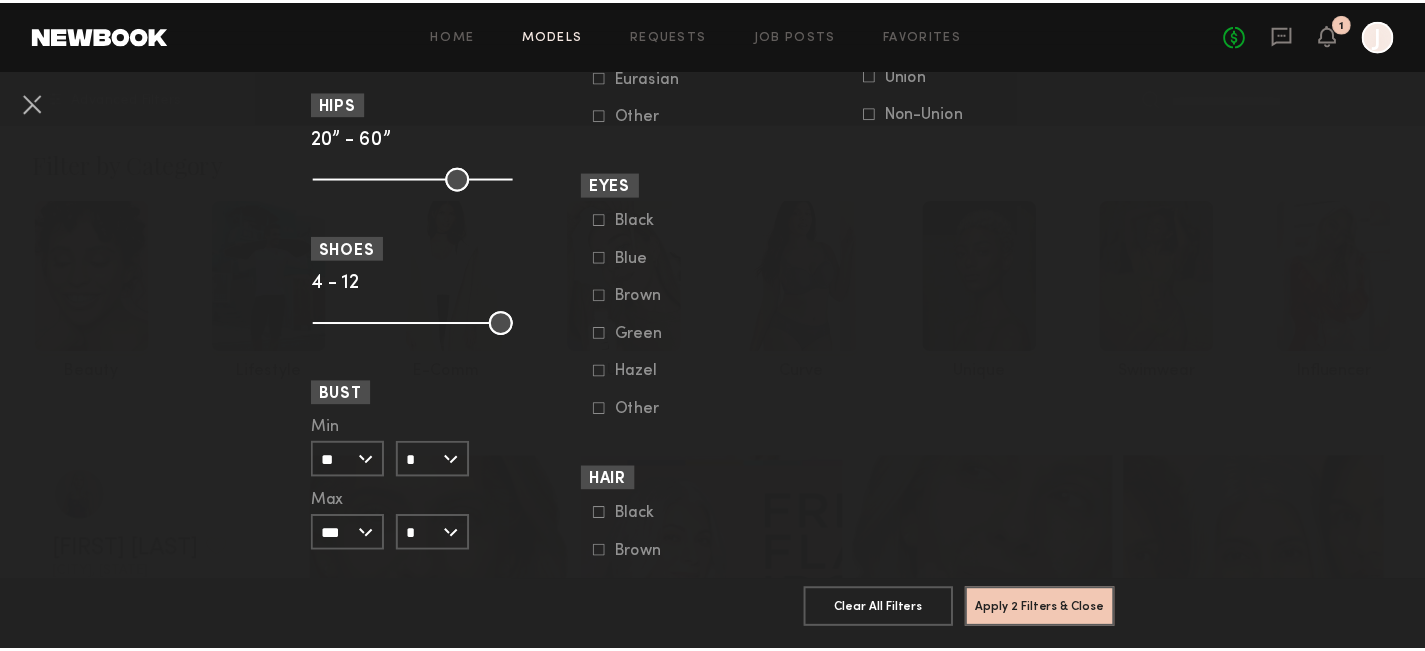 scroll, scrollTop: 1373, scrollLeft: 0, axis: vertical 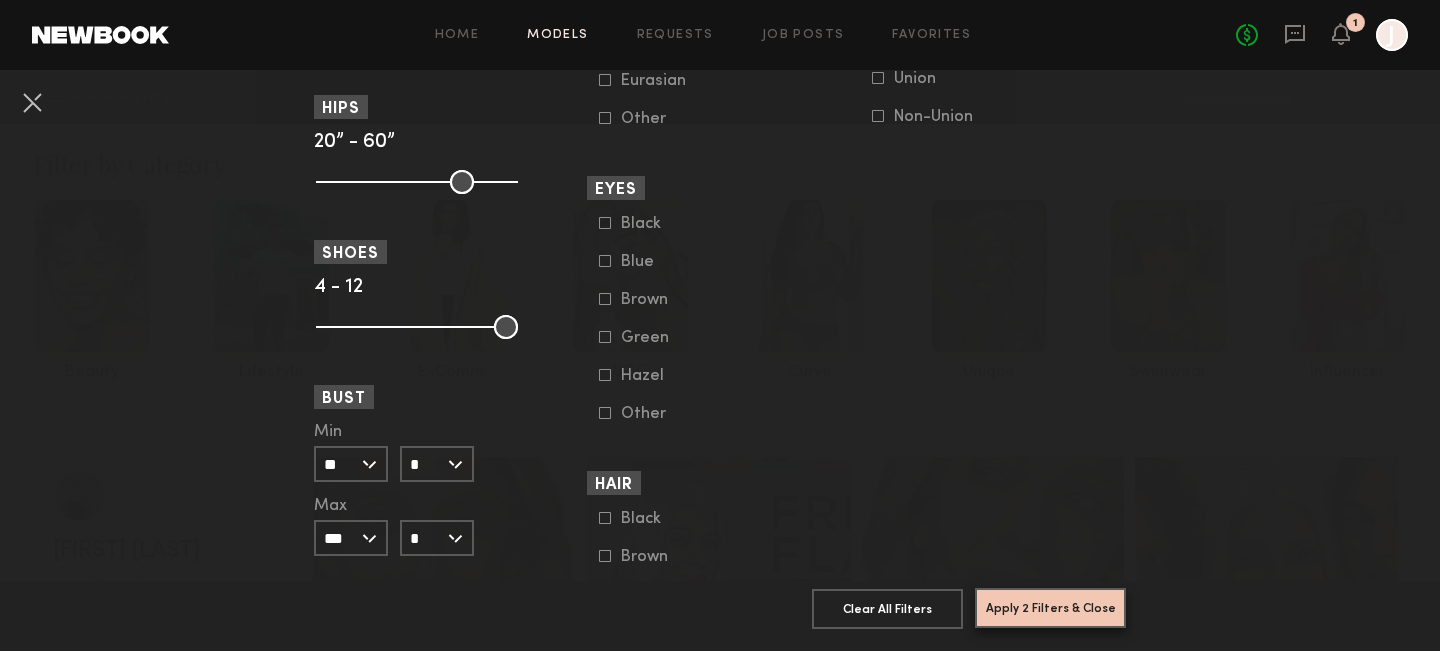 click on "Apply 2 Filters & Close" 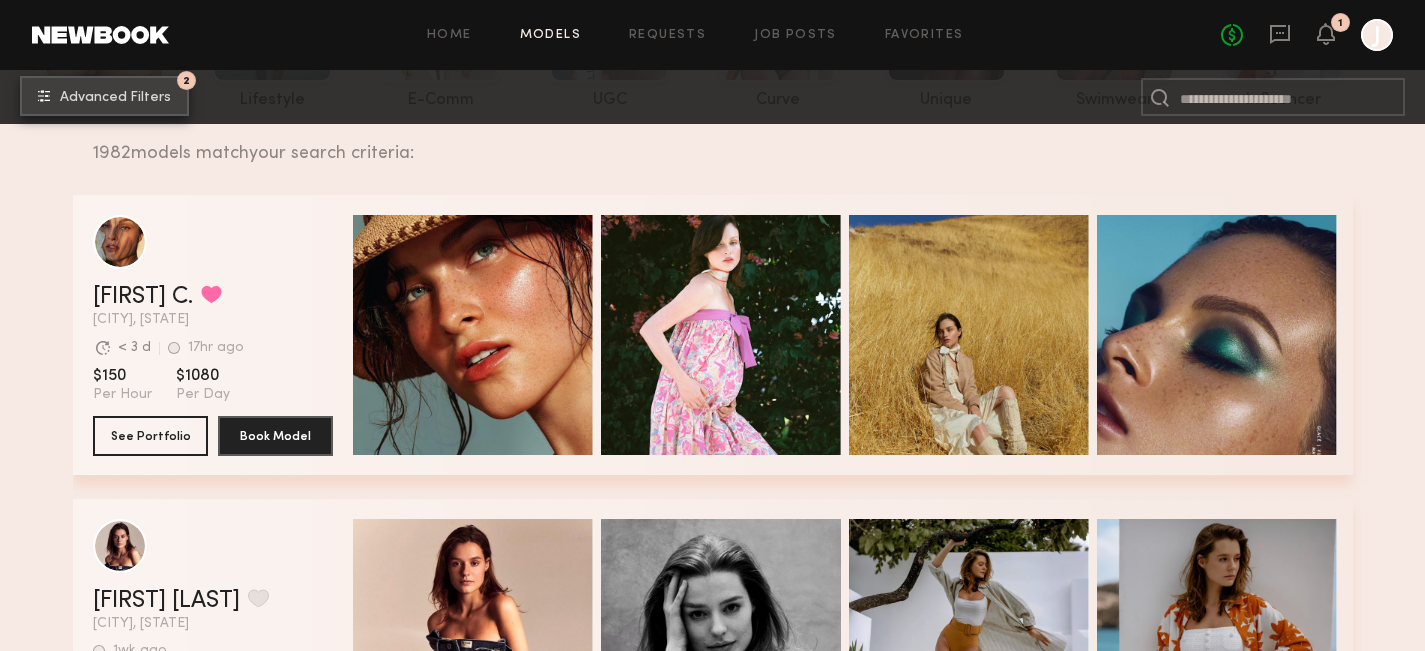 scroll, scrollTop: 275, scrollLeft: 0, axis: vertical 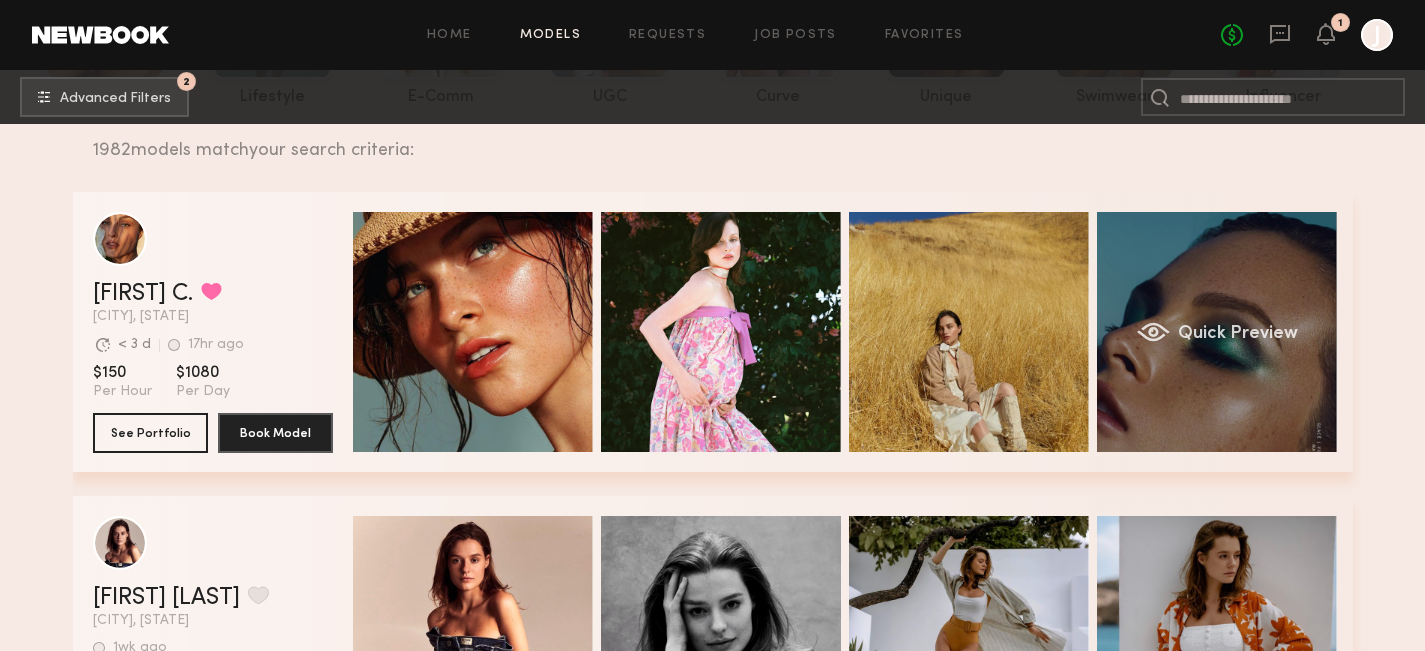 click on "Quick Preview" 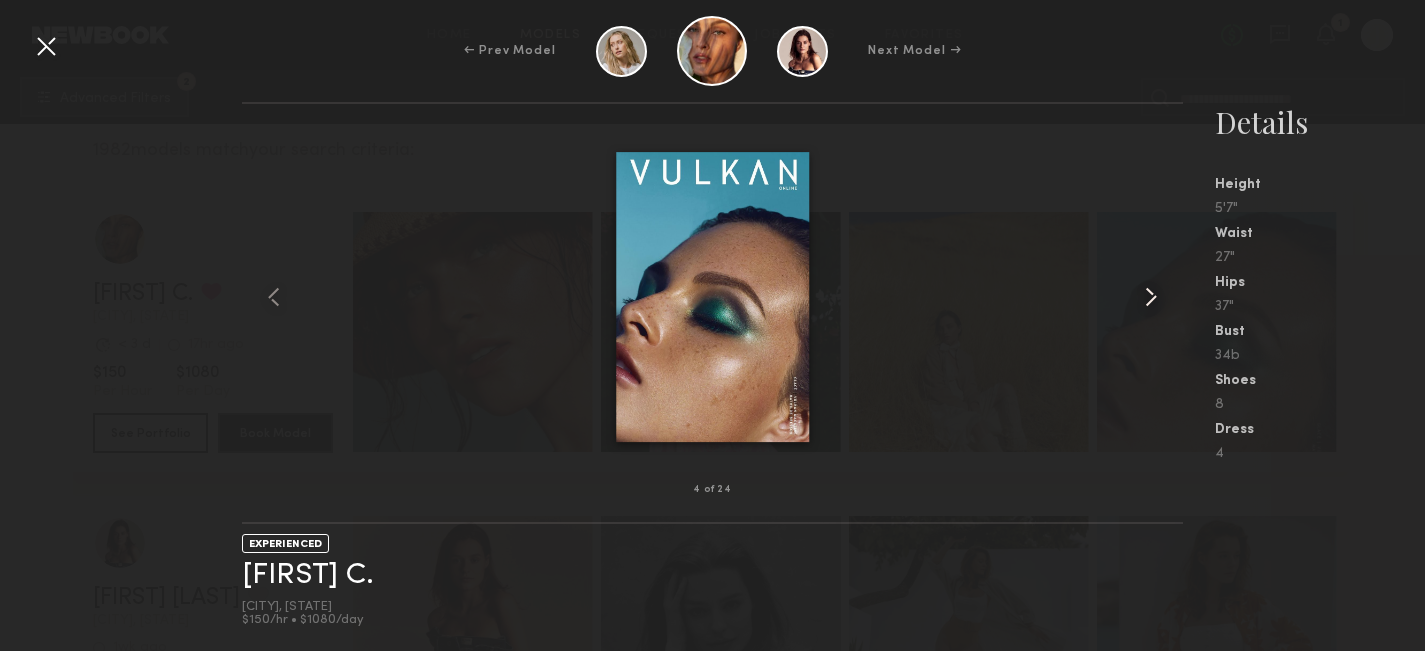 click at bounding box center [1151, 297] 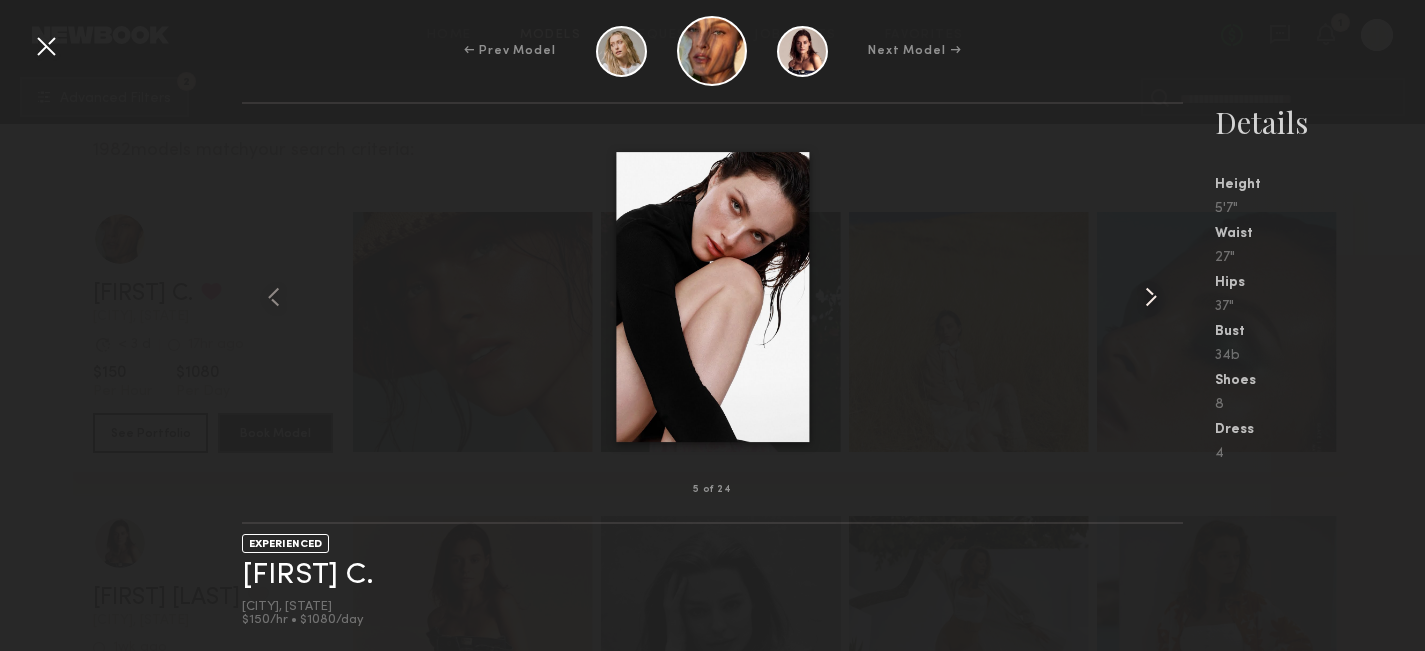 click at bounding box center (1151, 297) 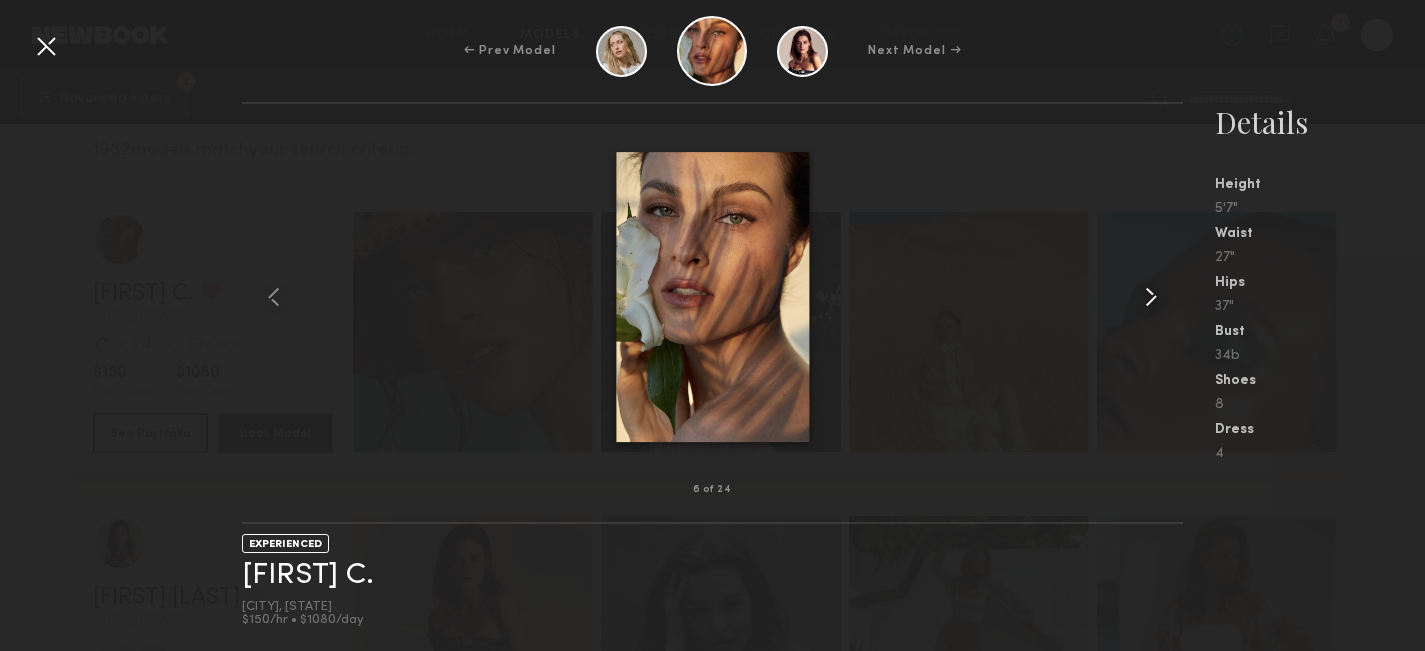 click at bounding box center (1151, 297) 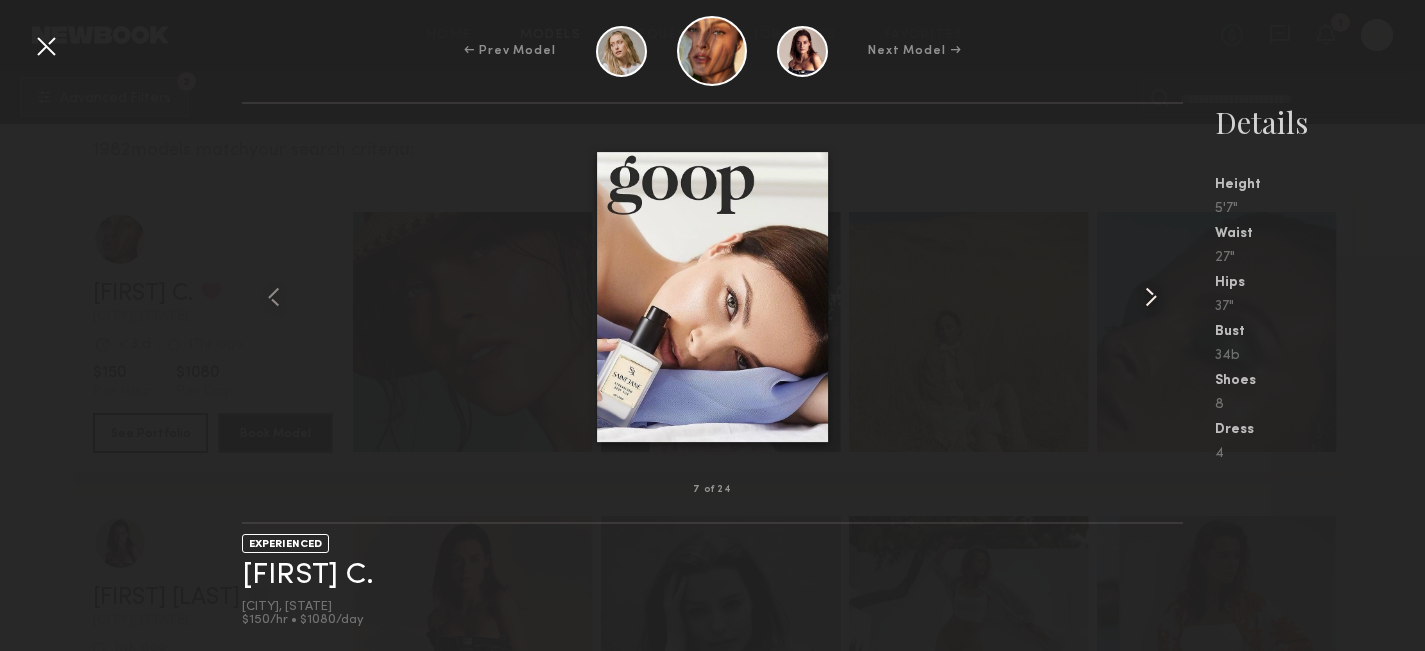 click at bounding box center [1151, 297] 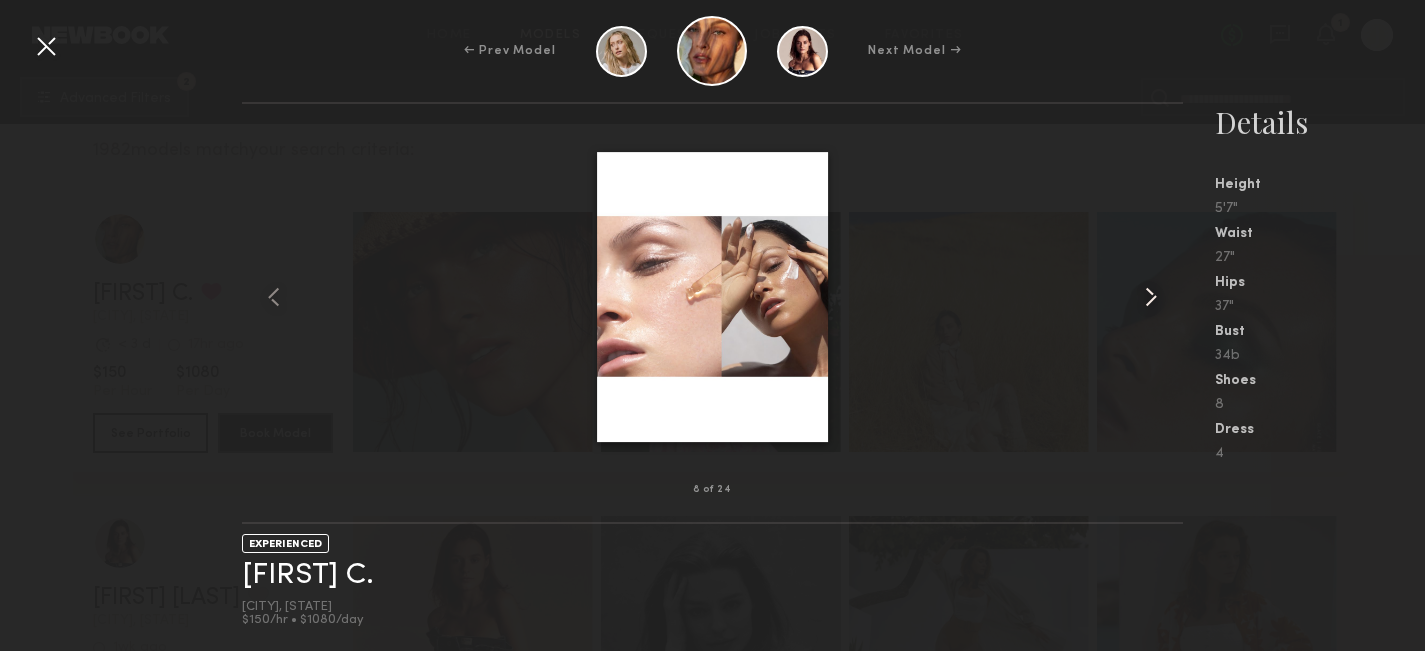 click at bounding box center (1151, 297) 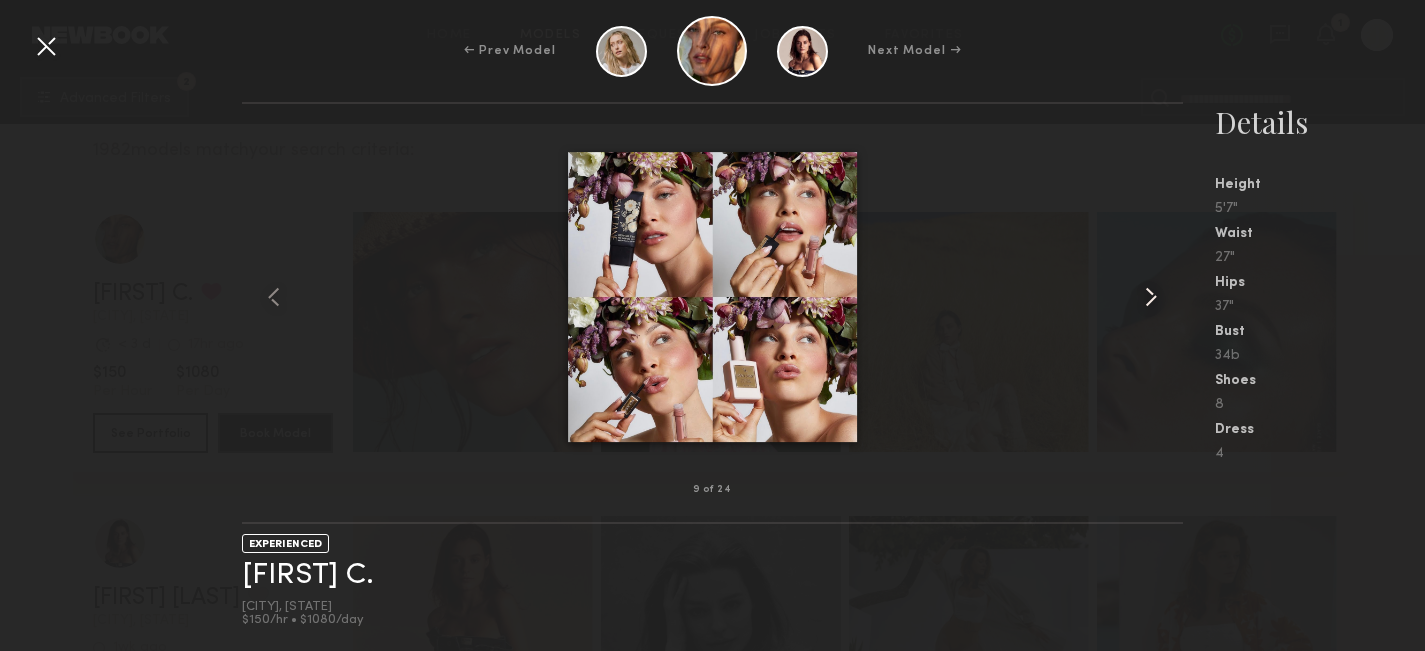 click at bounding box center [1151, 297] 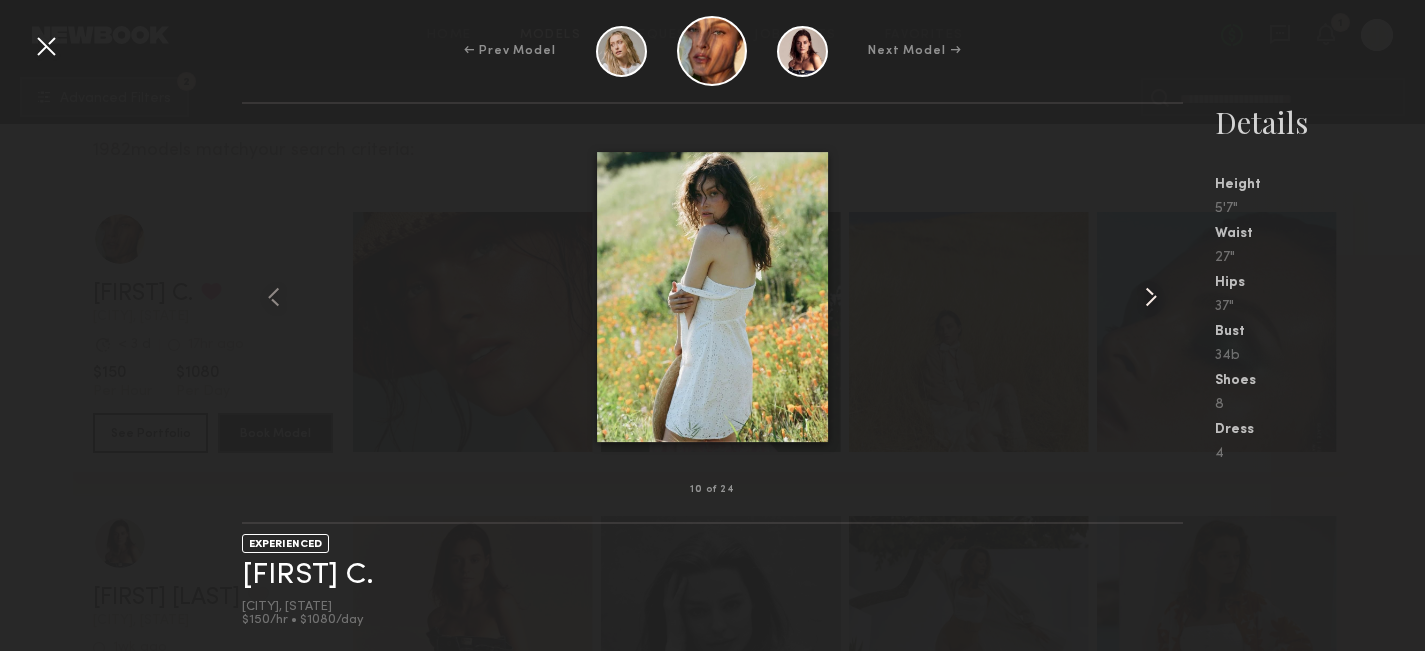 click at bounding box center (1151, 297) 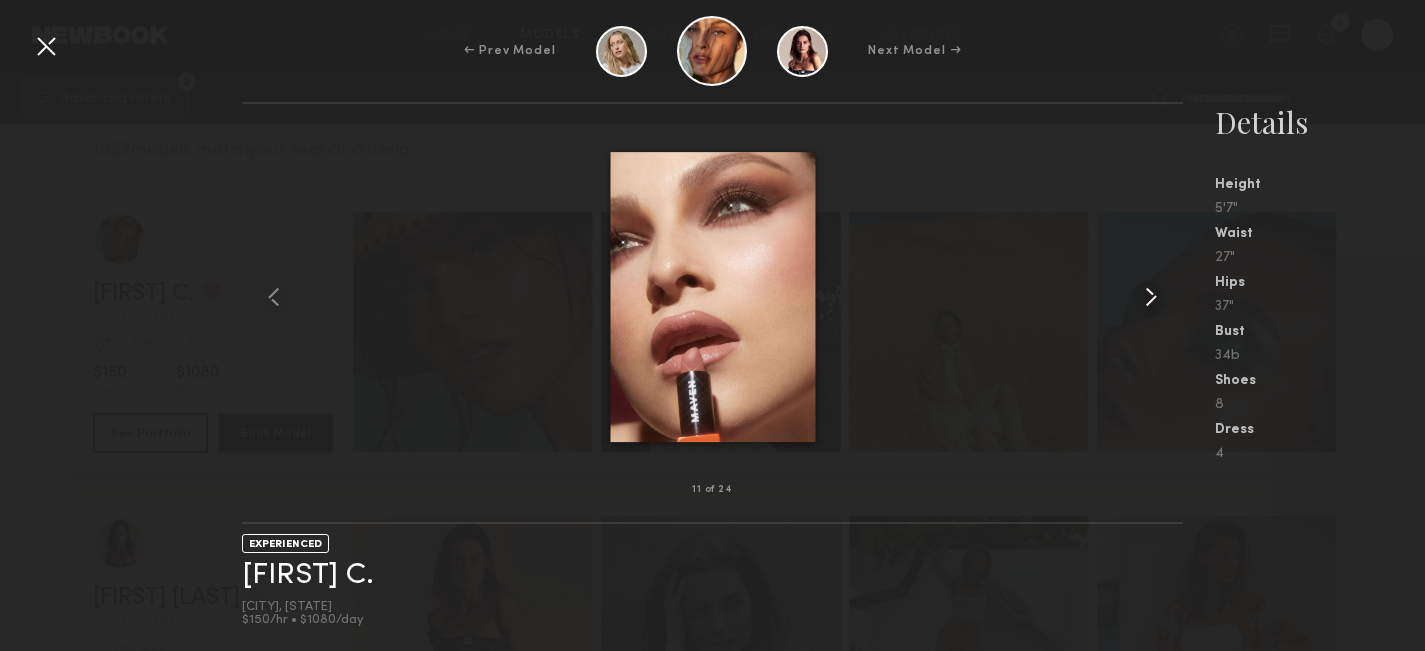 click at bounding box center [1151, 297] 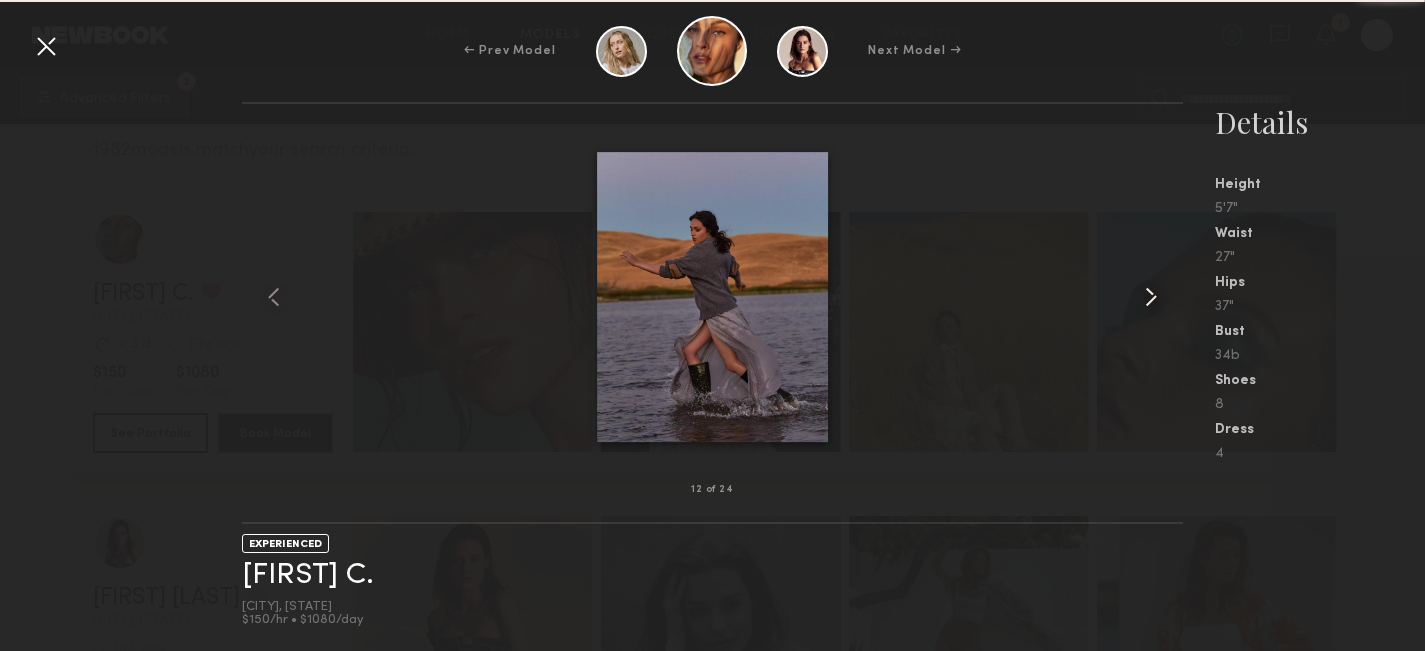 click at bounding box center (1151, 297) 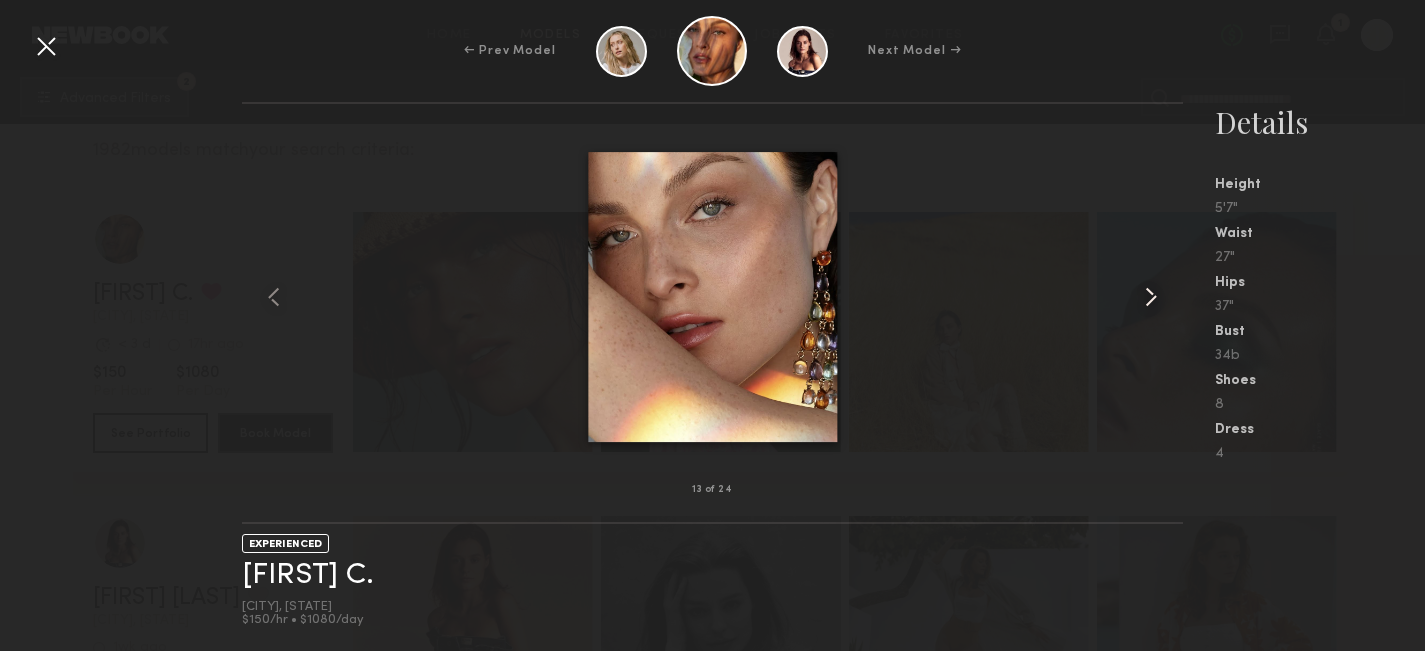 click at bounding box center (1151, 297) 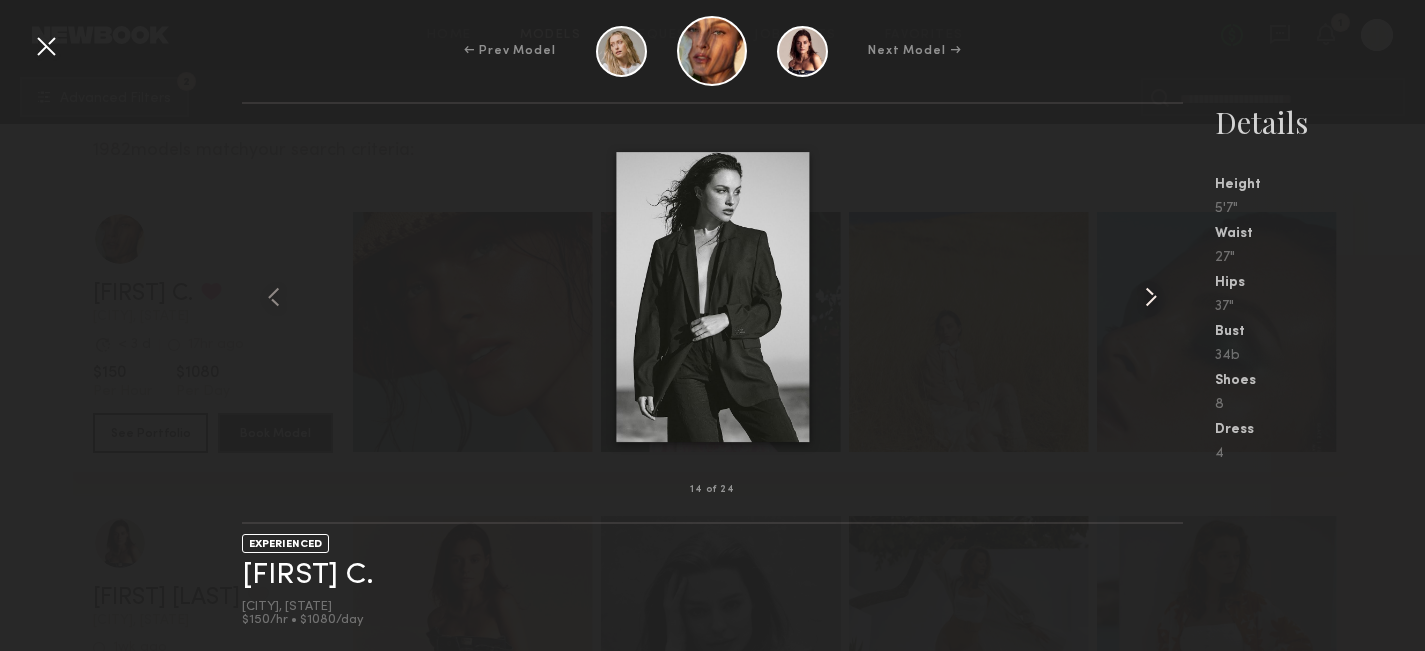click at bounding box center (1151, 297) 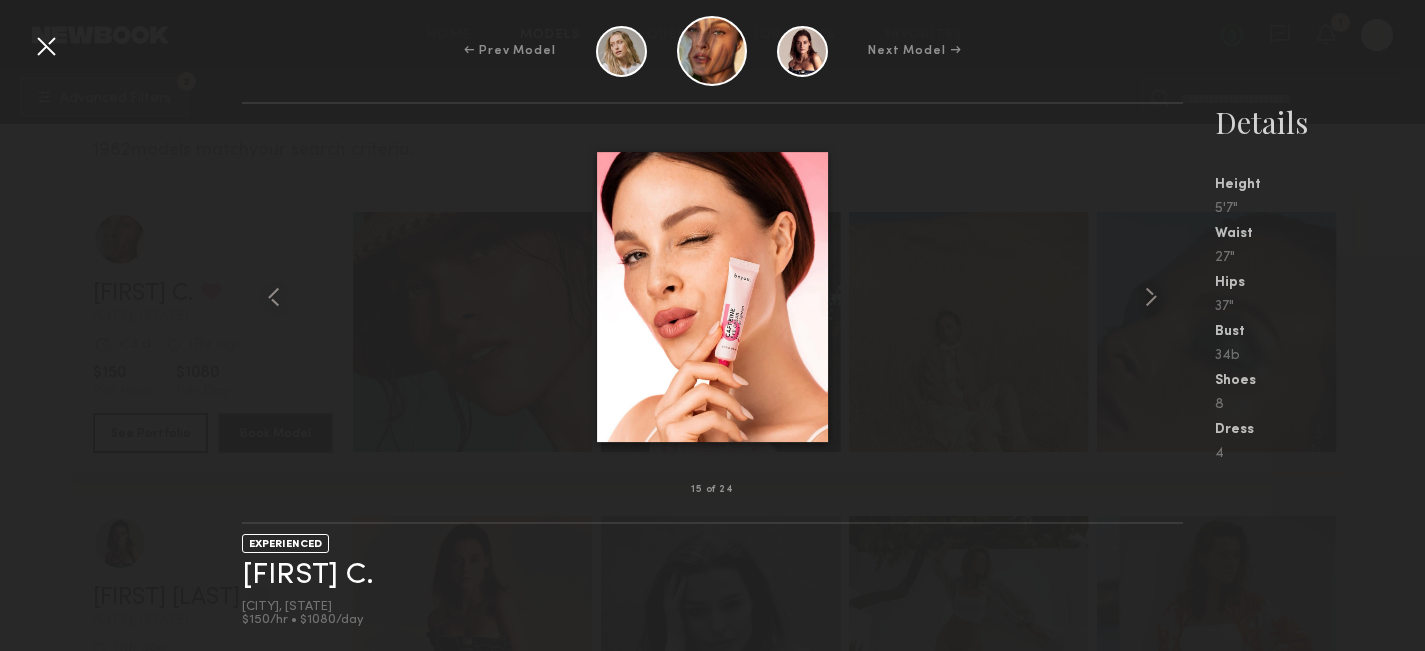 click at bounding box center (46, 46) 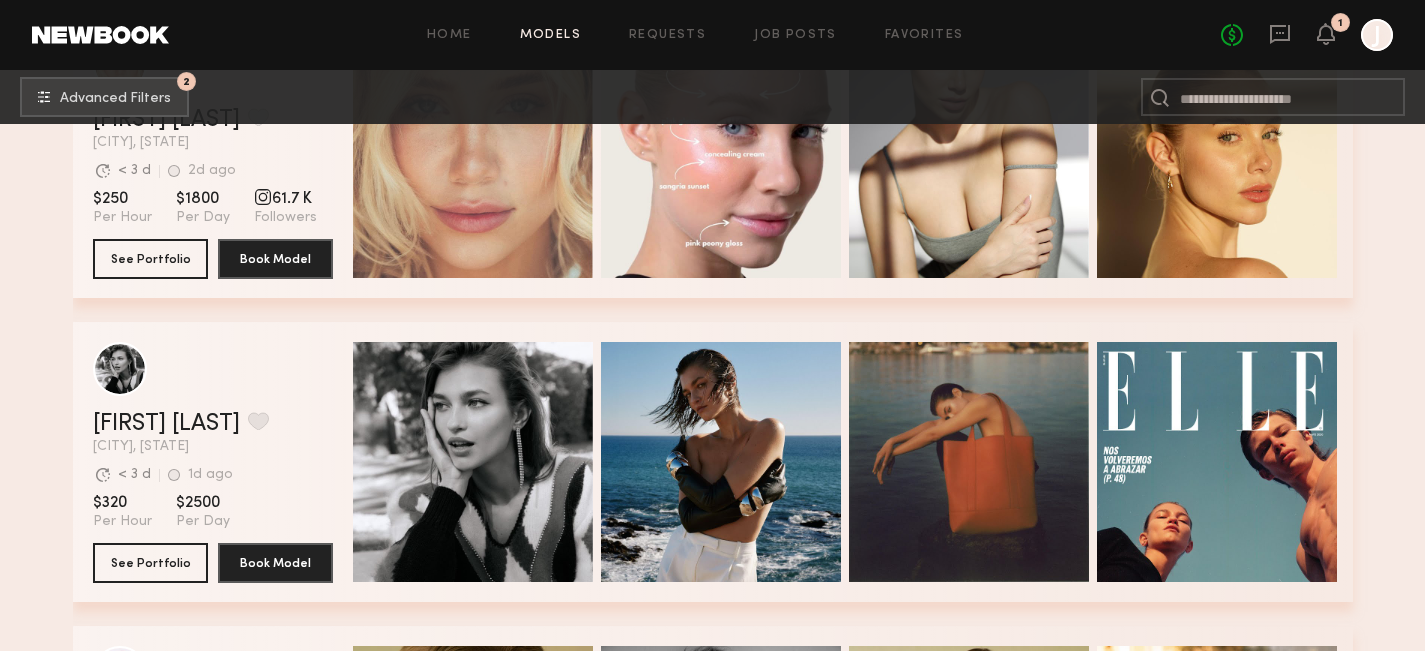 scroll, scrollTop: 1965, scrollLeft: 0, axis: vertical 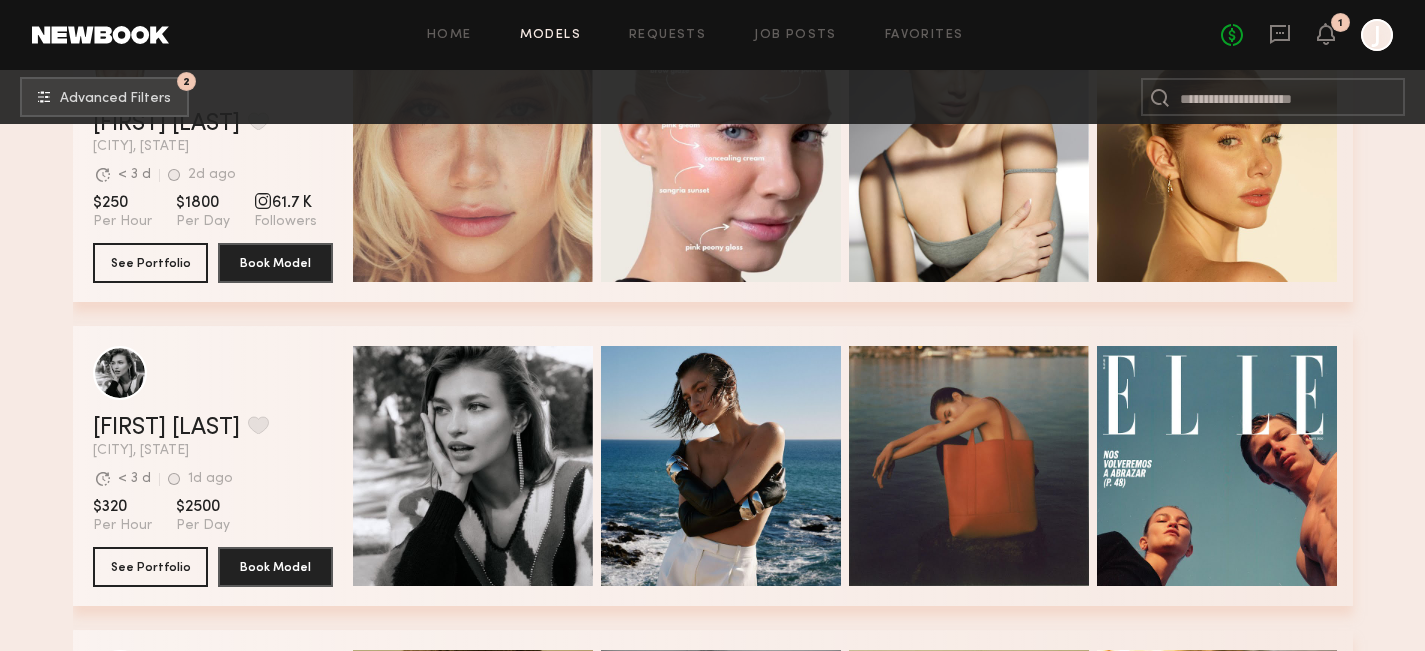 click on "Home Models Requests Job Posts Favorites Sign Out No fees up to $5,000 1 J 2 Advanced Filters 2 Filter by Category  beauty lifestyle e-comm UGC curve unique swimwear influencer 1982  models match  your search criteria: Nicole C. Favorited Los Angeles, CA Avg. request  response time < 3 d 17hr ago Last Online View Portfolio Avg. request  response time < 3 d 17hr ago Last Online $150 Per Hour $1080 Per Day See Portfolio Book Model Quick Preview Quick Preview Quick Preview Quick Preview Sofi S. Favorite Los Angeles, CA 1wk ago Last Online View Portfolio 1wk ago Last Online $100 Per Hour $500 Per Day See Portfolio Book Model Quick Preview Quick Preview Quick Preview Quick Preview Gena S. Favorite Los Angeles, CA 1hr ago Last Online View Portfolio 1hr ago Last Online $130 Per Hour $1000 Per Day 1,484 Followers See Portfolio Book Model Quick Preview Quick Preview Quick Preview Quick Preview Diana Z. Favorite Los Angeles, CA Avg. request  response time < 1 hr 1hr ago Last Online View Portfolio < 1 hr" at bounding box center (712, 92) 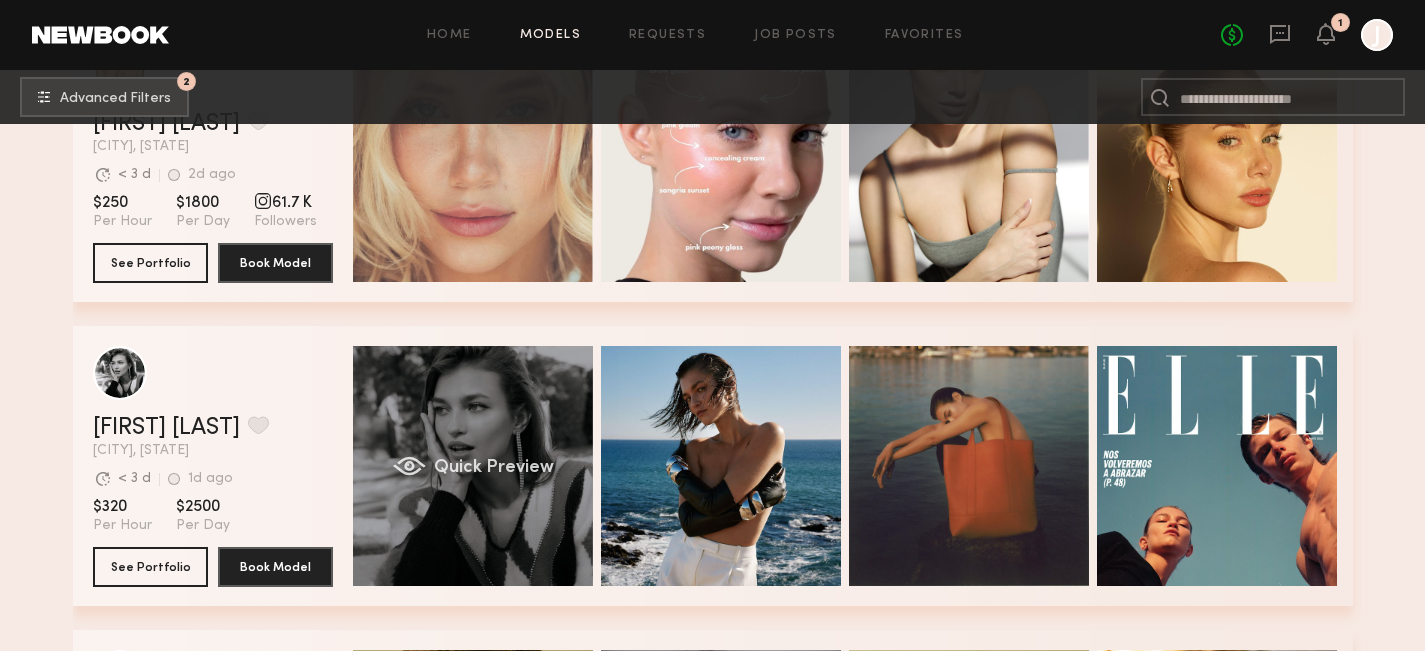 click on "Quick Preview" 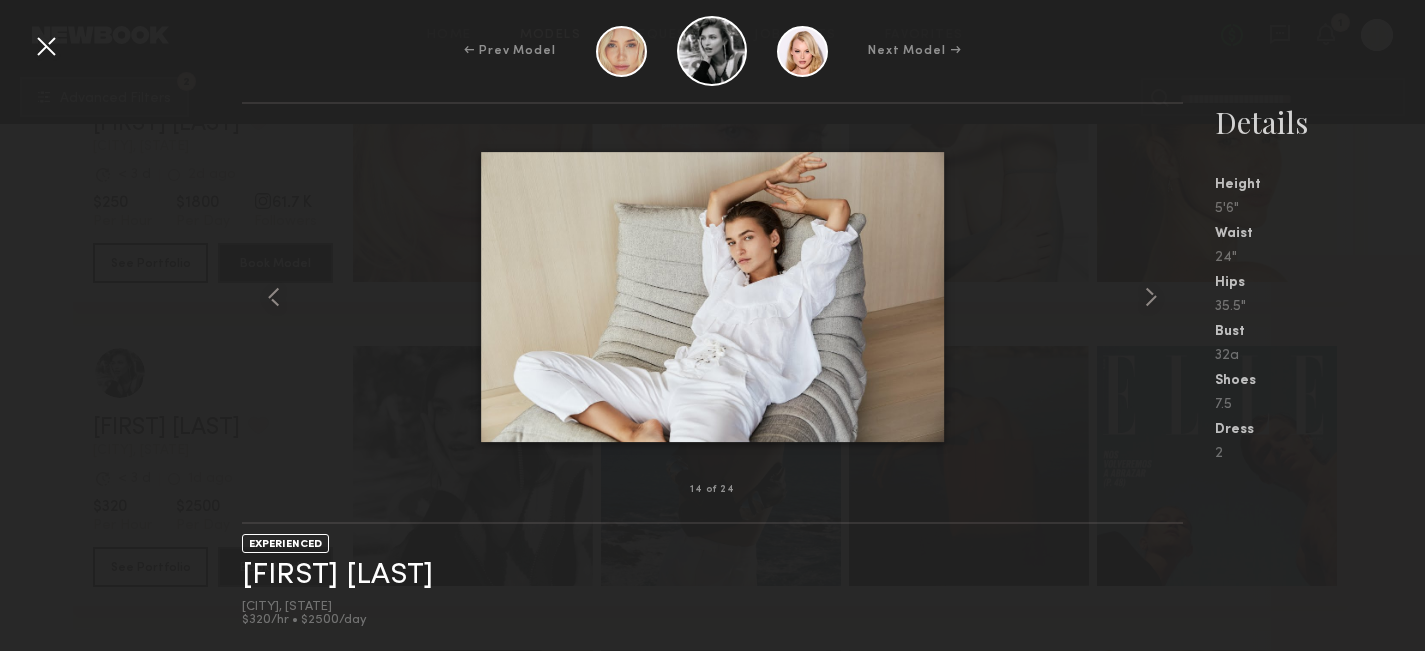 click at bounding box center [46, 46] 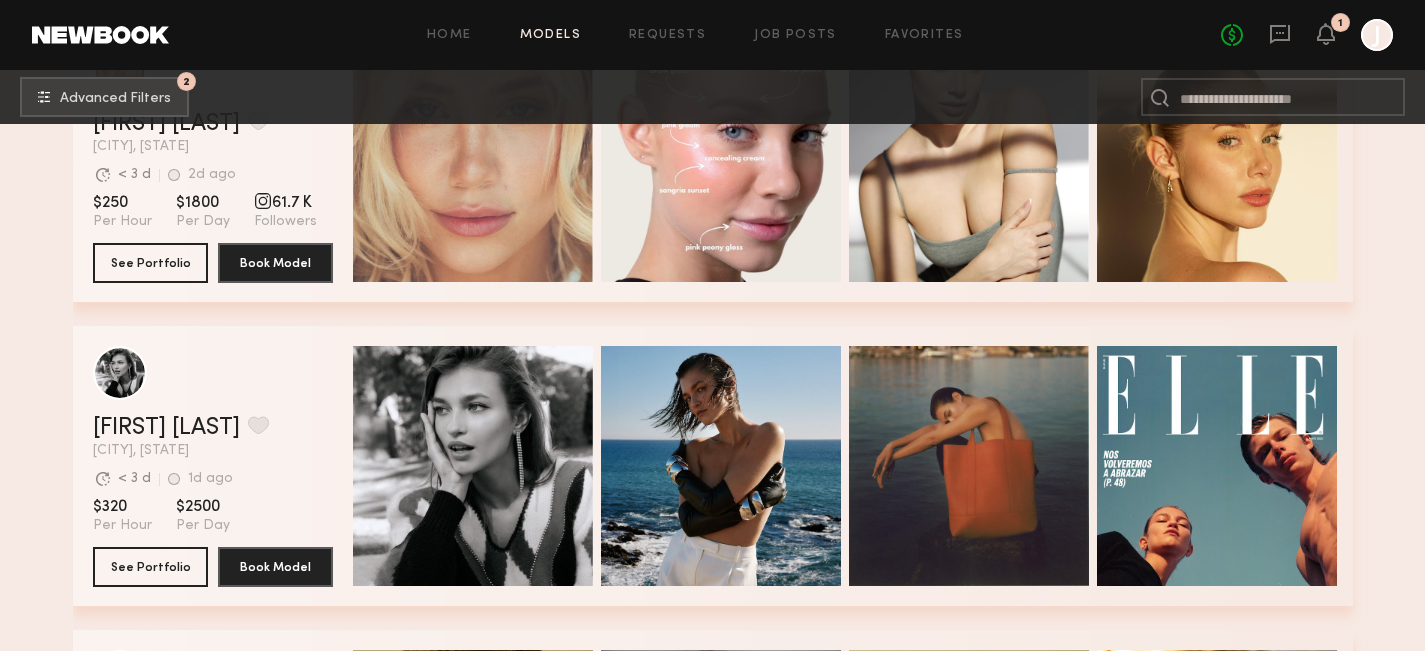 scroll, scrollTop: 2510, scrollLeft: 0, axis: vertical 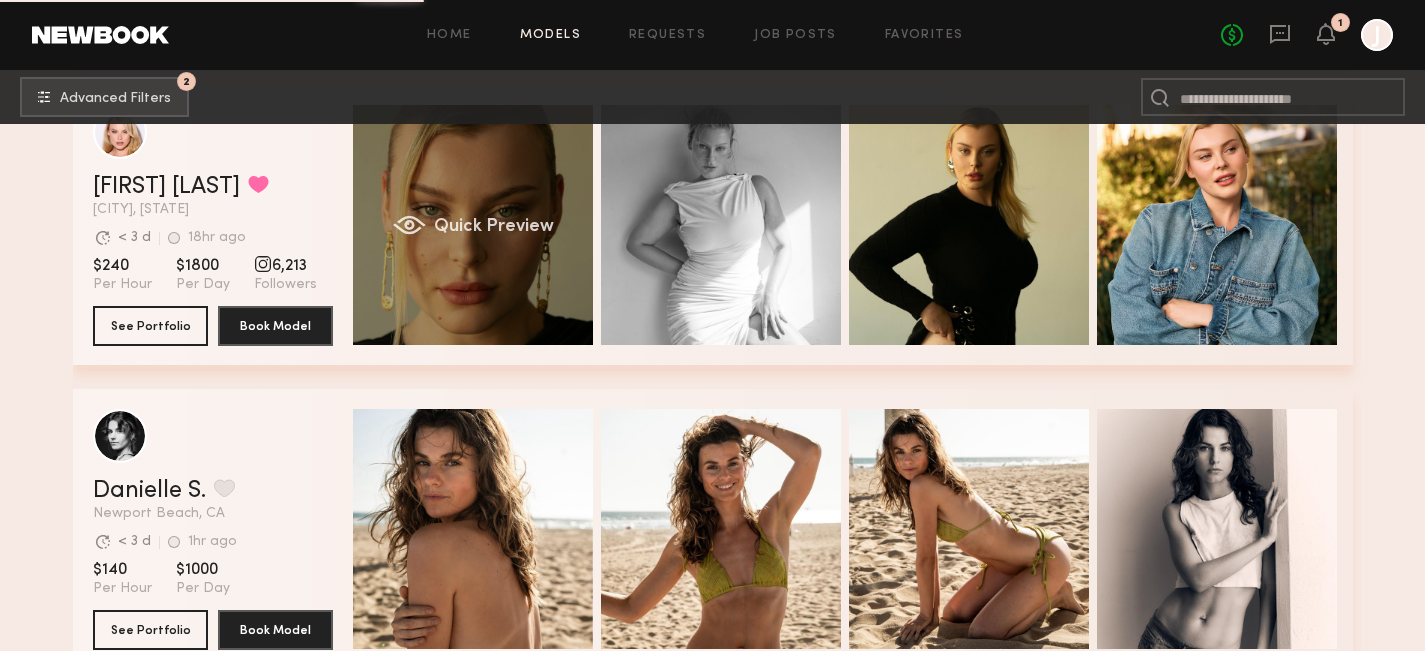 click on "Quick Preview" 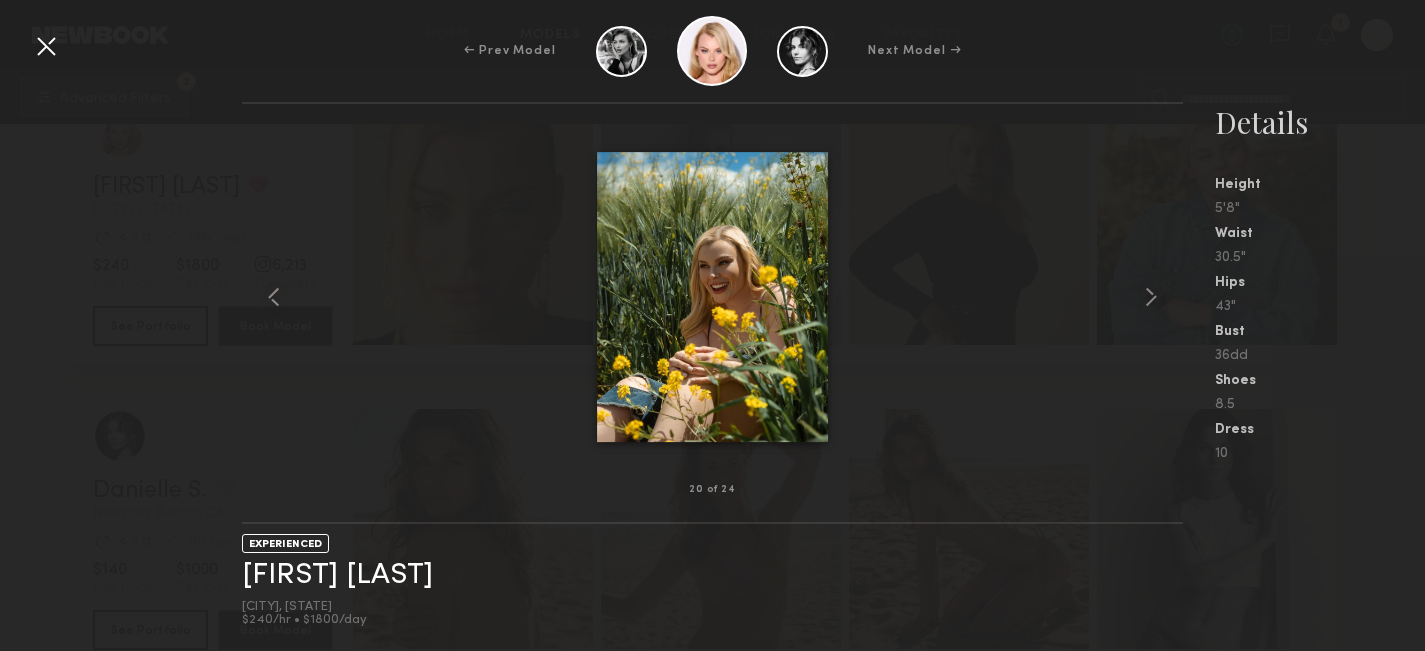 click at bounding box center [46, 46] 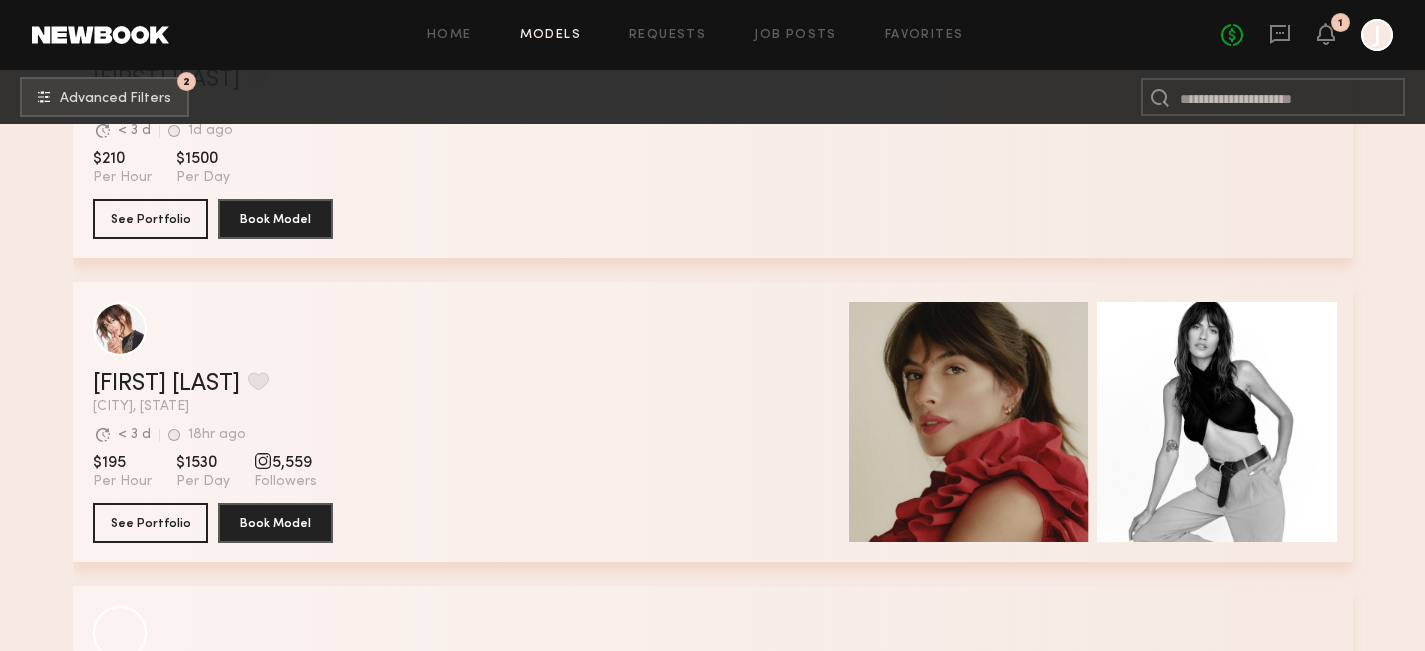 scroll, scrollTop: 8063, scrollLeft: 0, axis: vertical 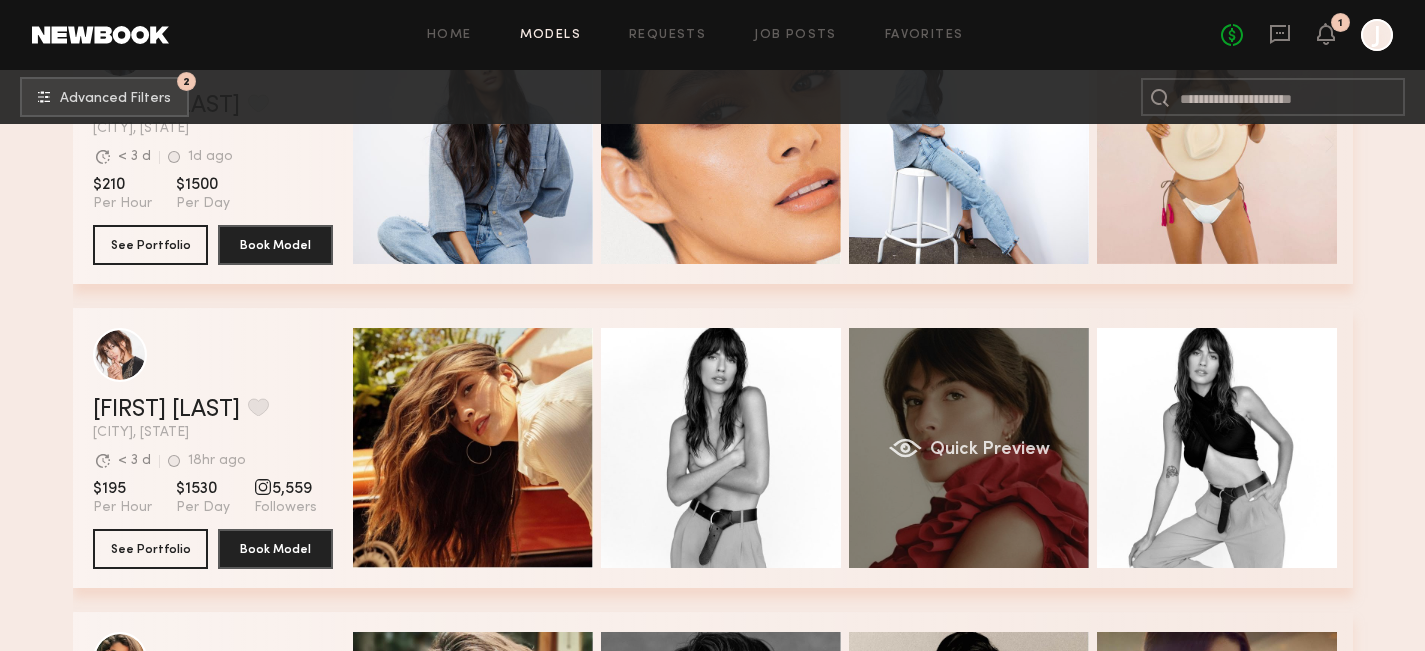 click on "Quick Preview" 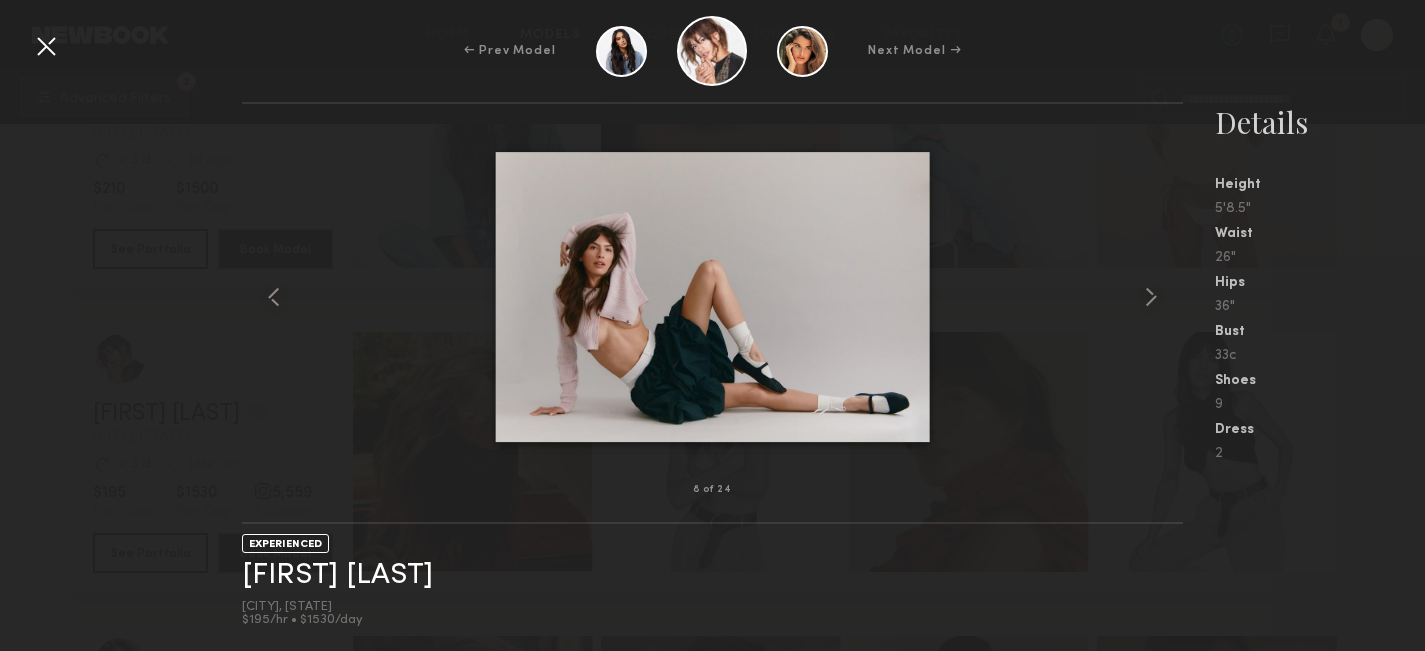 click on "Home Models Requests Job Posts Favorites Sign Out No fees up to $5,000 1 J 2 Advanced Filters 2 Filter by Category  beauty lifestyle e-comm UGC curve unique swimwear influencer 1982  models match  your search criteria: Kat S. Favorited Los Angeles, CA Avg. request  response time < 24 hr +1mo ago Last Online View Portfolio Avg. request  response time < 24 hr +1mo ago Last Online $150 Per Hour $1200 Per Day See Portfolio Book Model Quick Preview Quick Preview Quick Preview Quick Preview Michaela V. Favorite Los Angeles, CA Avg. request  response time < 24 hr 2wk ago Last Online View Portfolio Avg. request  response time < 24 hr 2wk ago Last Online $250 Per Hour $1800 Per Day See Portfolio Book Model Quick Preview Quick Preview Quick Preview Quick Preview Wiktoria G. Favorite New York City, NY Avg. request  response time < 1 wk +1mo ago Last Online View Portfolio Avg. request  response time < 1 wk +1mo ago Last Online $110 Per Hour $750 Per Day See Portfolio Book Model Quick Preview Quick Preview" at bounding box center (712, -2354) 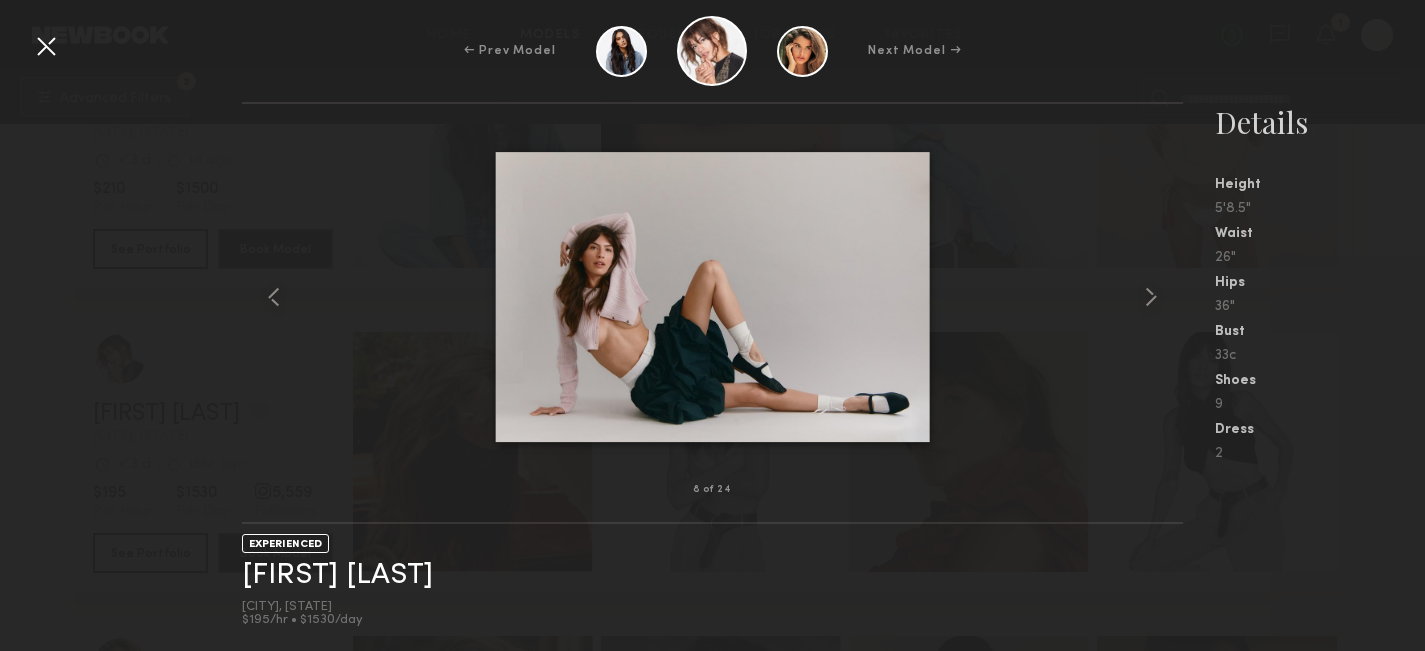 scroll, scrollTop: 8063, scrollLeft: 0, axis: vertical 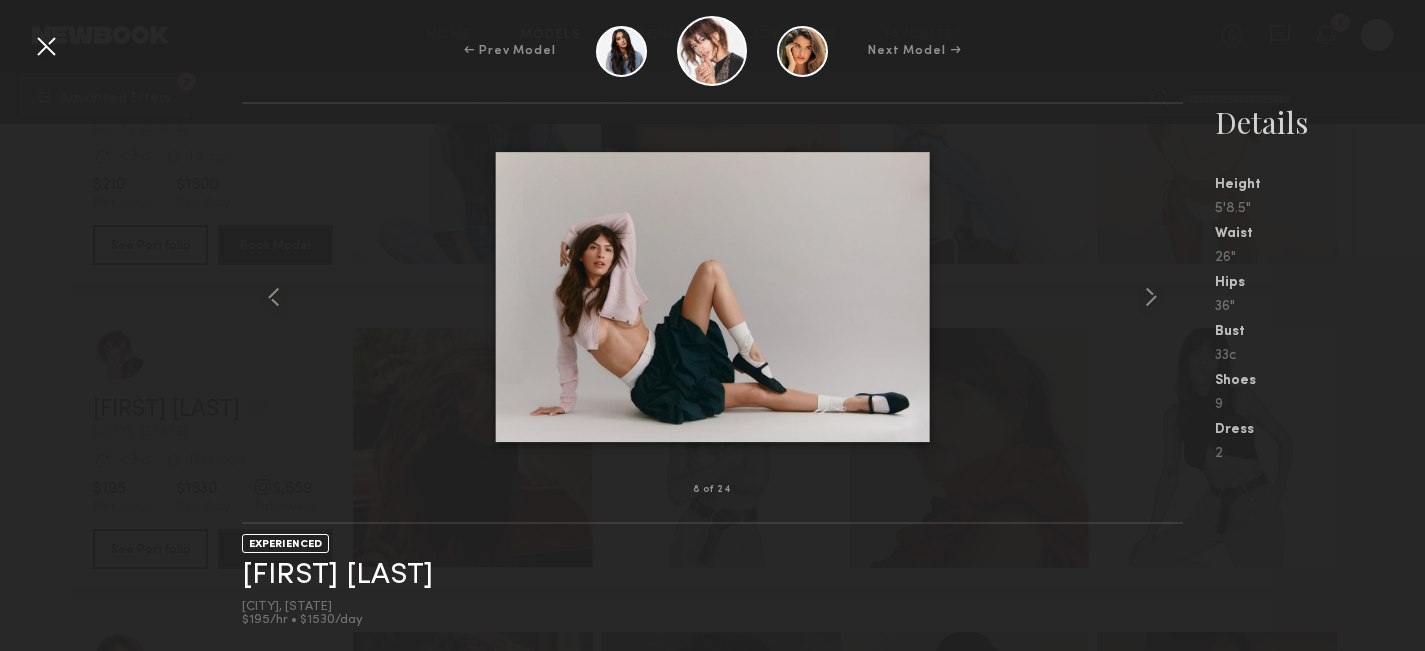 click at bounding box center [46, 46] 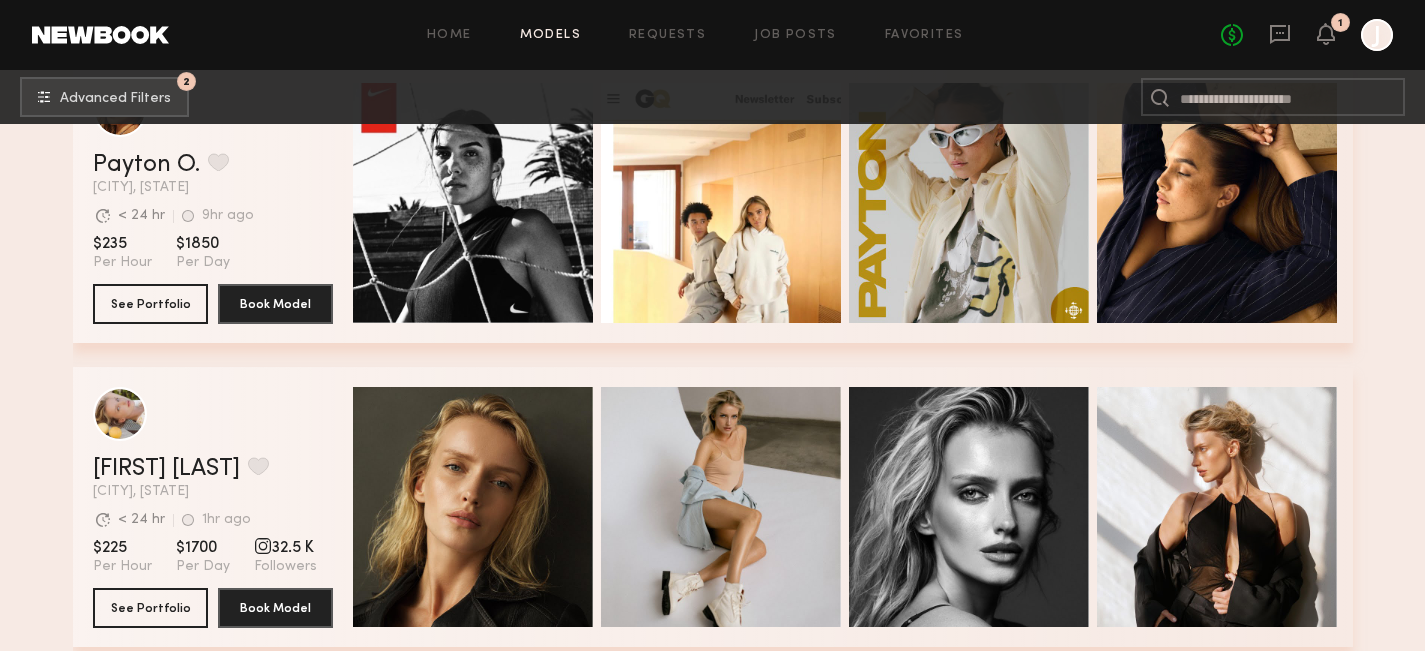 scroll, scrollTop: 9528, scrollLeft: 0, axis: vertical 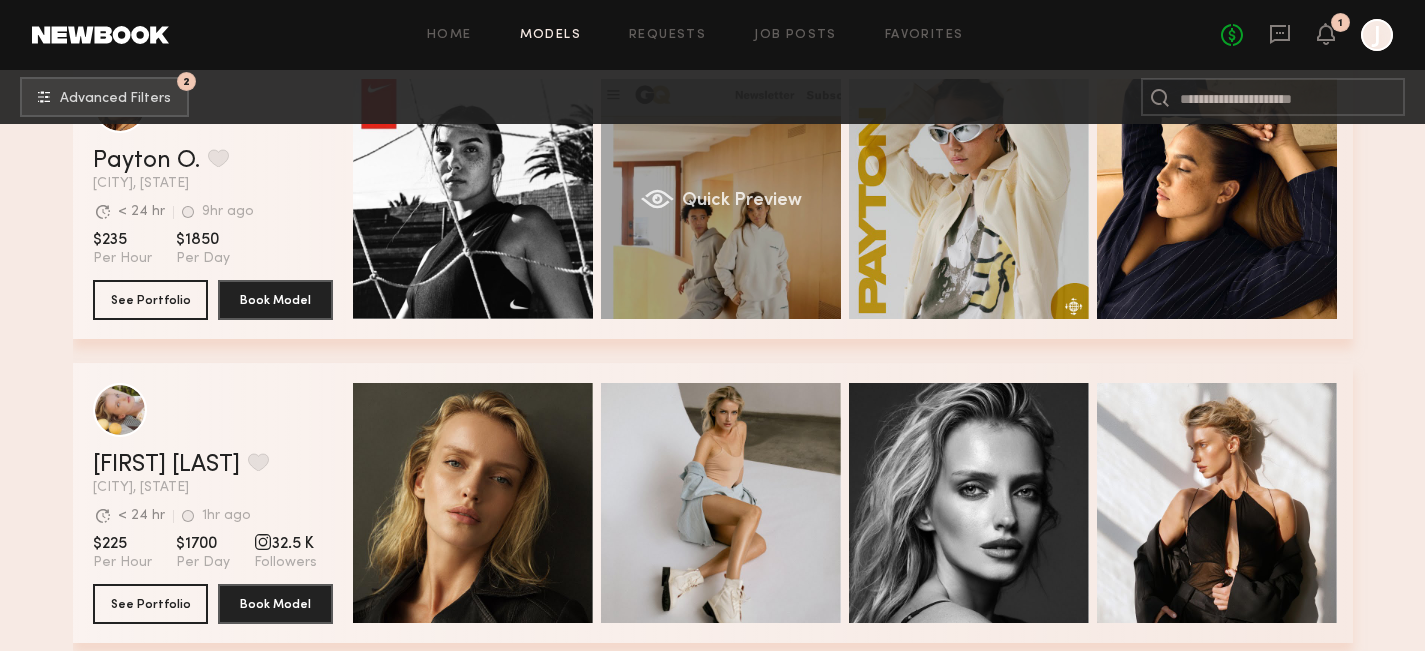 click on "Quick Preview" 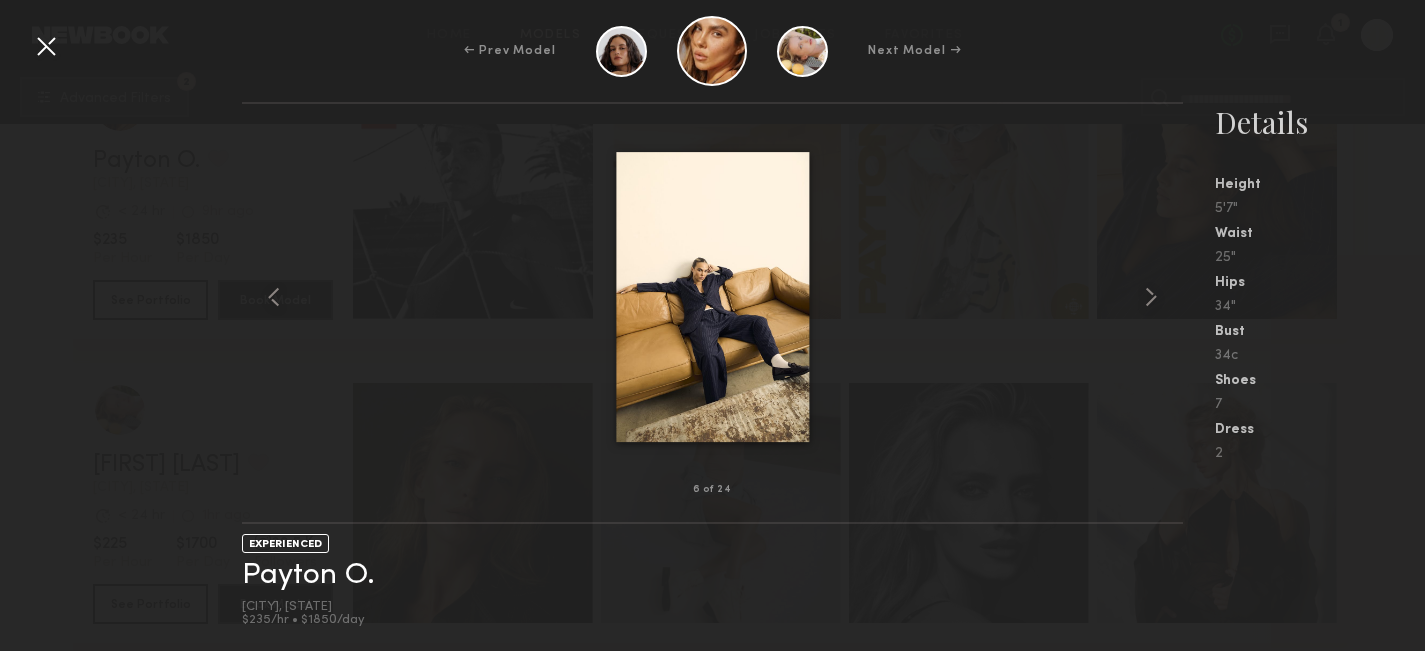 scroll, scrollTop: 9532, scrollLeft: 0, axis: vertical 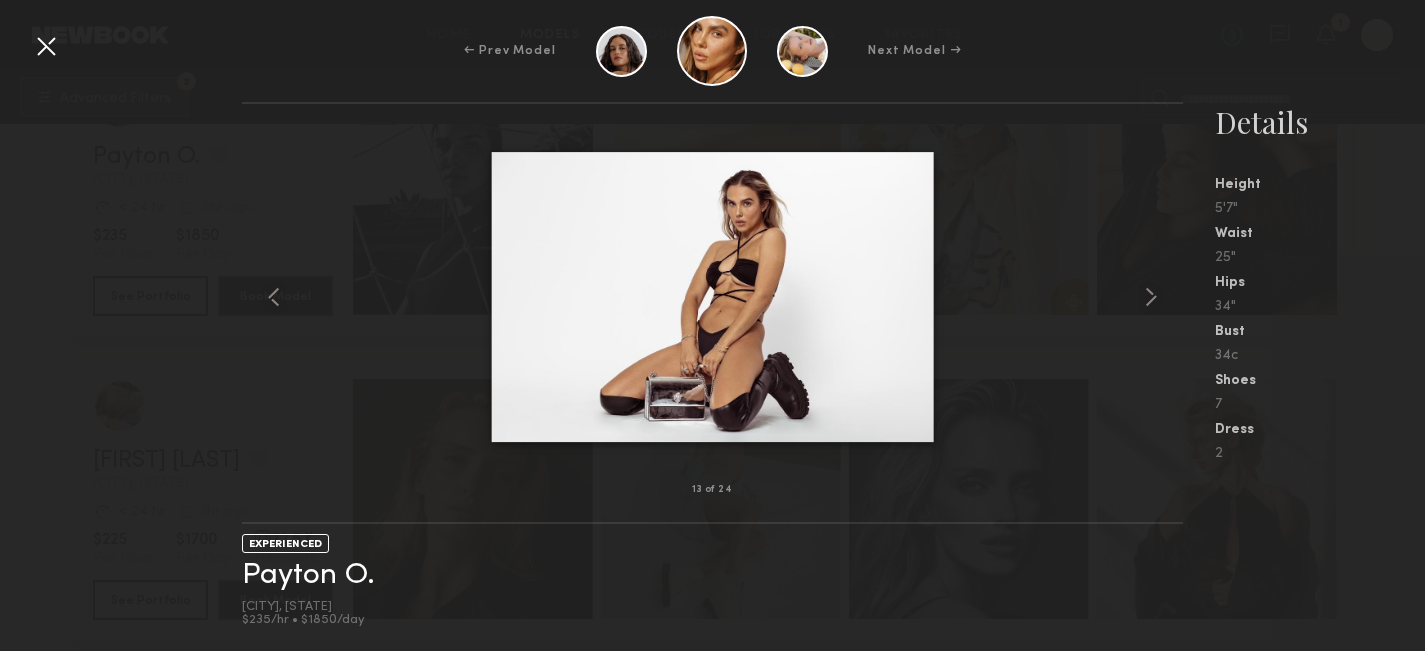 click at bounding box center [46, 46] 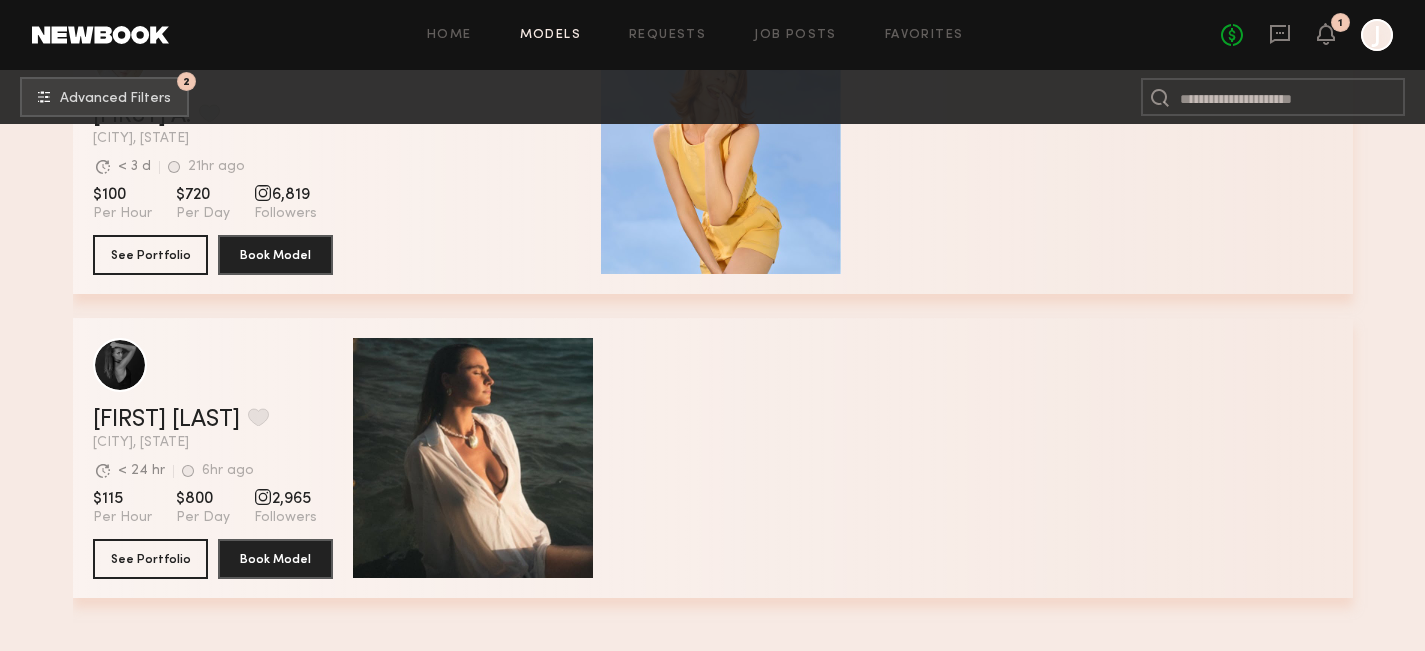 scroll, scrollTop: 12567, scrollLeft: 0, axis: vertical 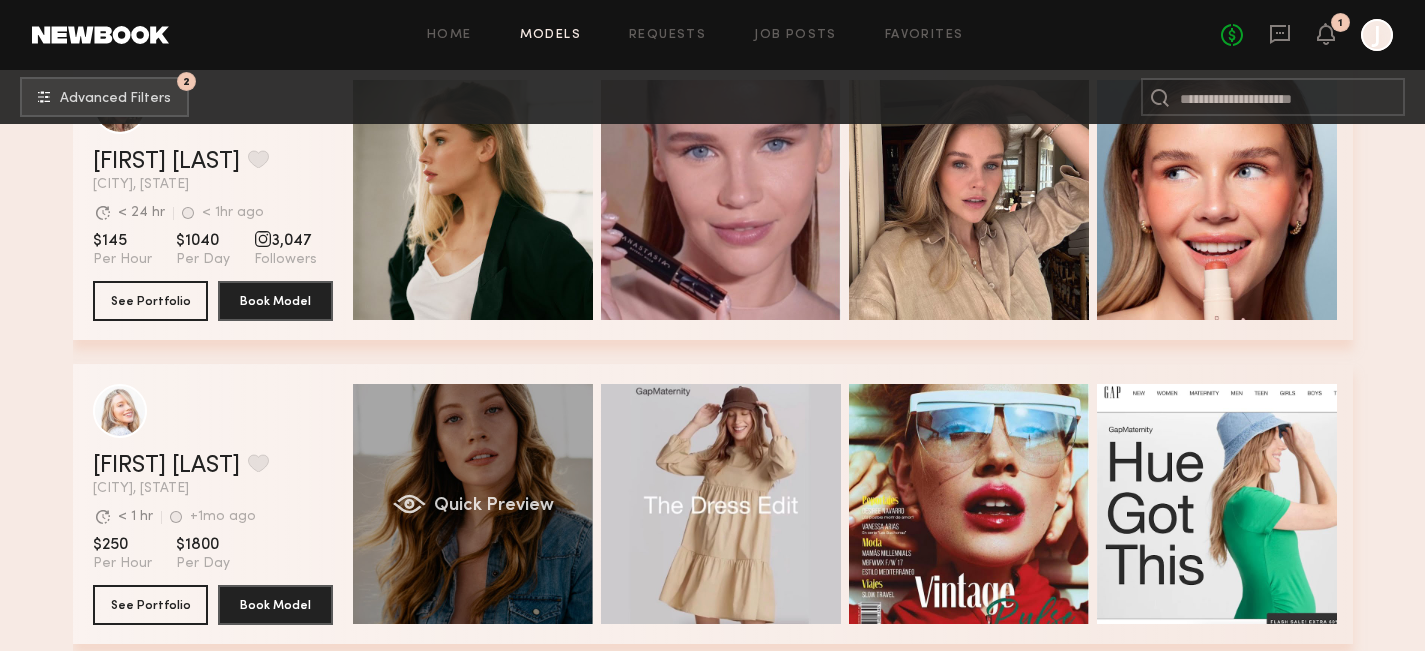 click on "Quick Preview" 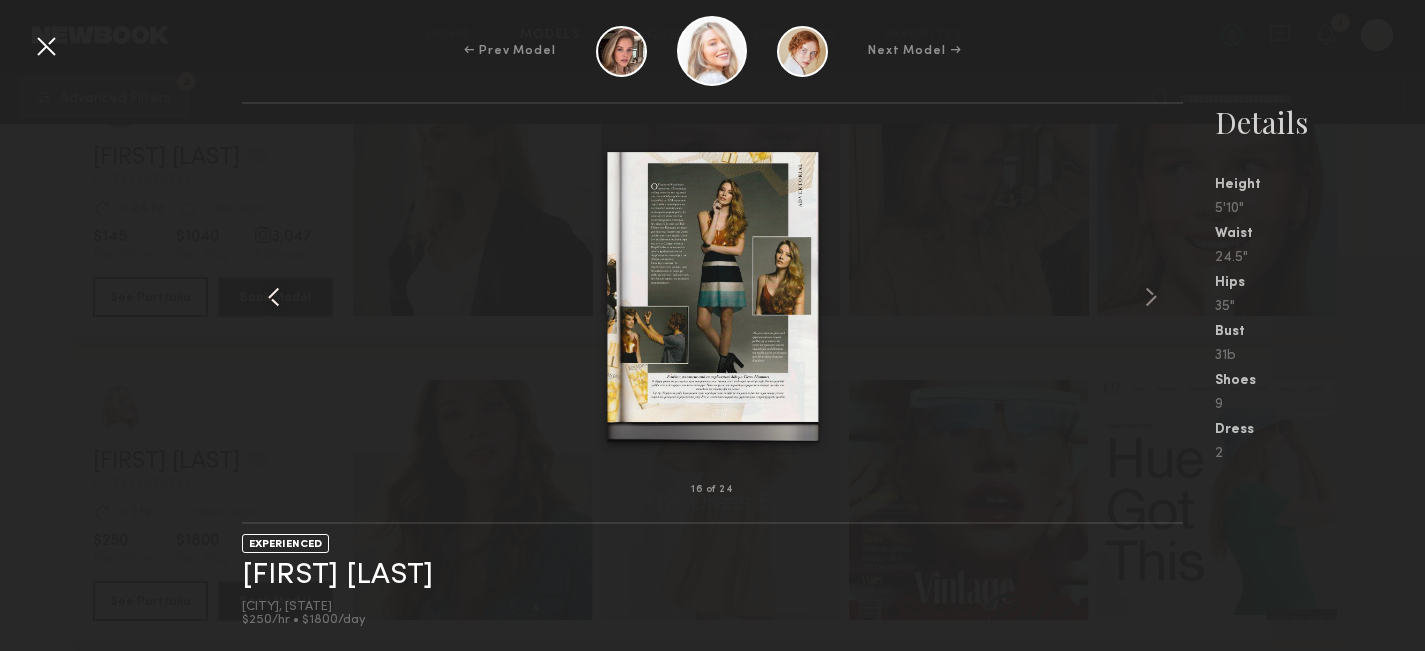 scroll, scrollTop: 12575, scrollLeft: 0, axis: vertical 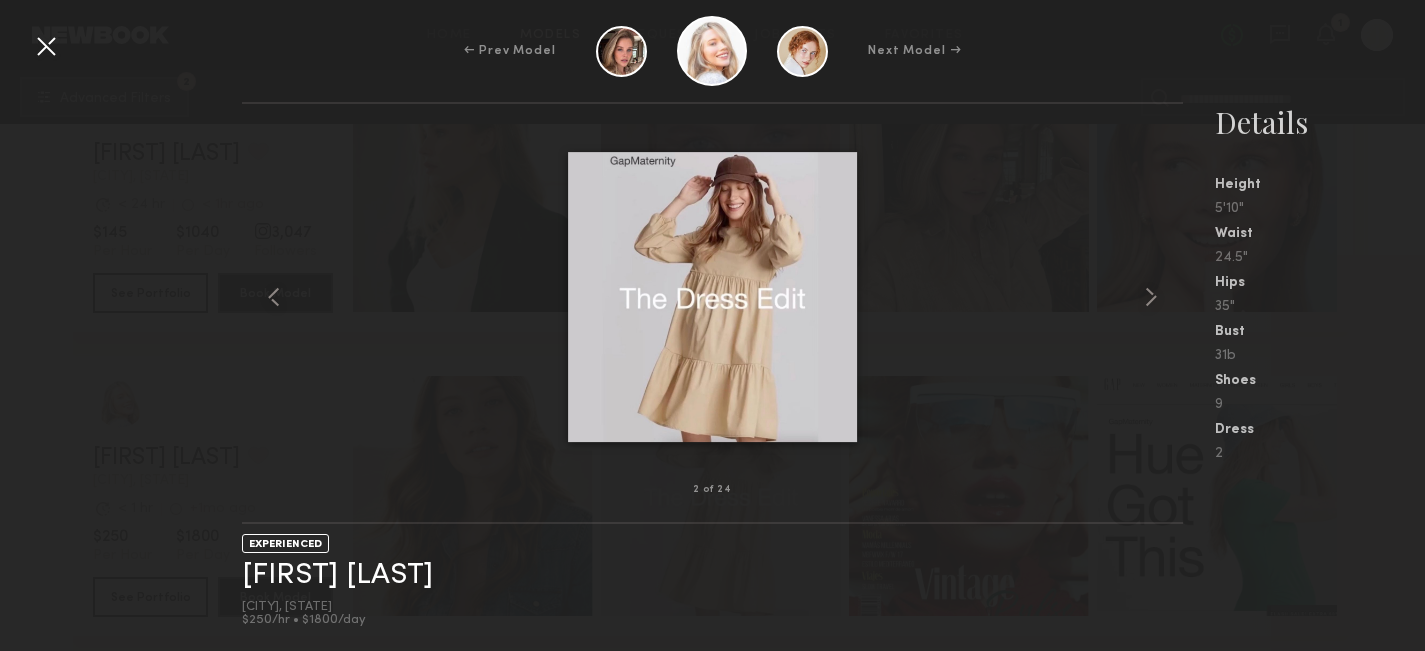 click at bounding box center [46, 46] 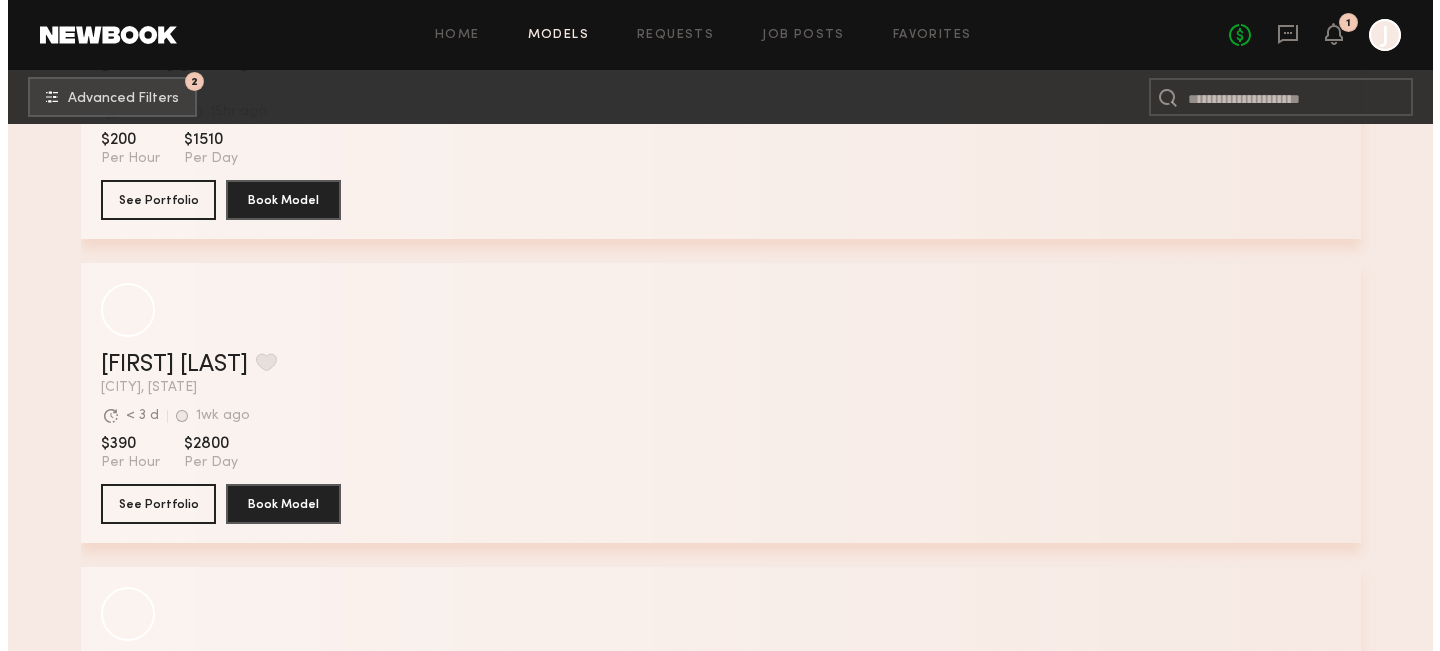 scroll, scrollTop: 18144, scrollLeft: 0, axis: vertical 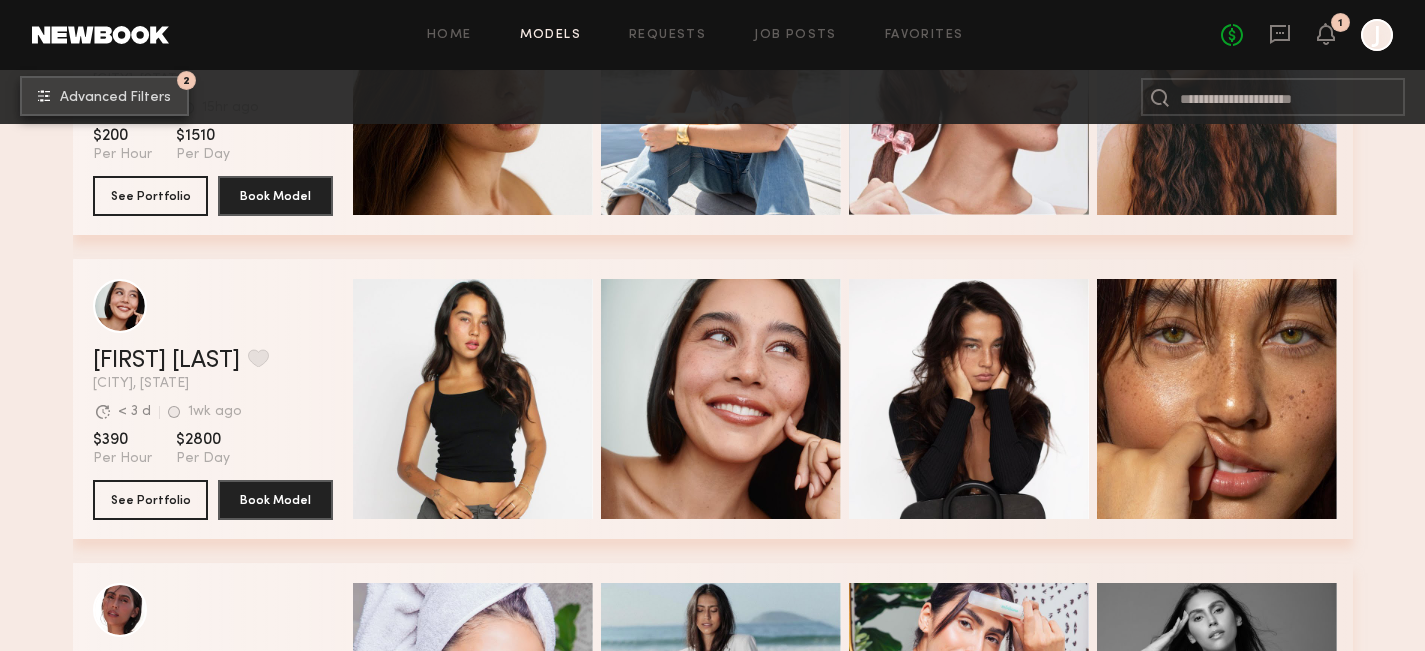 click on "Advanced Filters" 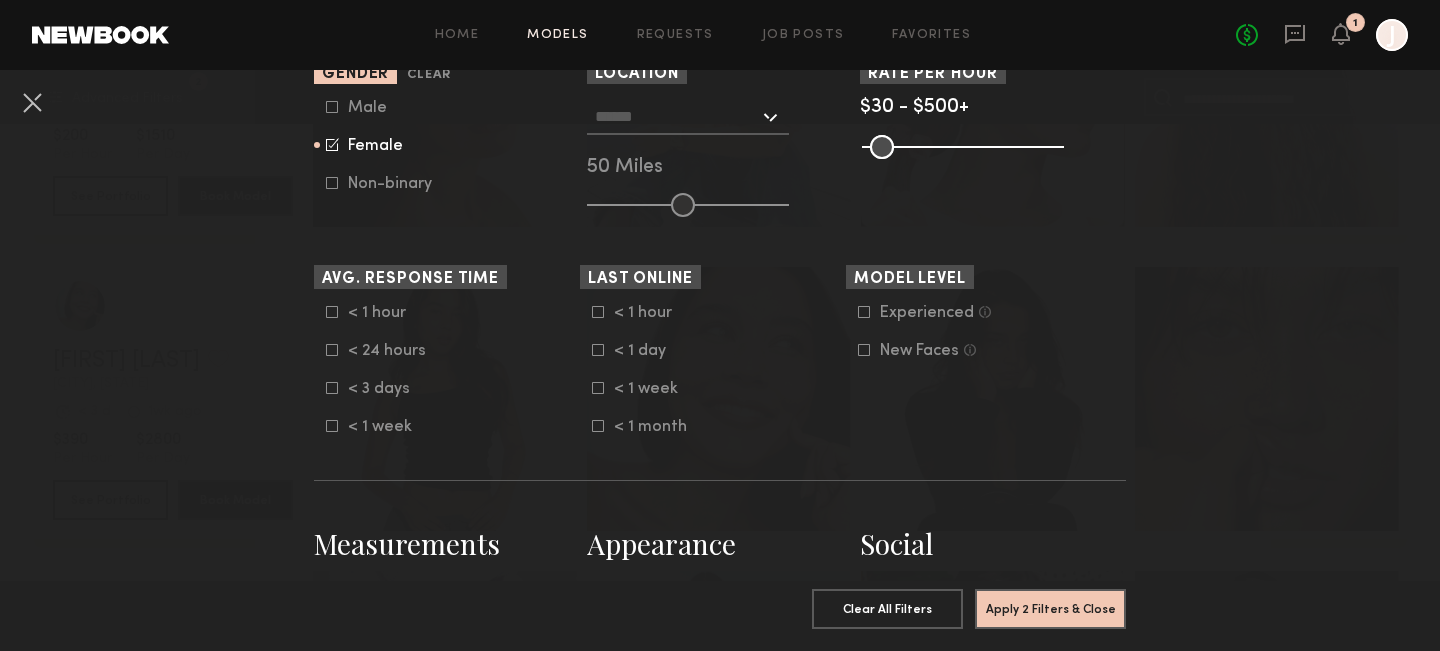 scroll, scrollTop: 437, scrollLeft: 0, axis: vertical 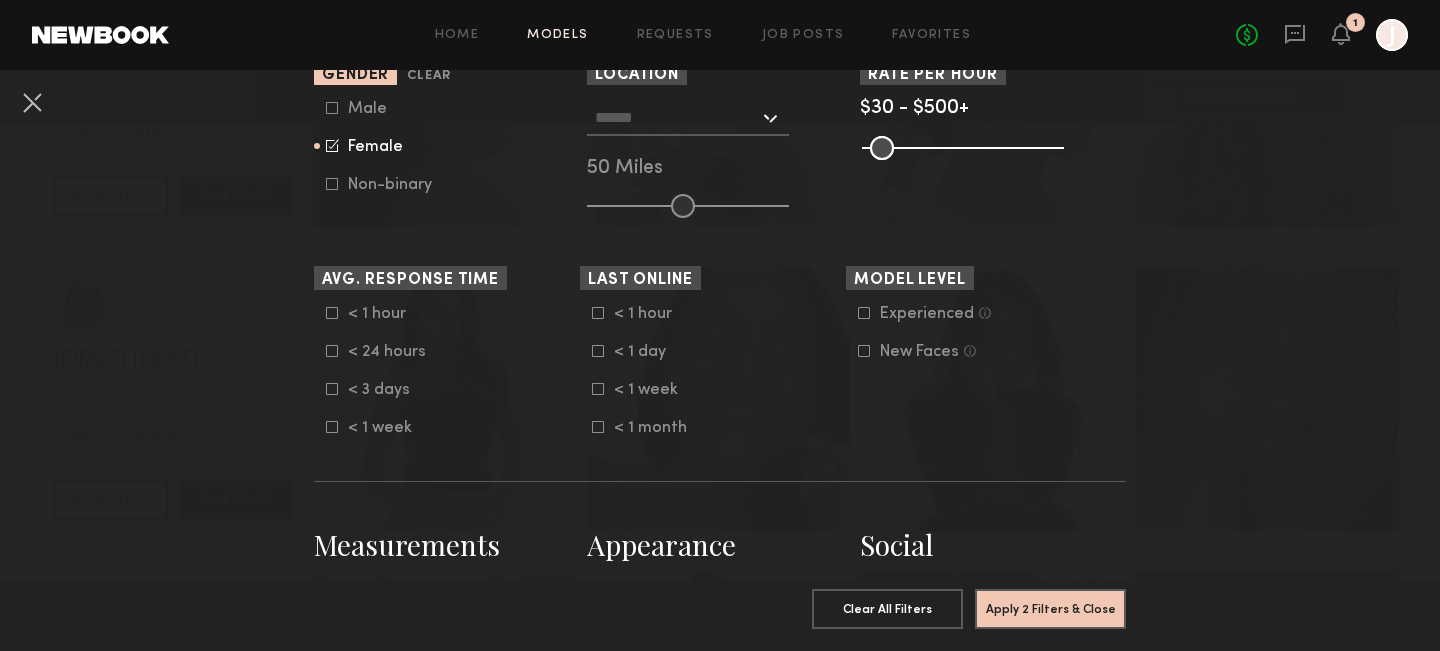click 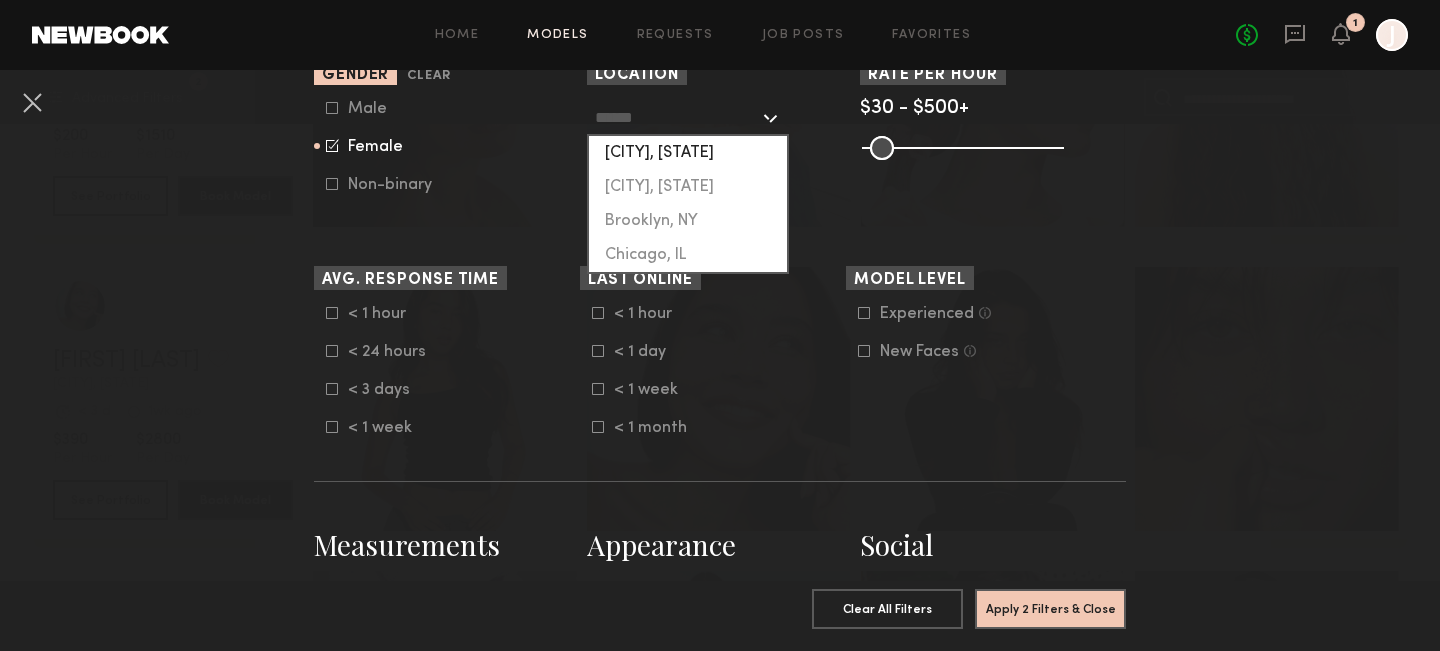 click on "[CITY], [STATE]" 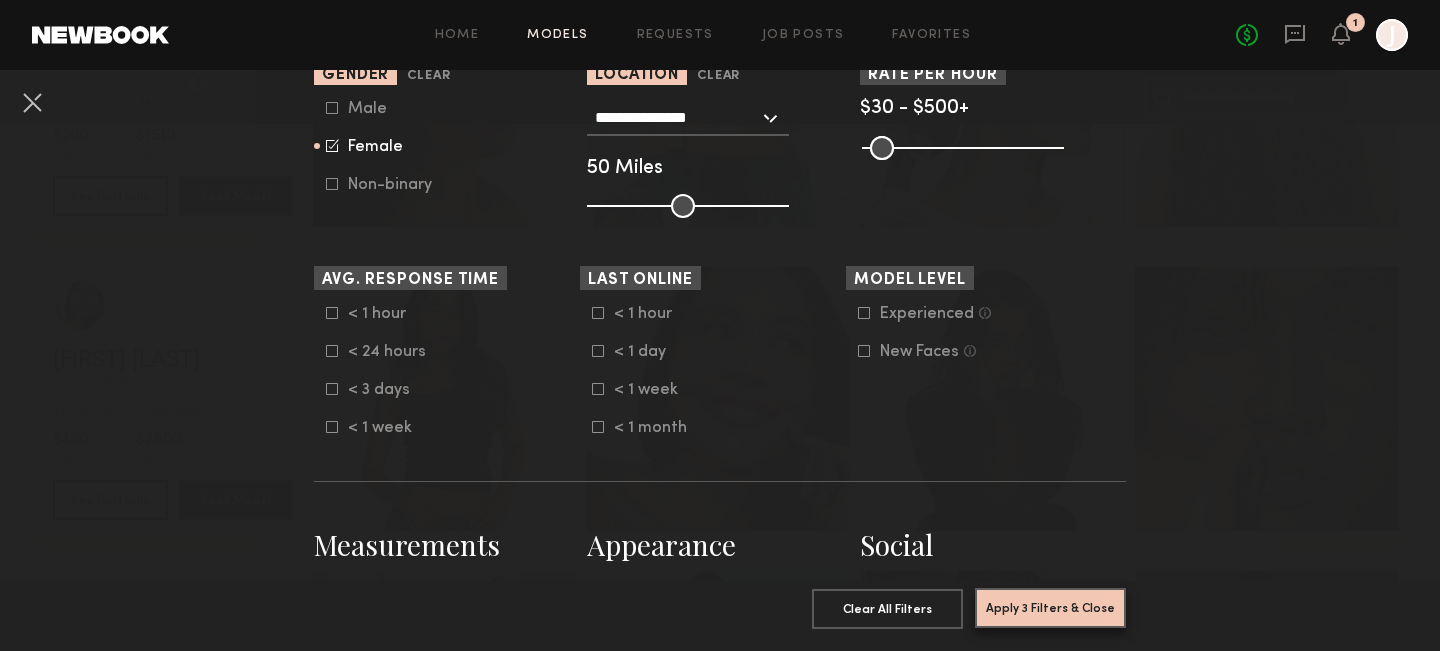 click on "Apply 3 Filters & Close" 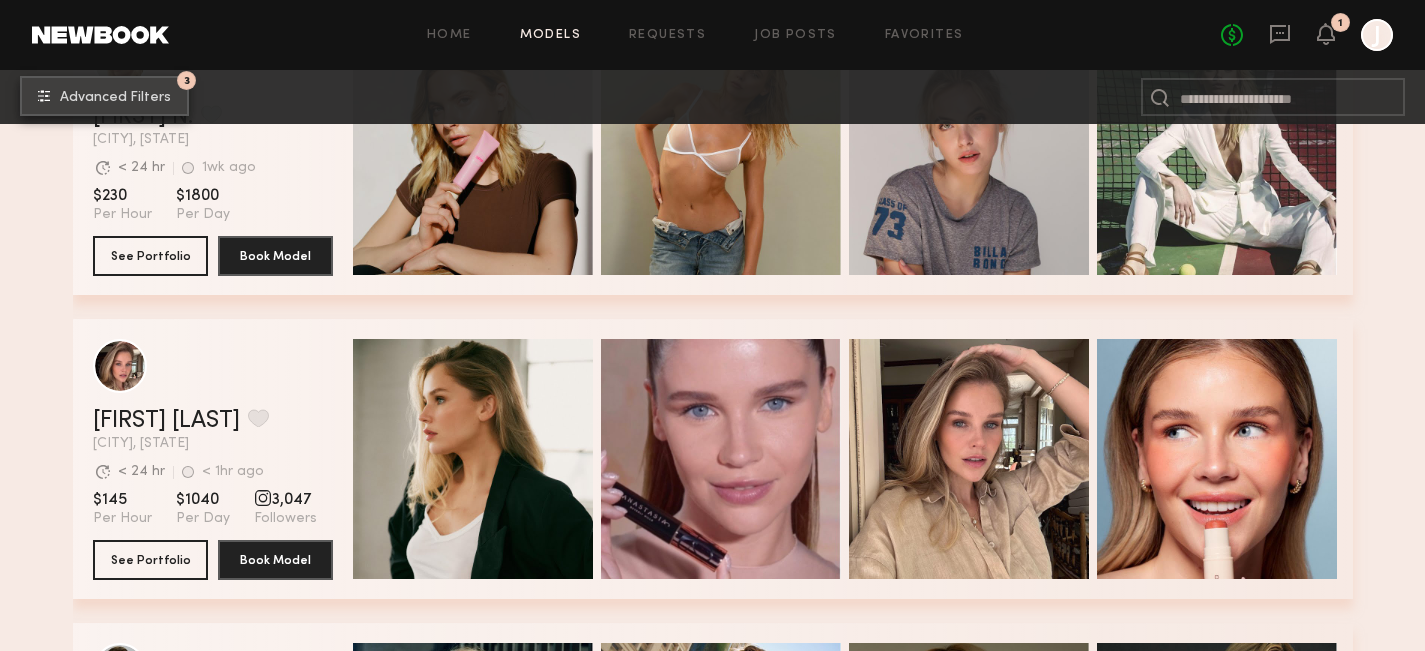 scroll, scrollTop: 4068, scrollLeft: 0, axis: vertical 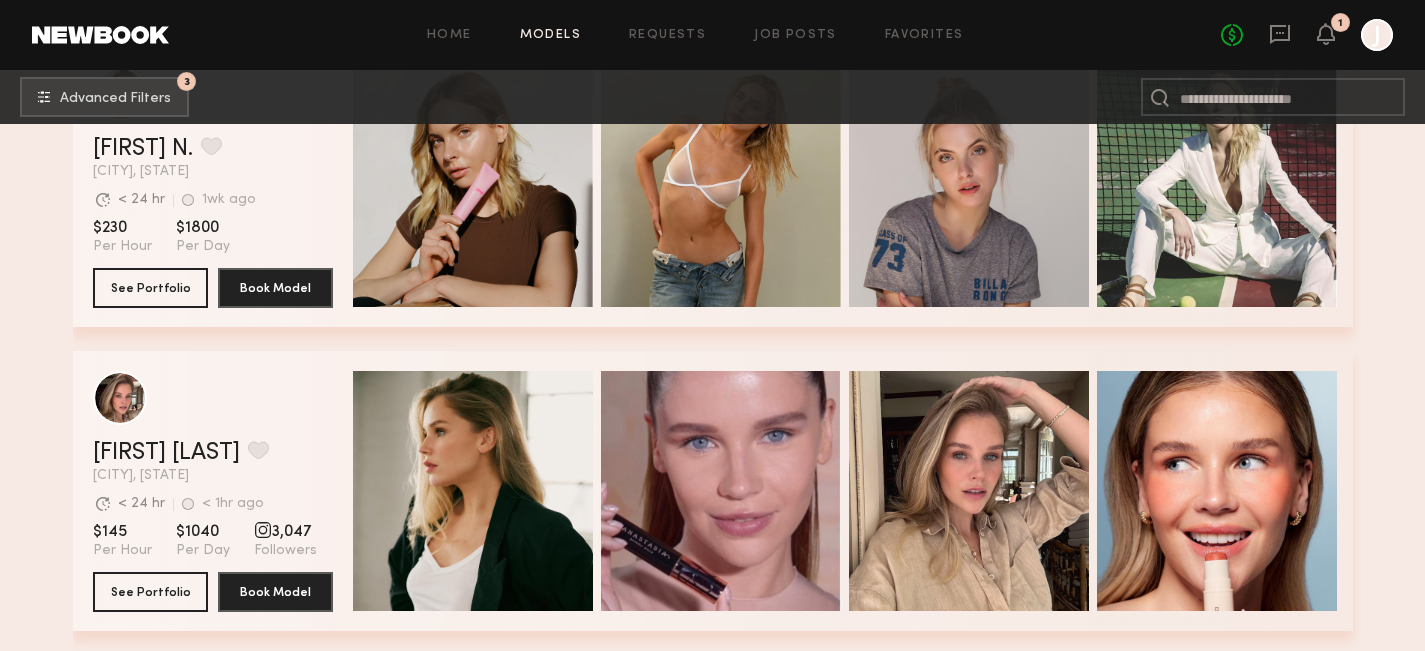 click on "Home Models Requests Job Posts Favorites Sign Out No fees up to $5,000 1 J 3 Advanced Filters 3 Filter by Category  beauty lifestyle e-comm UGC curve unique swimwear influencer 1096  models match  your search criteria: Carly S. Favorite Los Angeles, CA Avg. request  response time < 3 d 11hr ago Last Online View Portfolio Avg. request  response time < 3 d 11hr ago Last Online $225 Per Hour $1800 Per Day 45.8 K Followers See Portfolio Book Model Quick Preview Quick Preview Quick Preview Quick Preview Anna S. Favorite Los Angeles, CA Avg. request  response time < 3 d +1mo ago Last Online View Portfolio Avg. request  response time < 3 d +1mo ago Last Online $150 Per Hour $1080 Per Day 22.2 K Followers See Portfolio Book Model Quick Preview Quick Preview Quick Preview Quick Preview Lidia V. Favorite Los Angeles, CA Avg. request  response time < 3 d 1wk ago Last Online View Portfolio Avg. request  response time < 3 d 1wk ago Last Online $180 Per Hour $1410 Per Day 835 Followers See Portfolio Book Model" at bounding box center (712, -187) 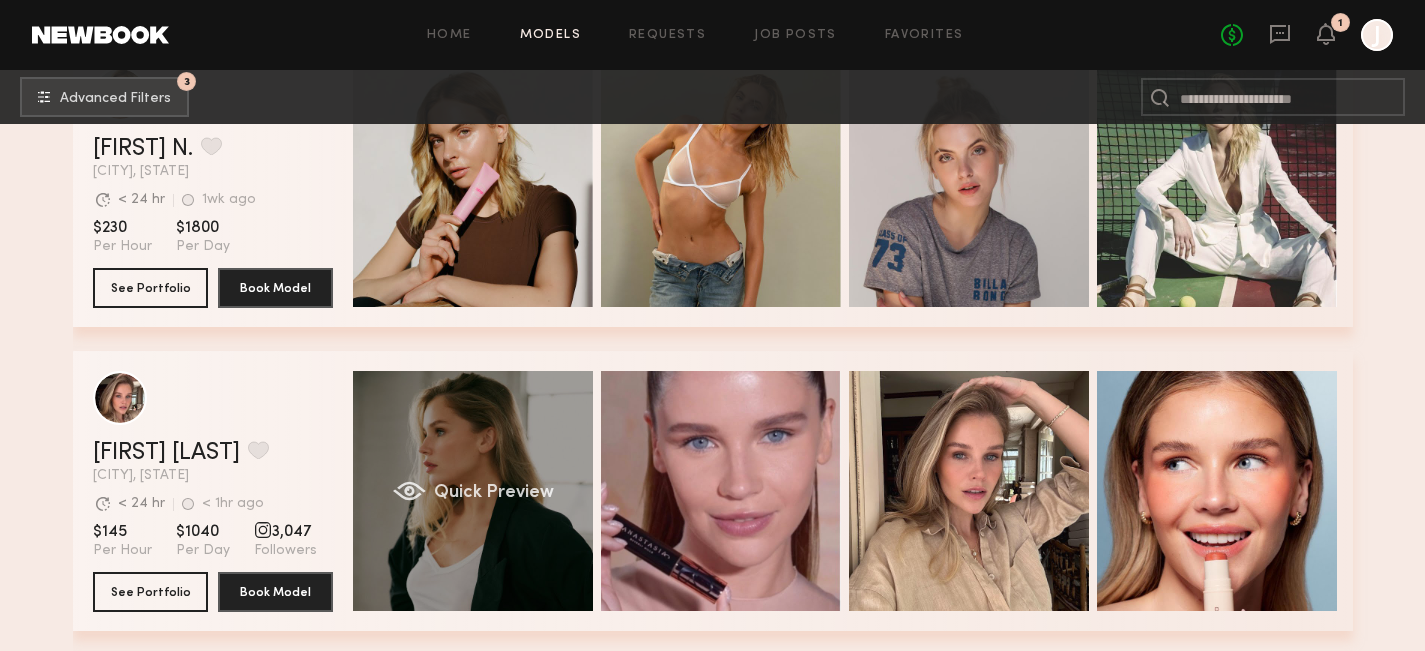 click on "Quick Preview" 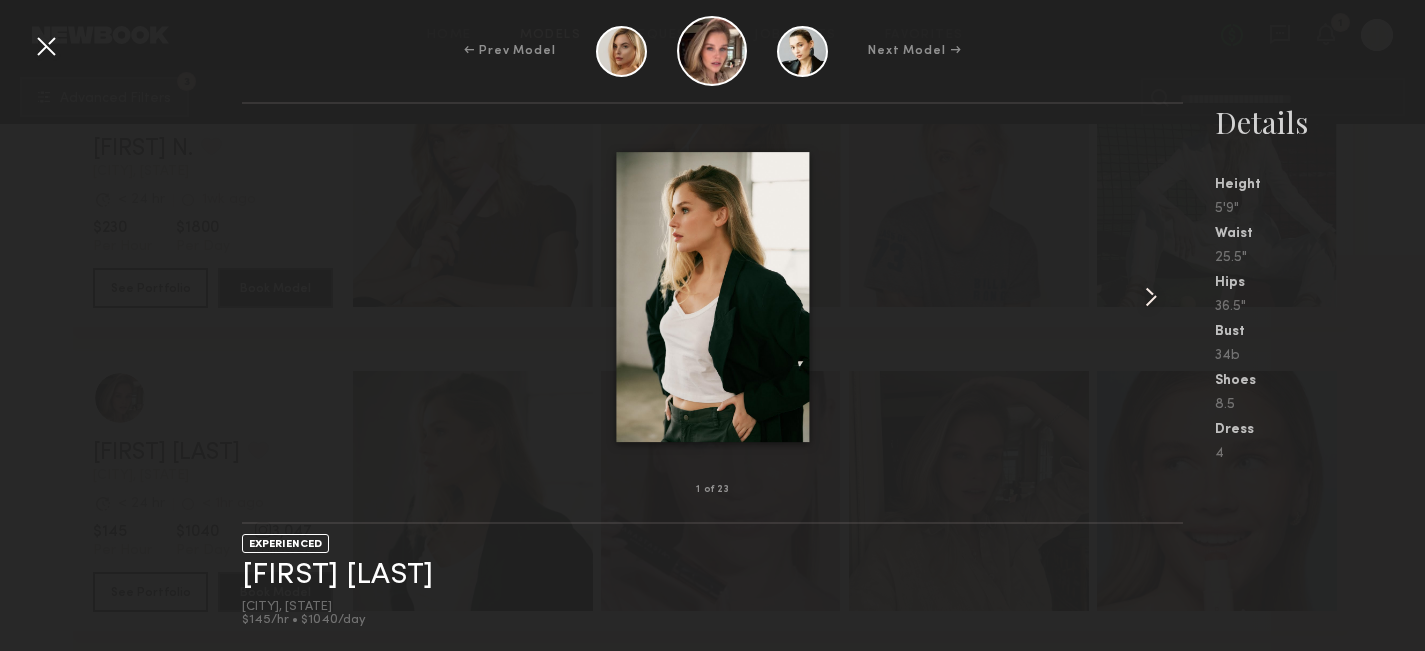 click at bounding box center [1151, 297] 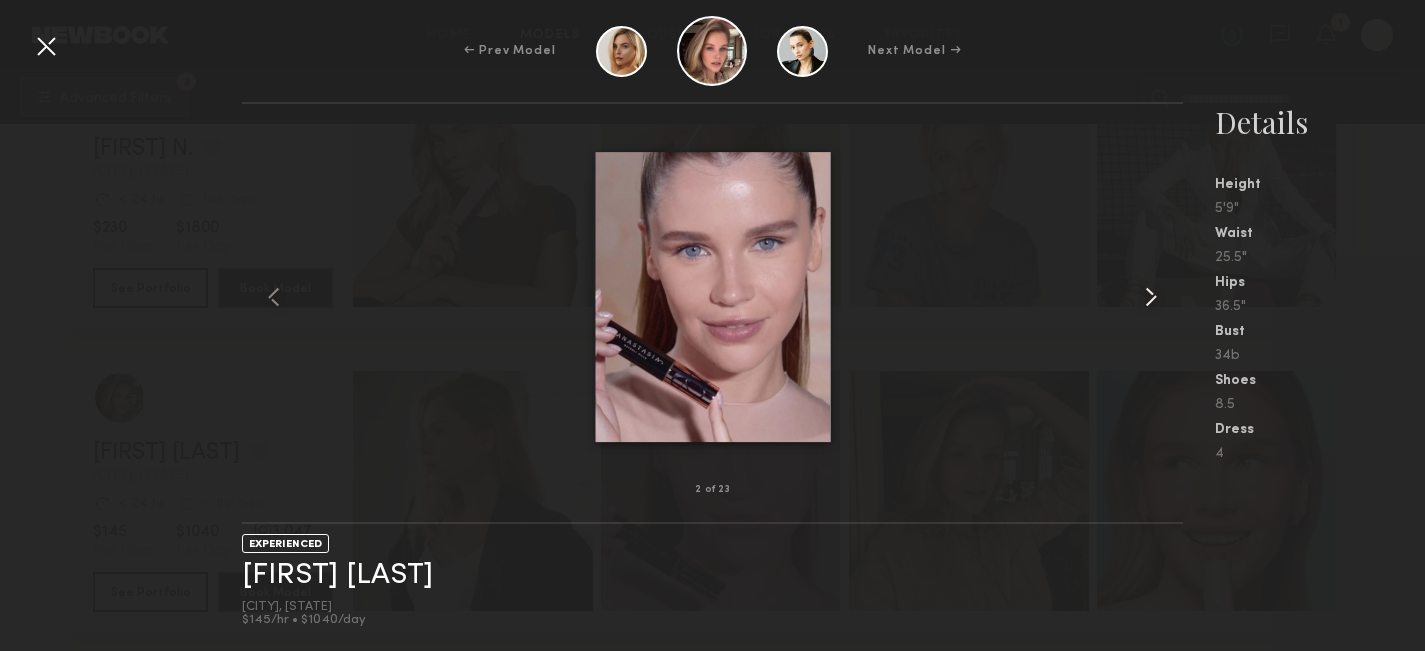 click at bounding box center [1151, 297] 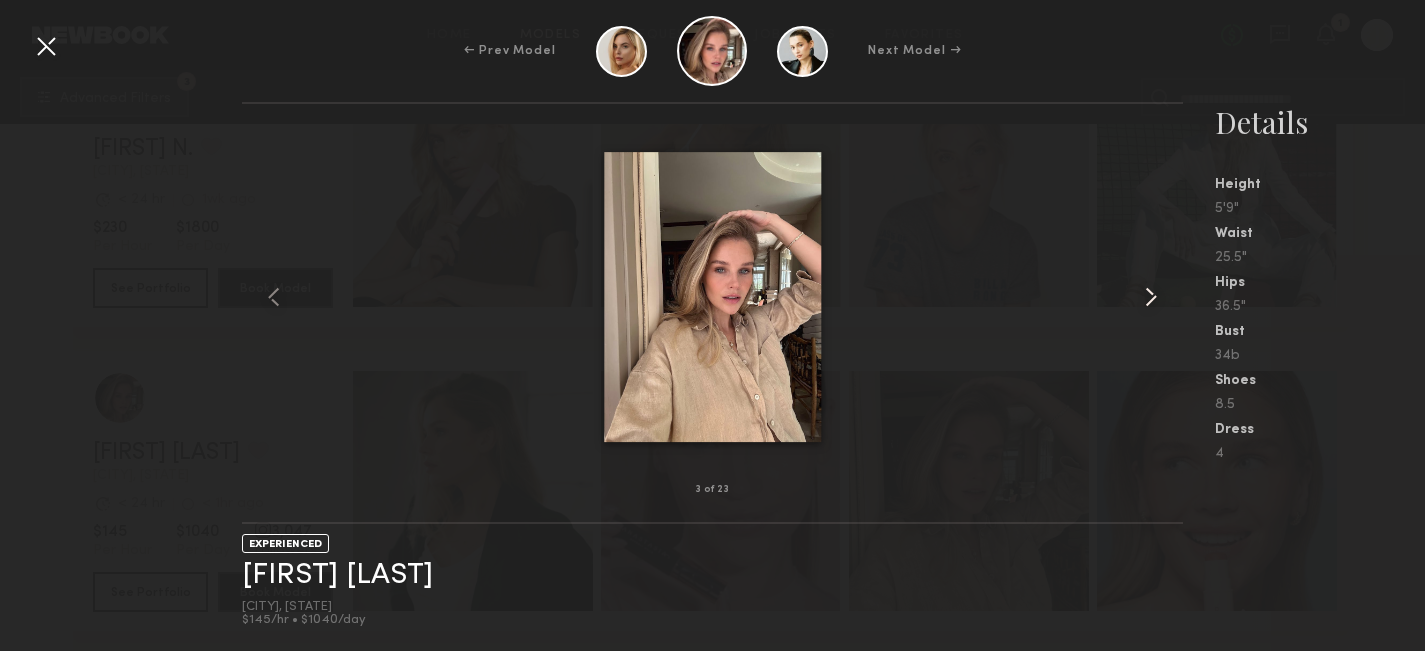 click at bounding box center [1151, 297] 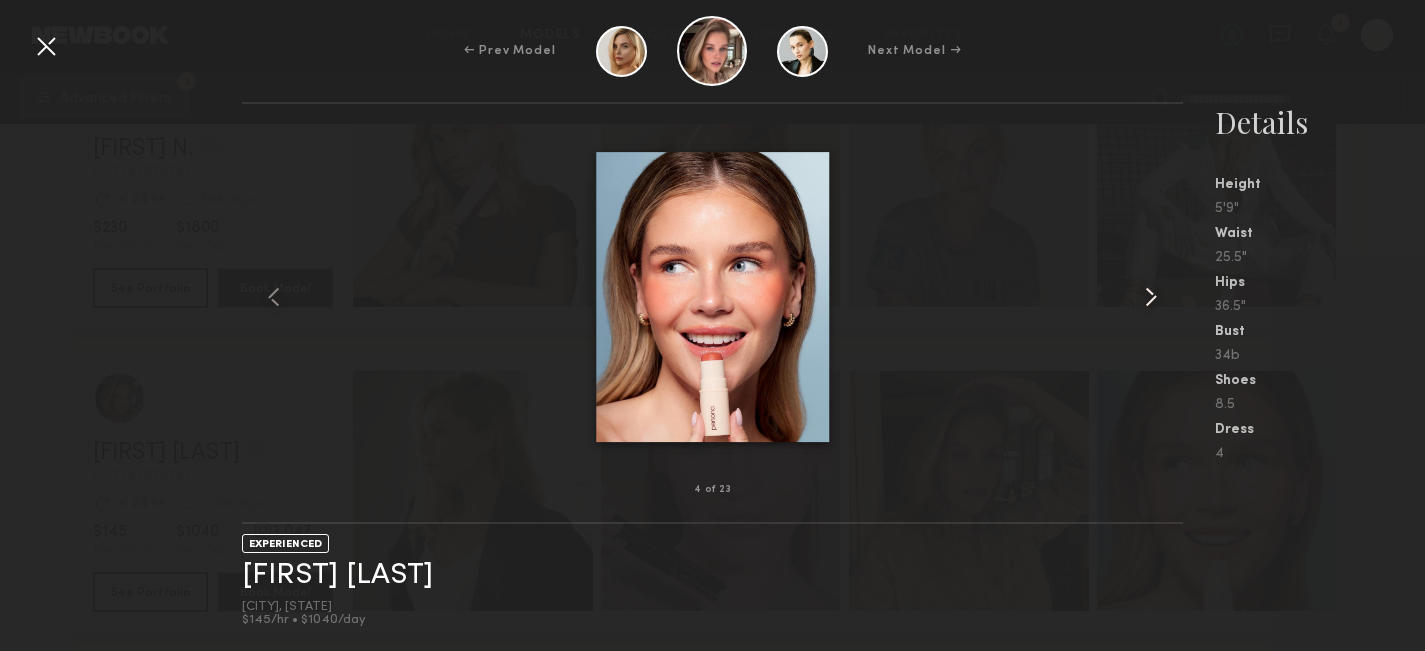 click at bounding box center [1151, 297] 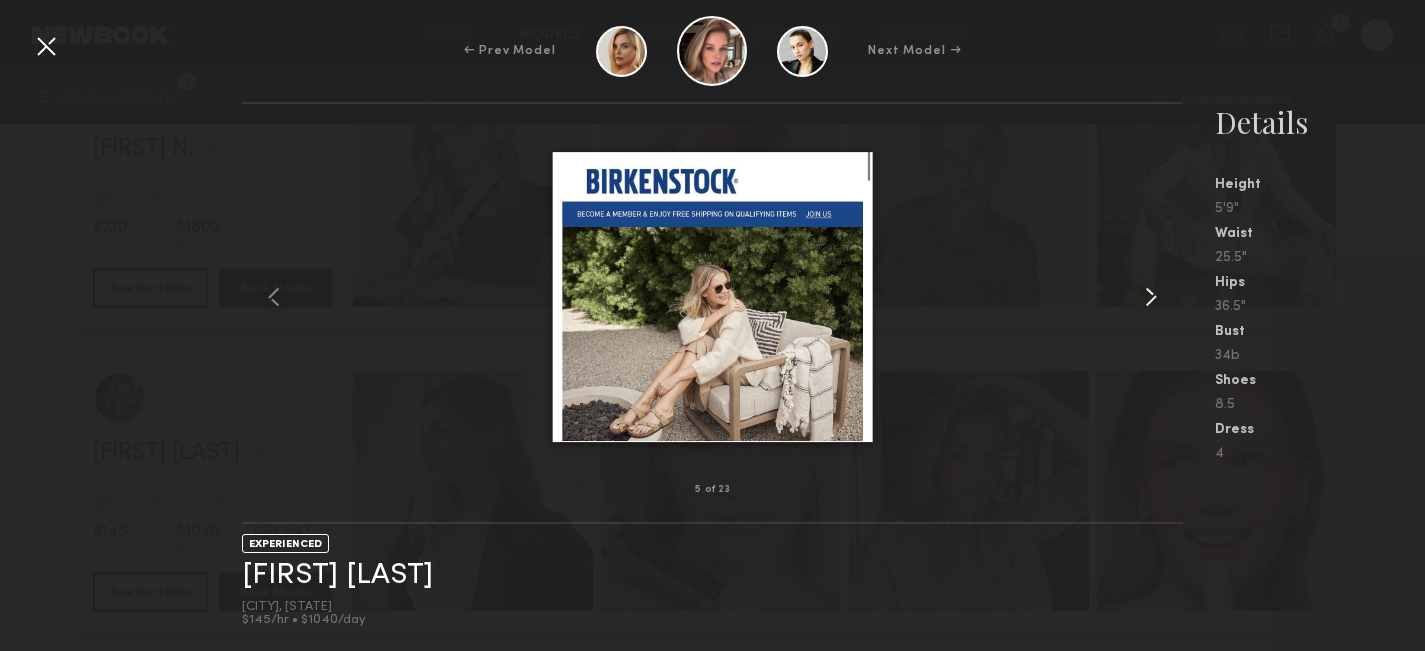click at bounding box center [1151, 297] 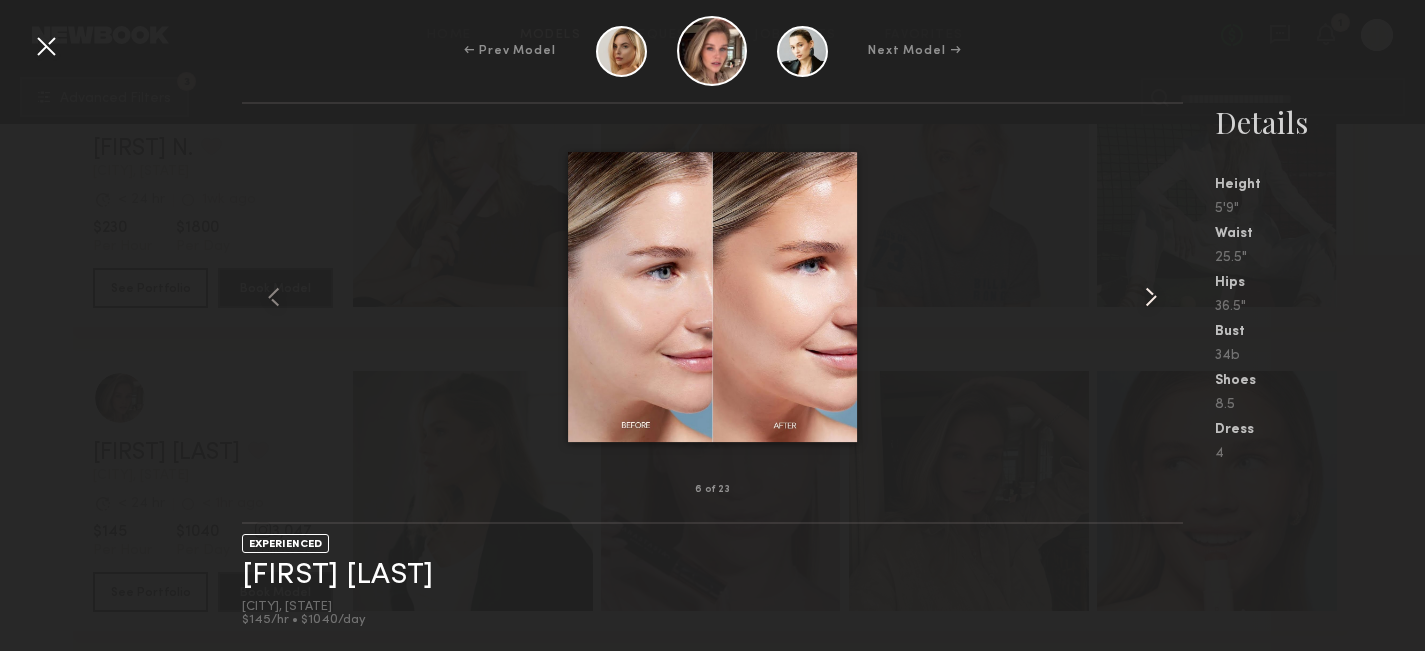 click at bounding box center (1151, 297) 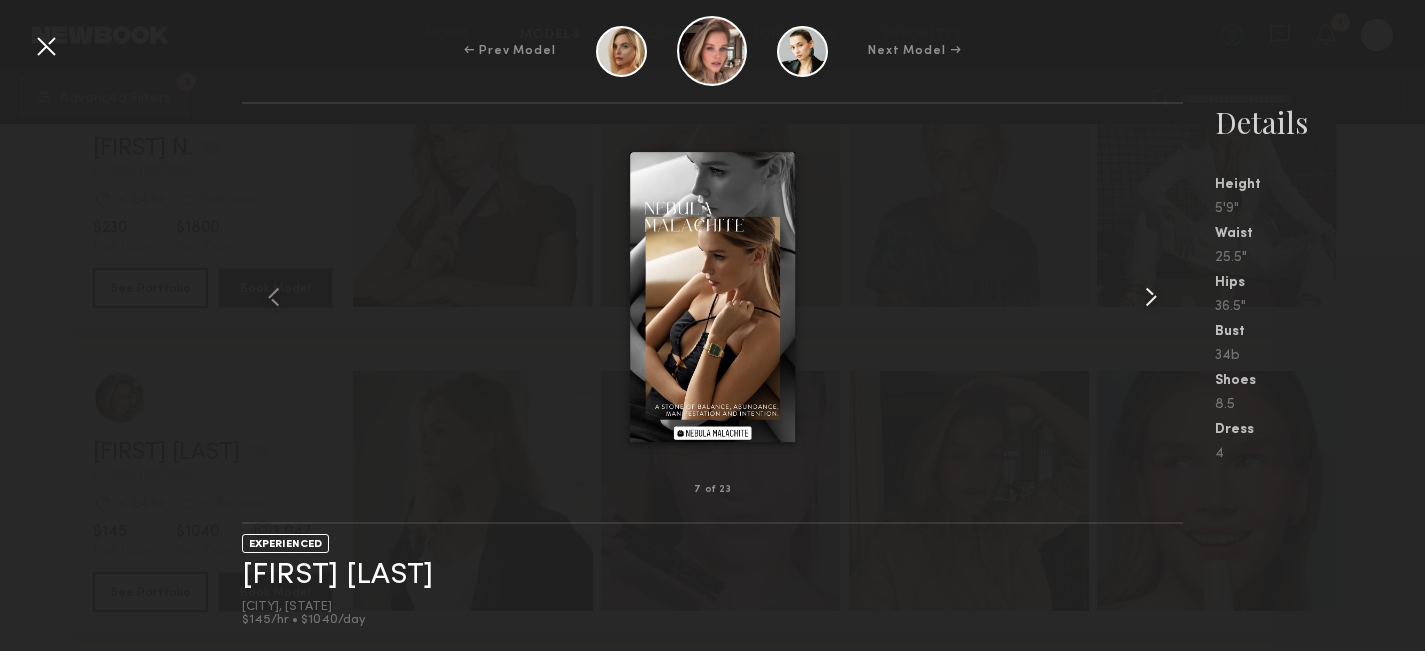 click at bounding box center (1151, 297) 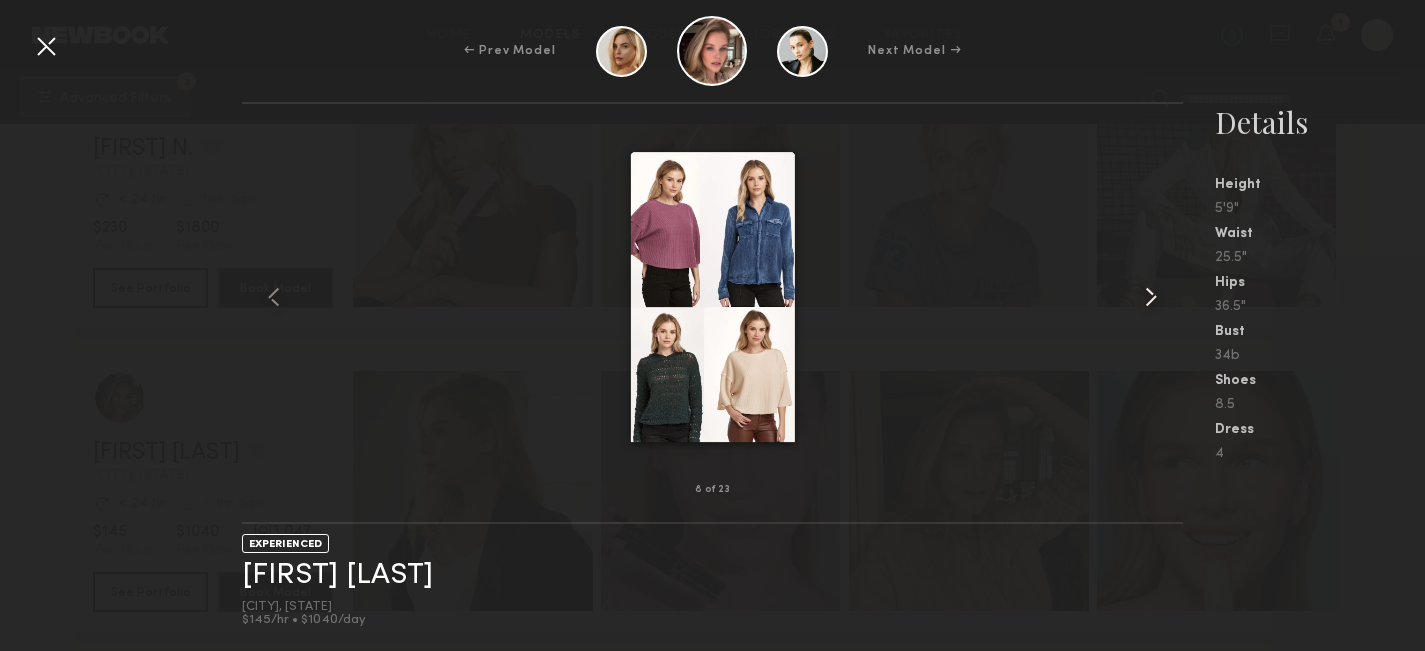 click at bounding box center (1151, 297) 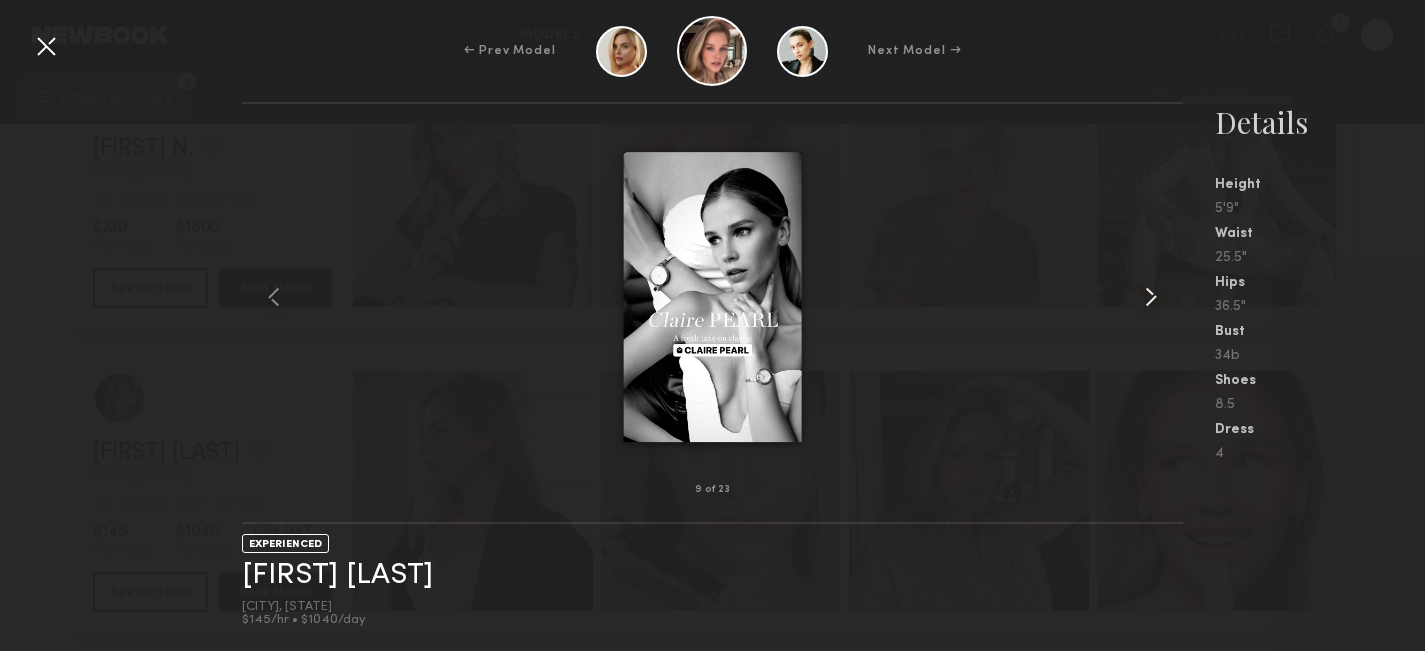 click at bounding box center [1151, 297] 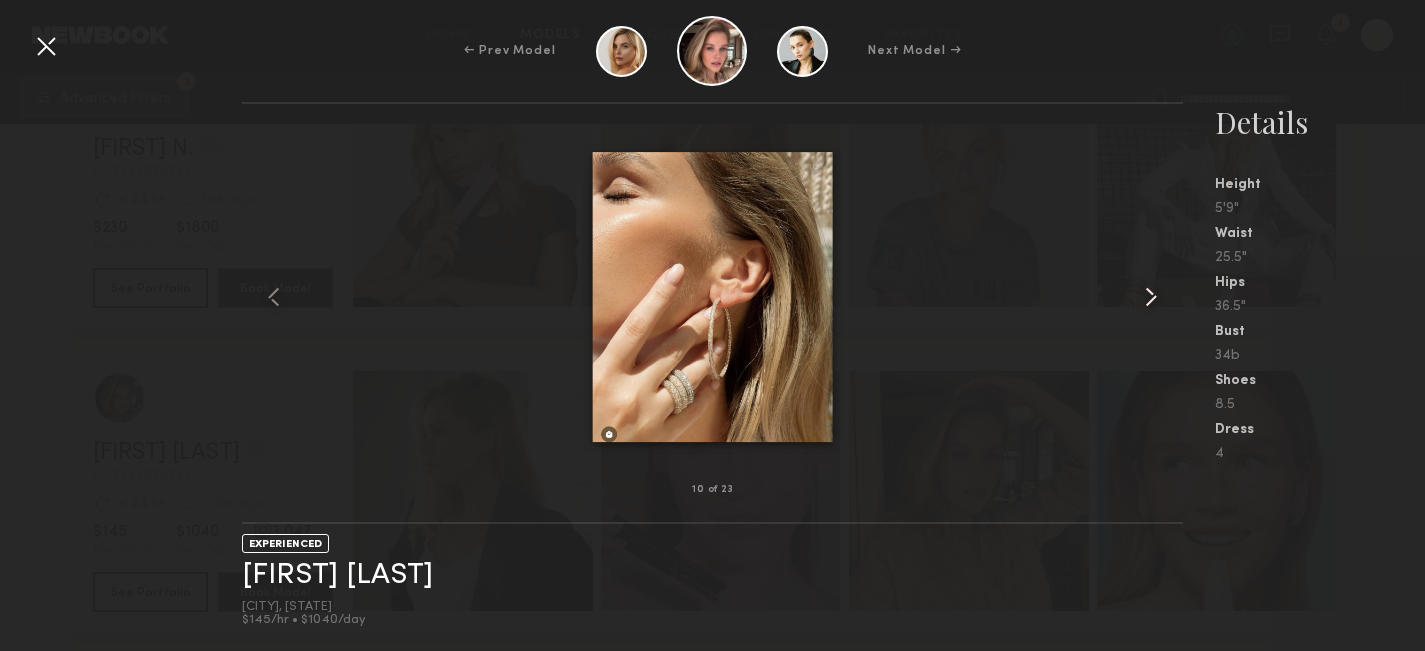 click at bounding box center [1151, 297] 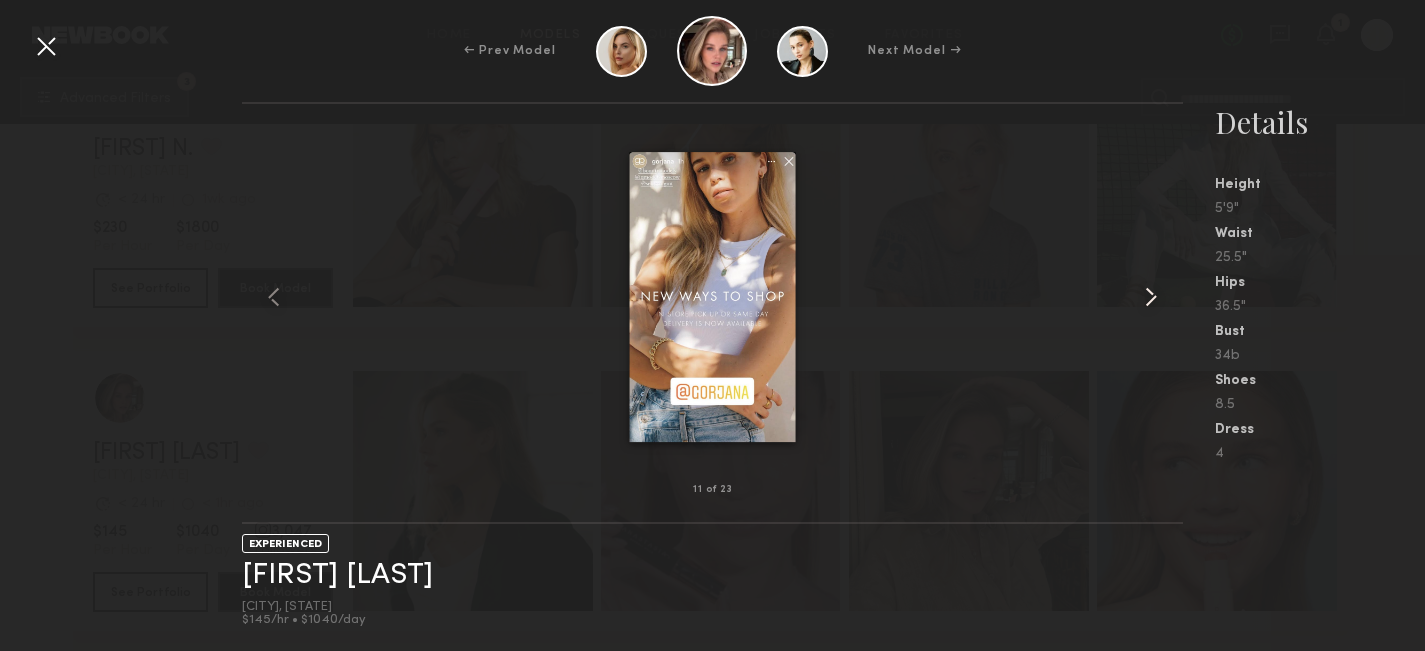 click at bounding box center (1151, 297) 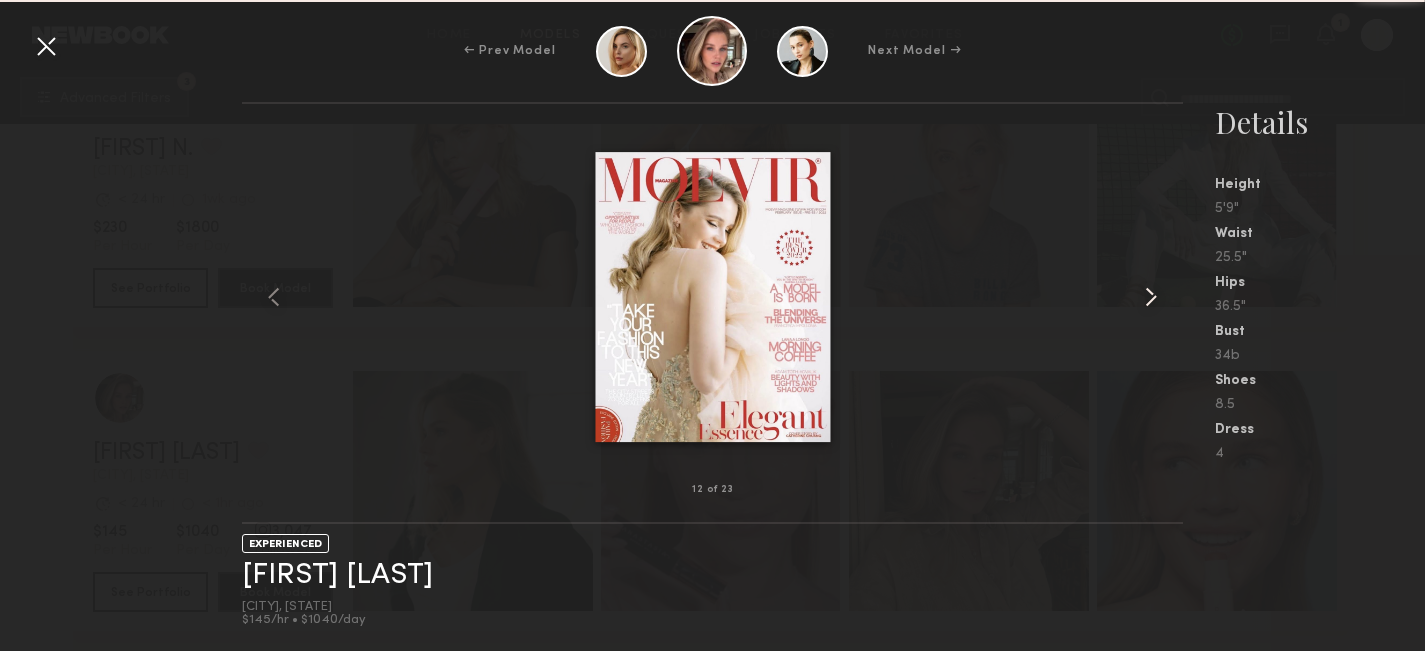 click at bounding box center [1151, 297] 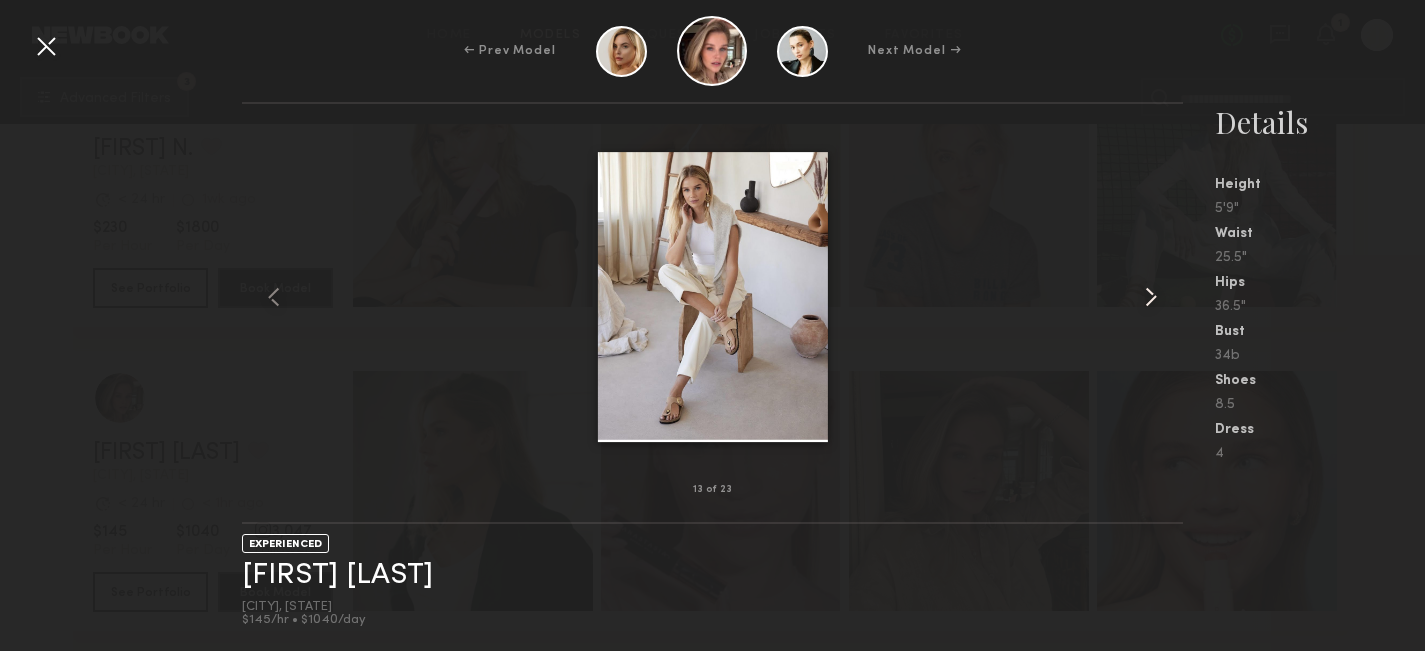 click at bounding box center (1151, 297) 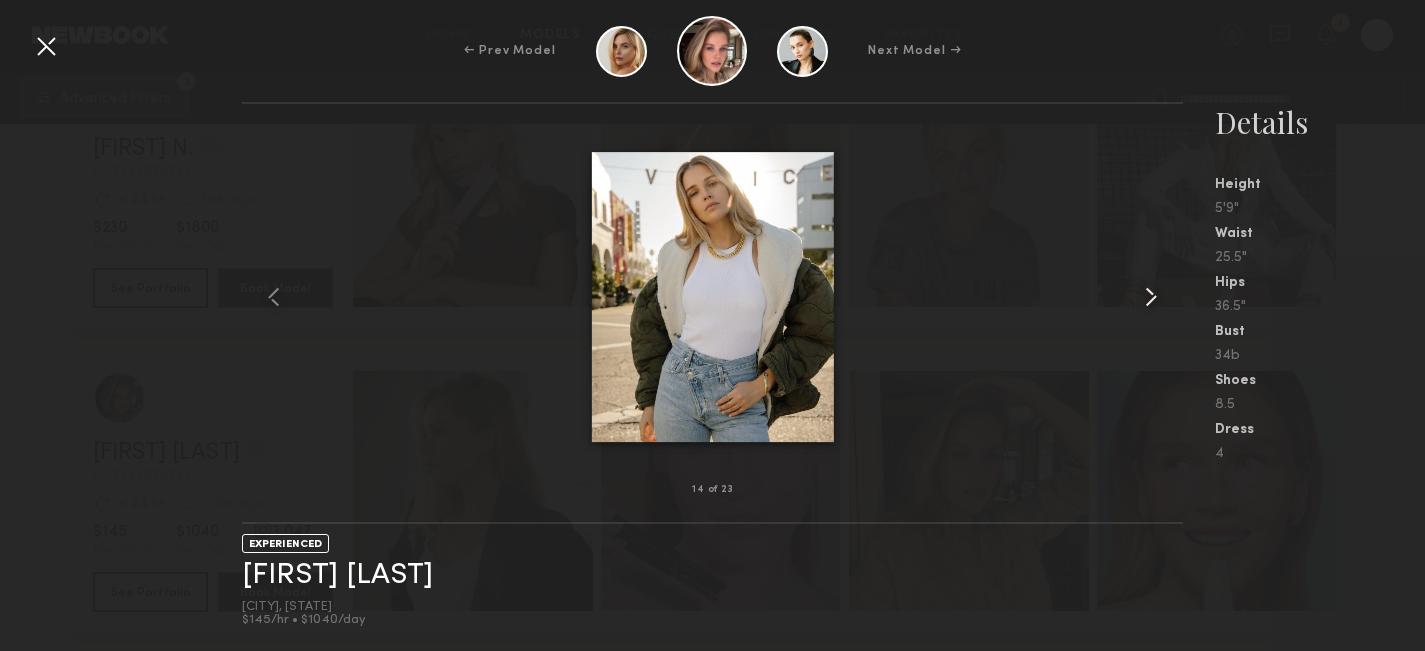 click at bounding box center (1151, 297) 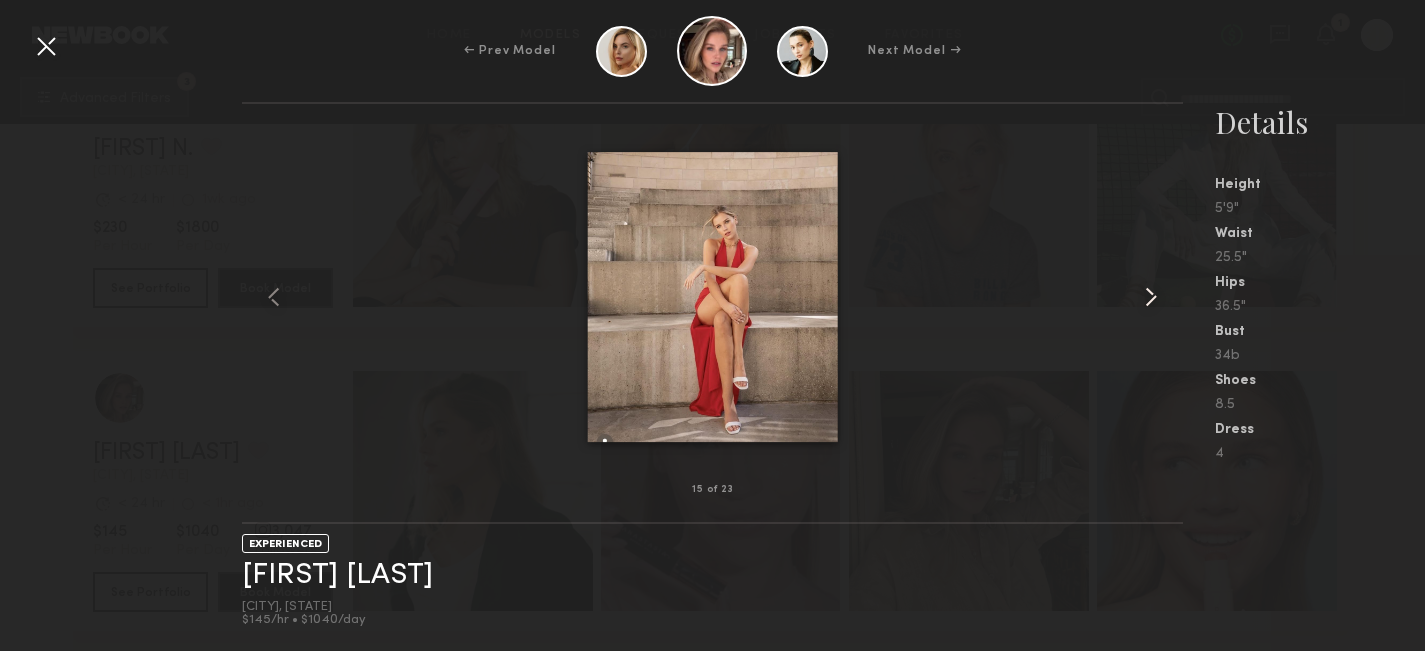 click at bounding box center (1151, 297) 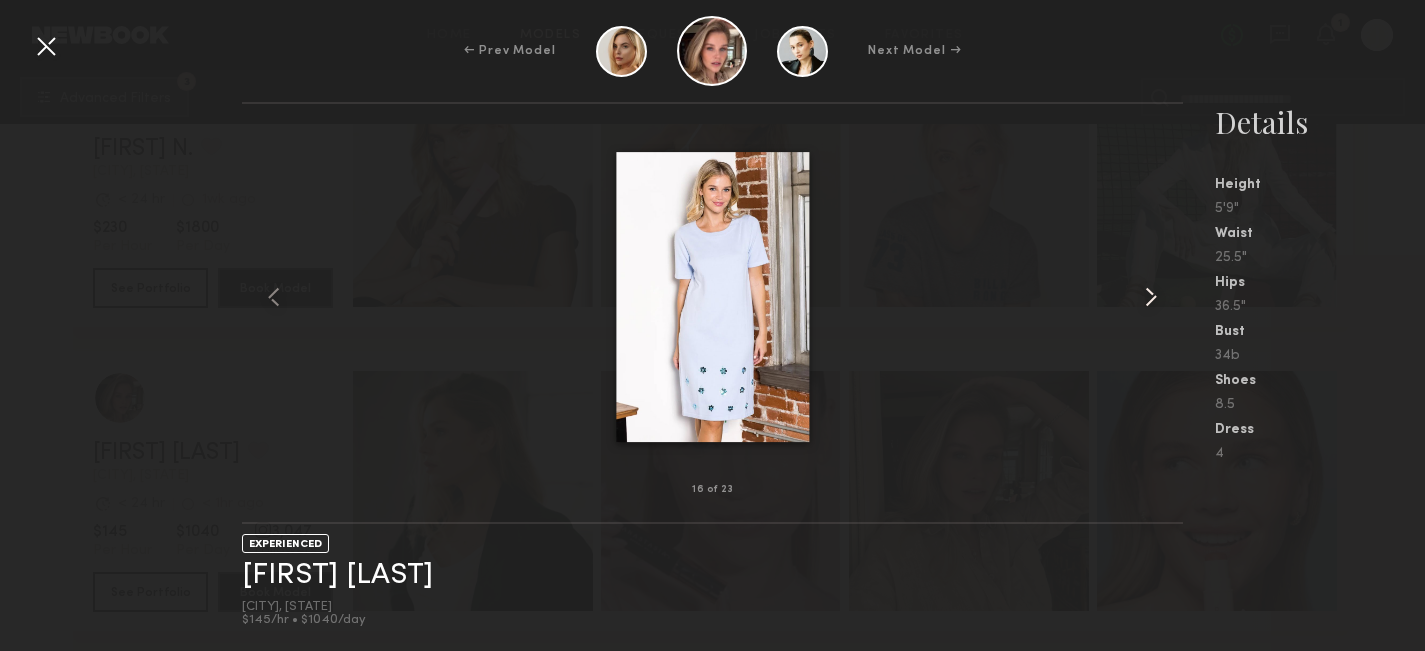 click at bounding box center [1151, 297] 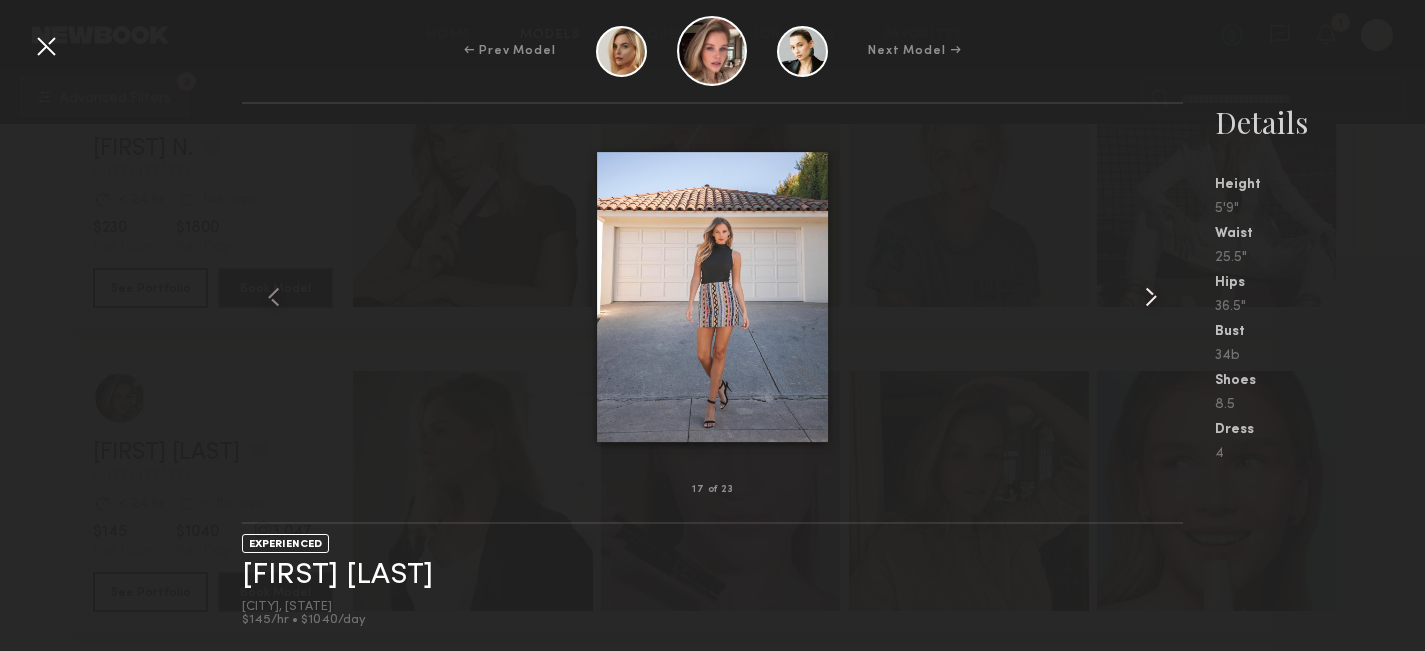 click at bounding box center (1151, 297) 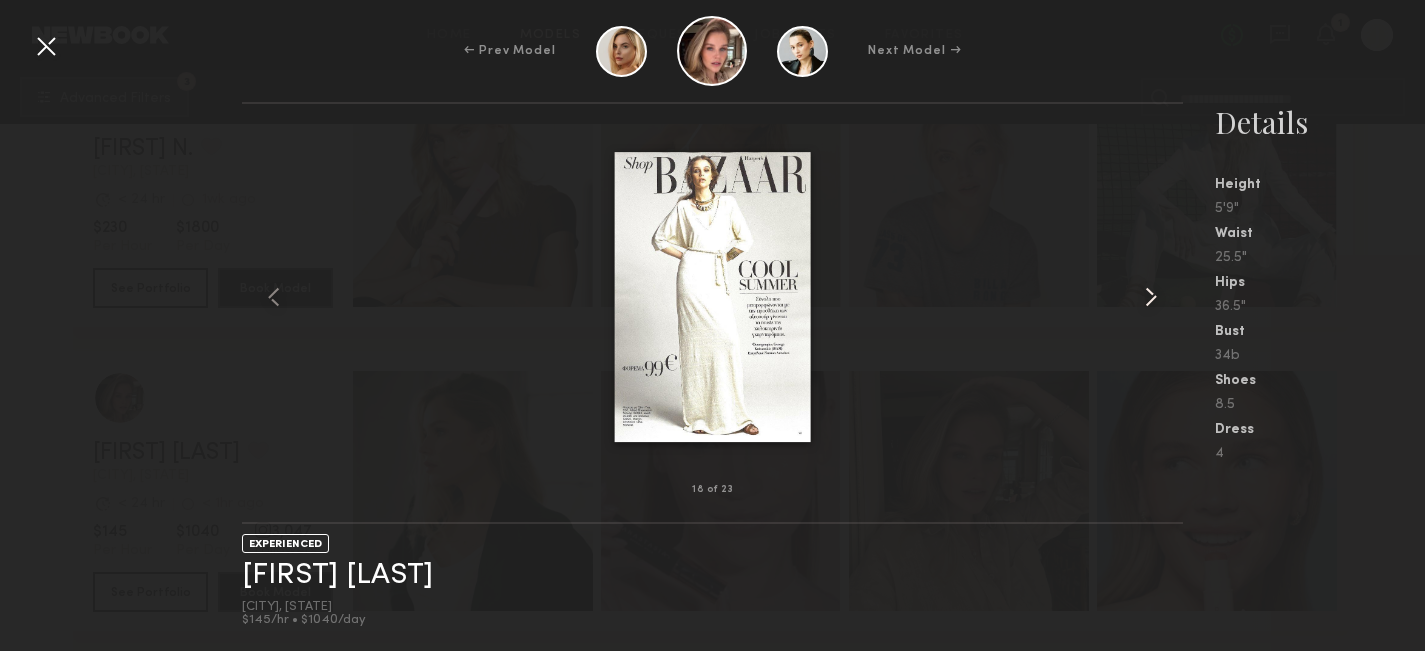 click at bounding box center (1151, 297) 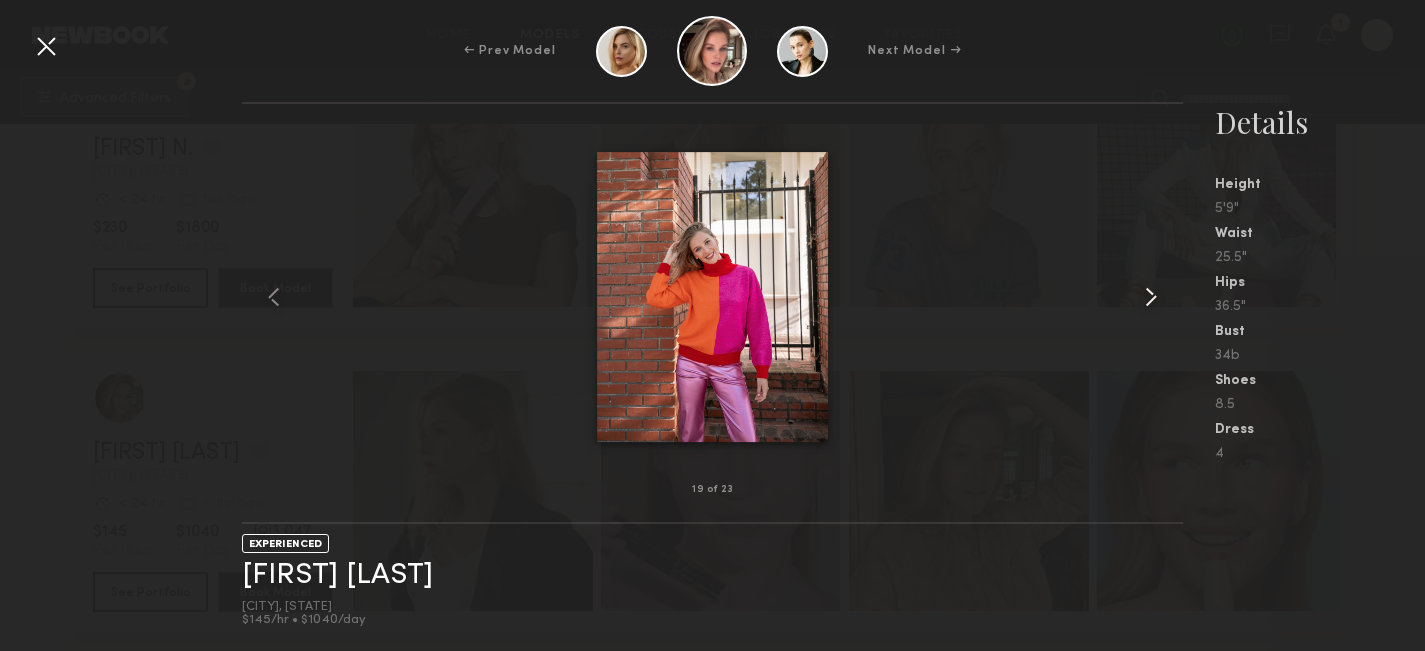 click at bounding box center [1151, 297] 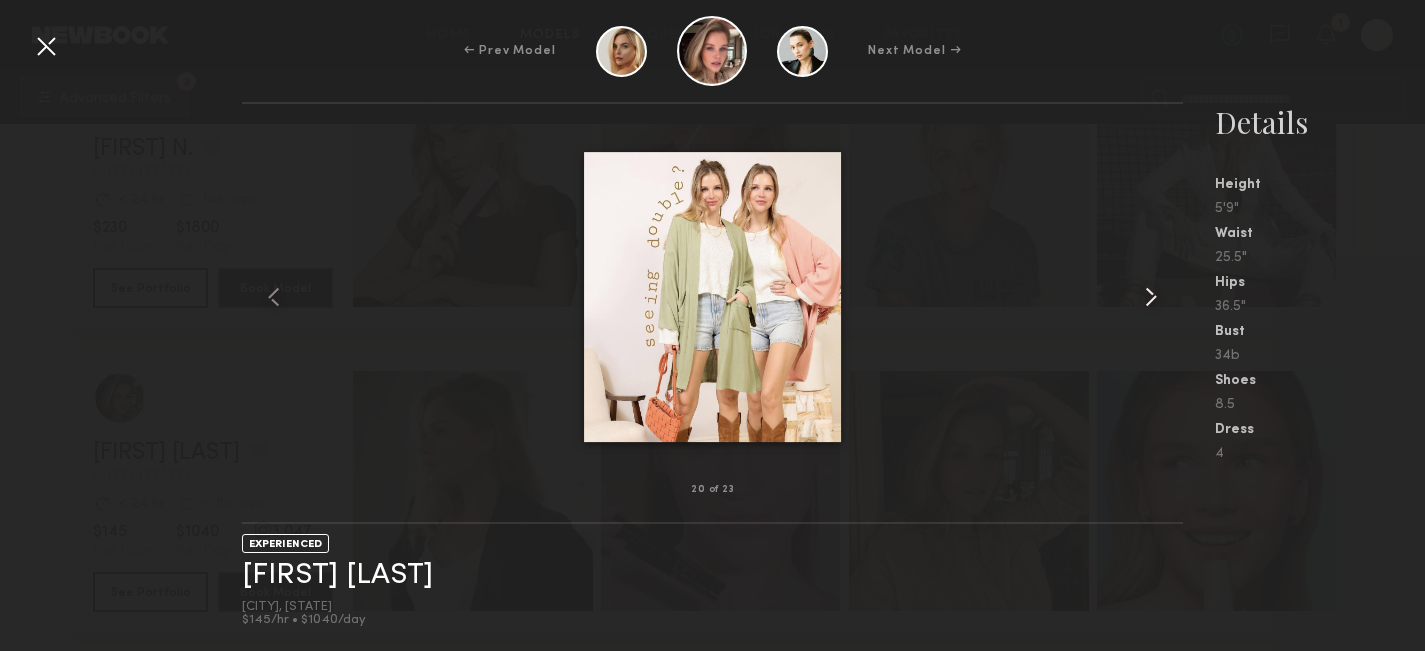 click at bounding box center [1151, 297] 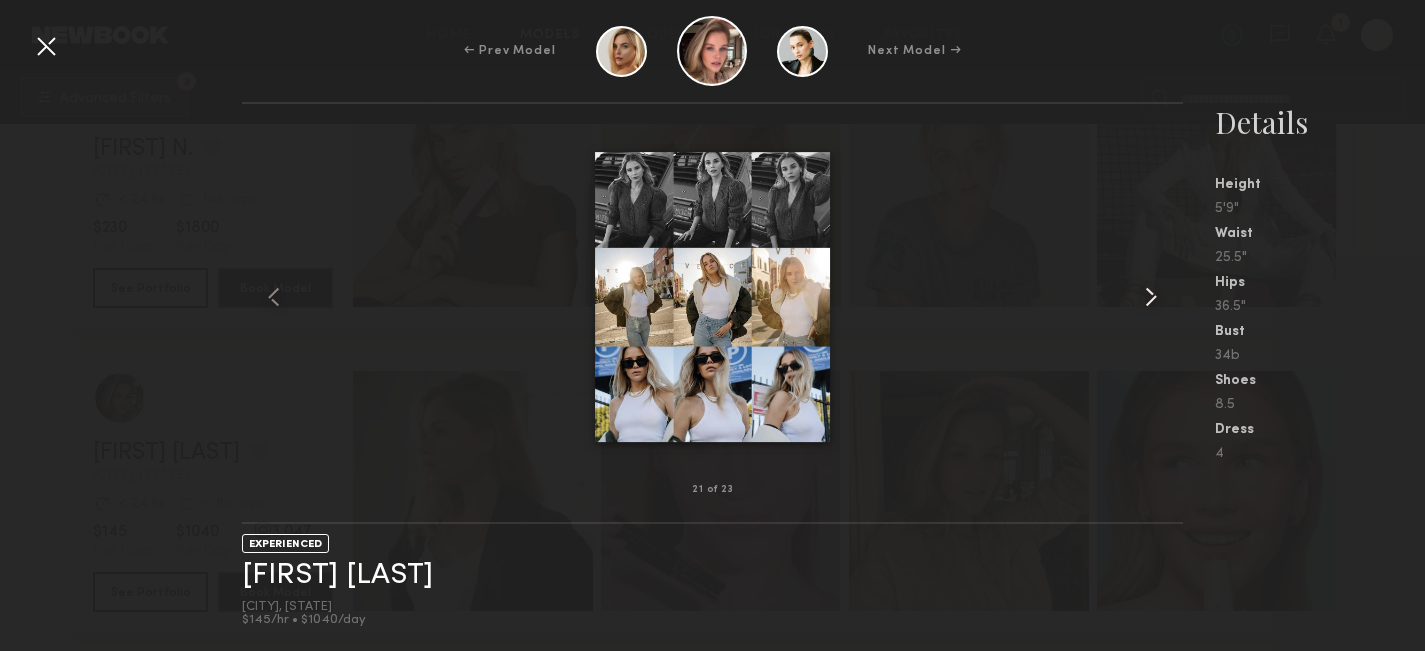 click at bounding box center (1151, 297) 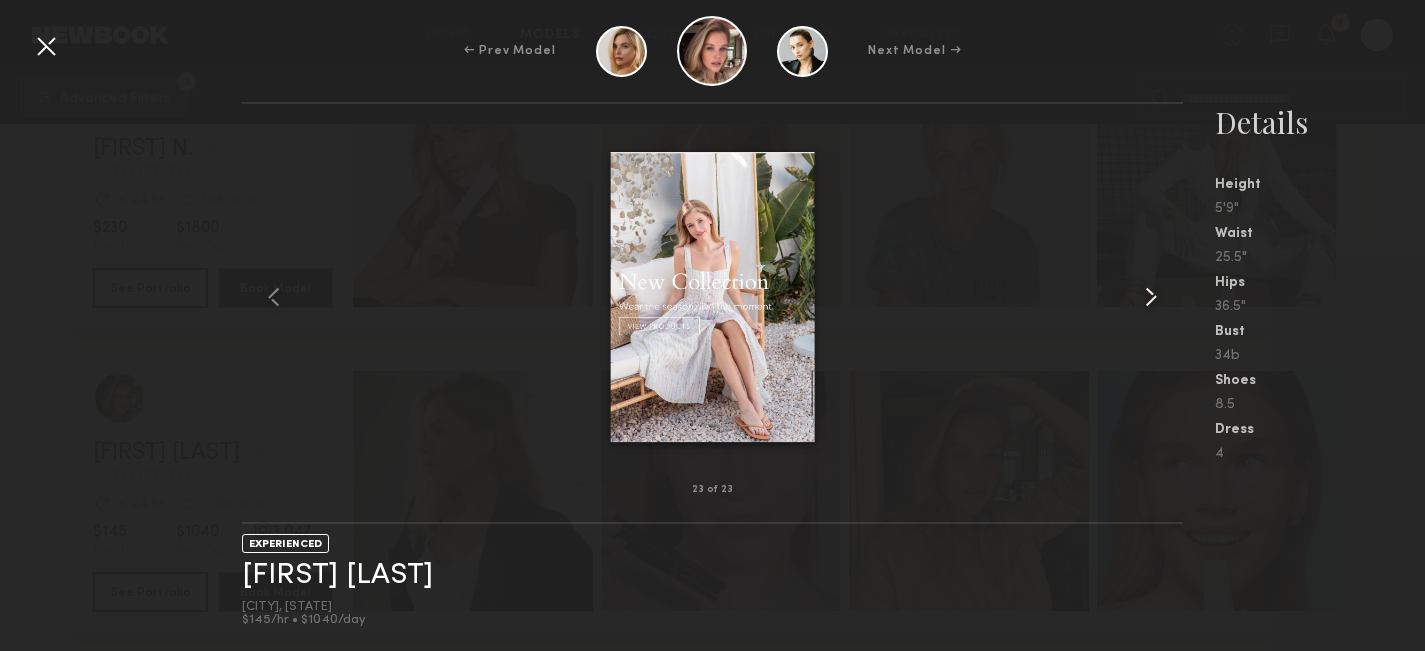 click at bounding box center [1151, 297] 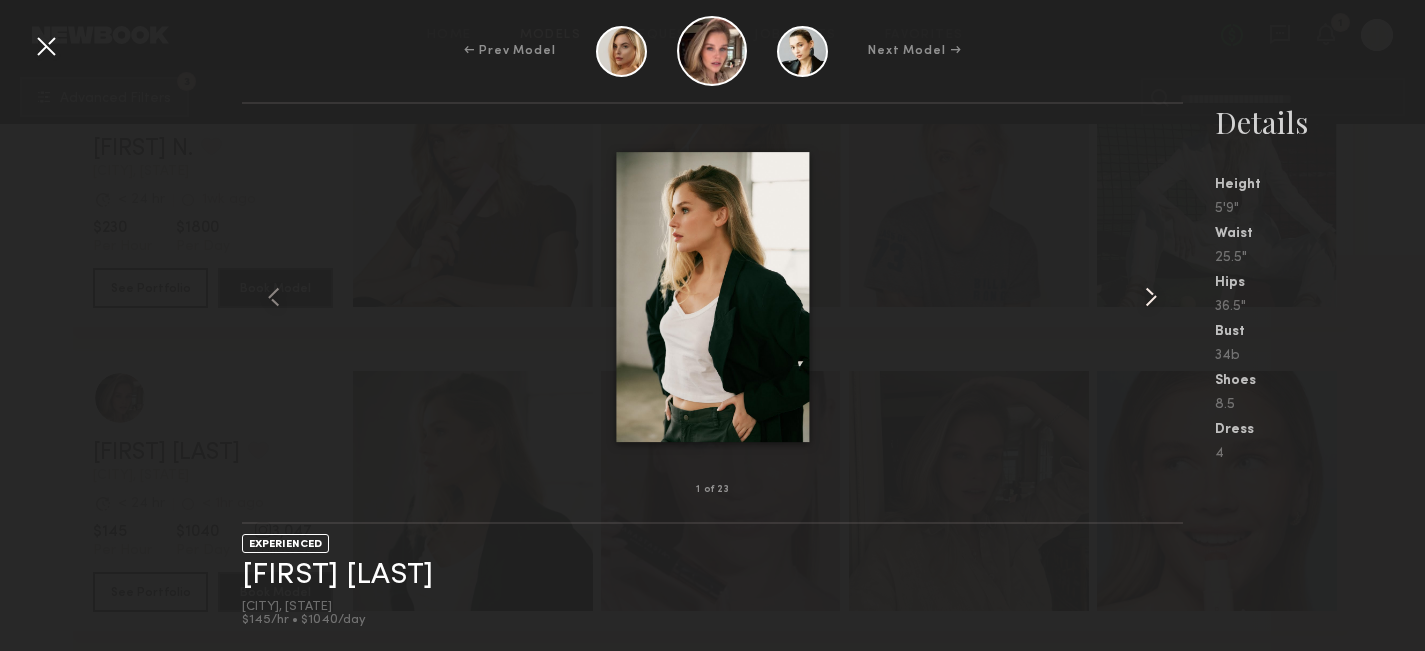 click at bounding box center [1151, 297] 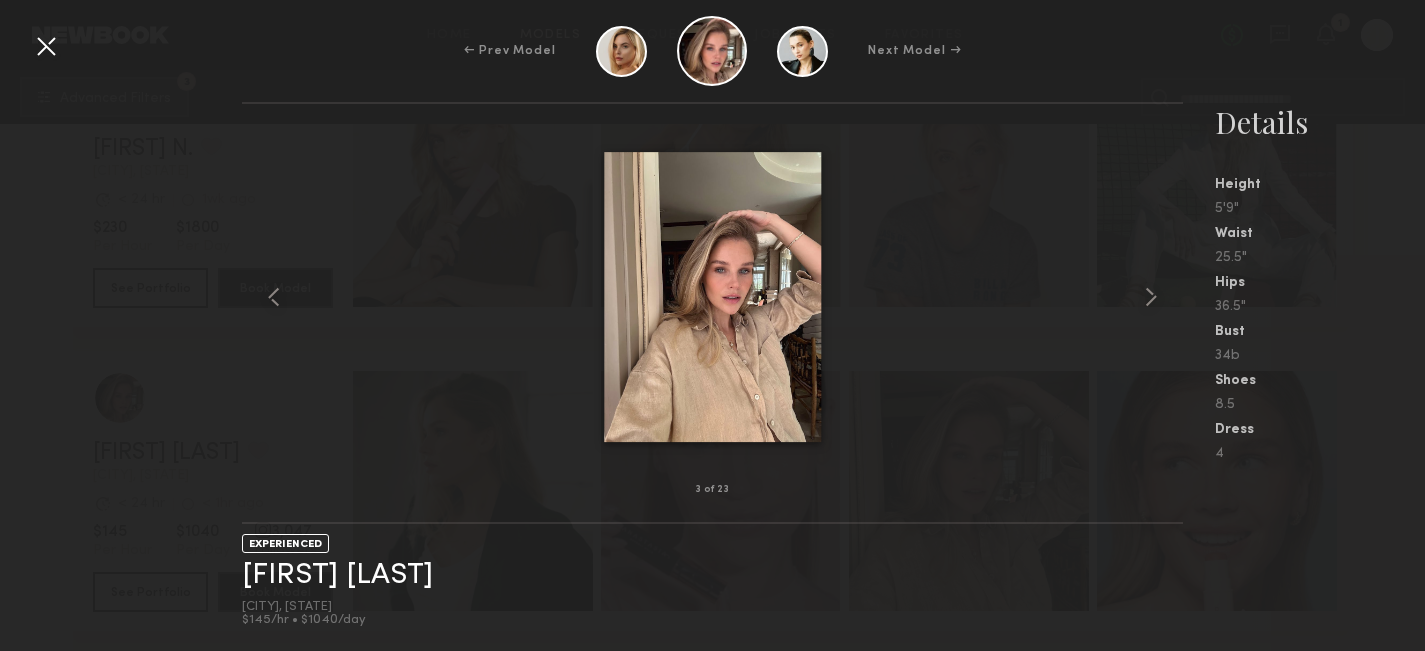 click at bounding box center [46, 46] 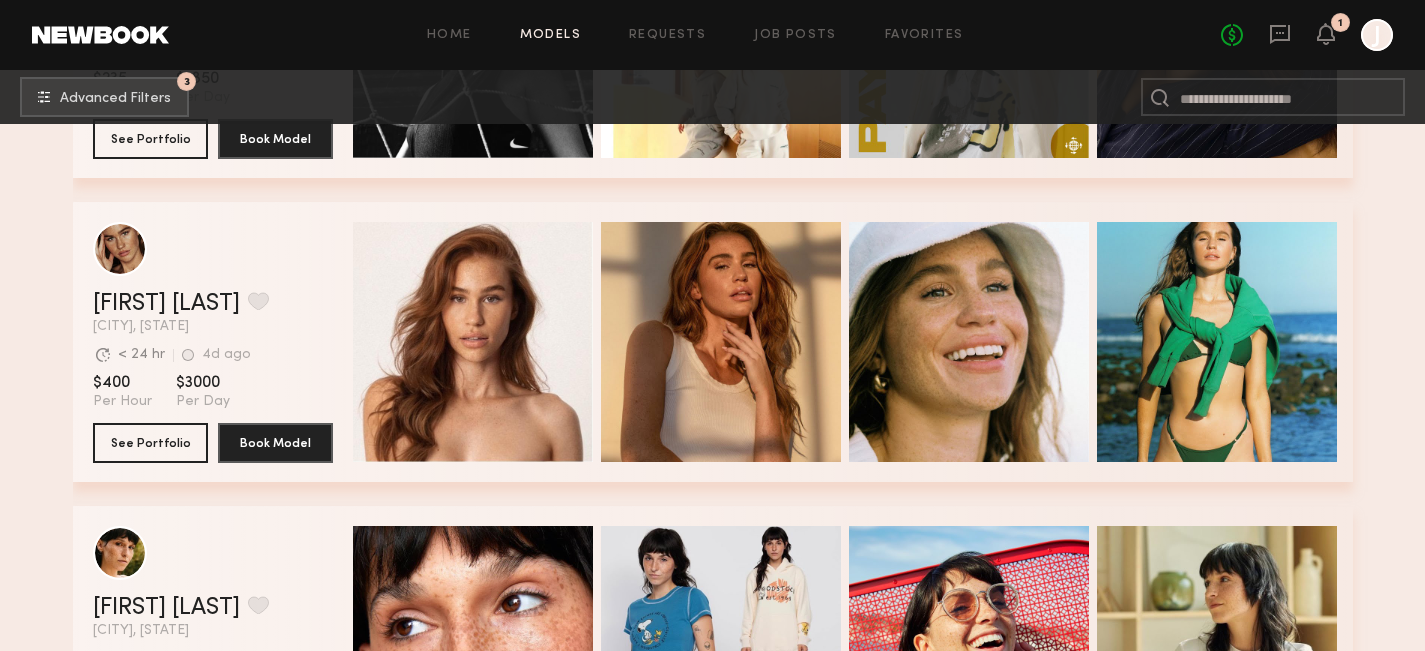 scroll, scrollTop: 5133, scrollLeft: 0, axis: vertical 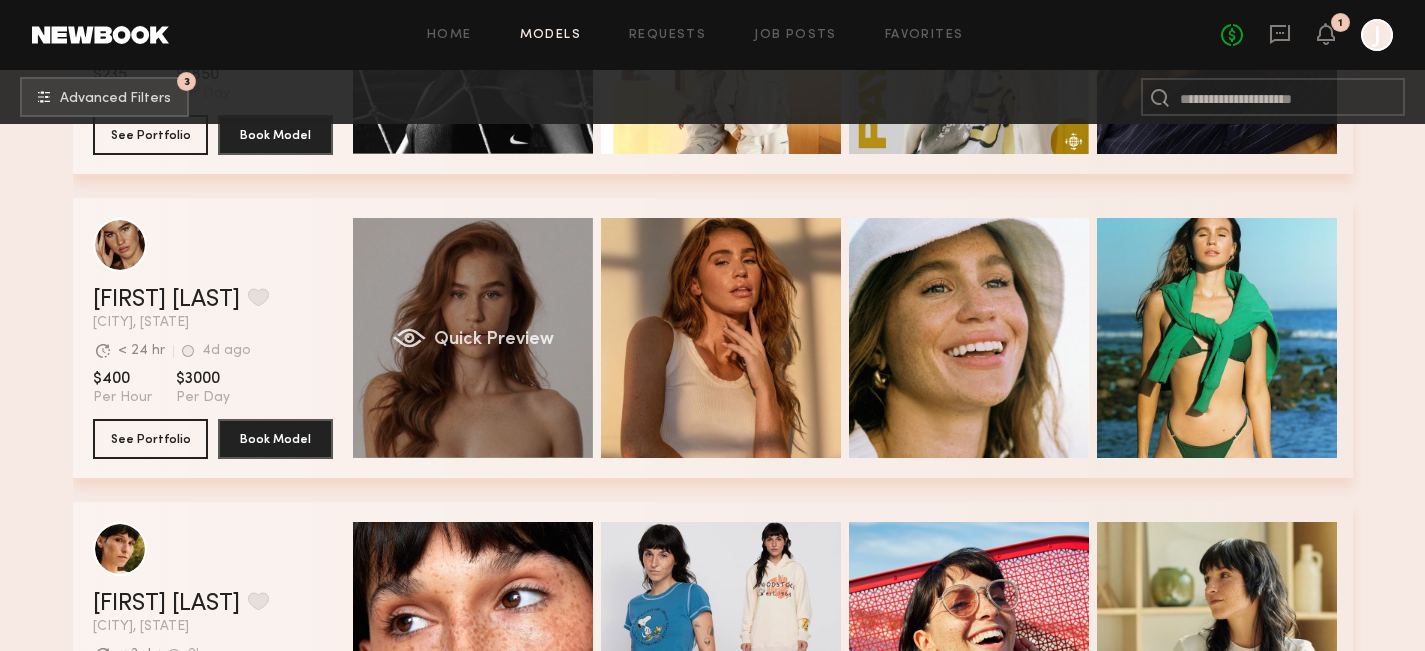 click on "Quick Preview" 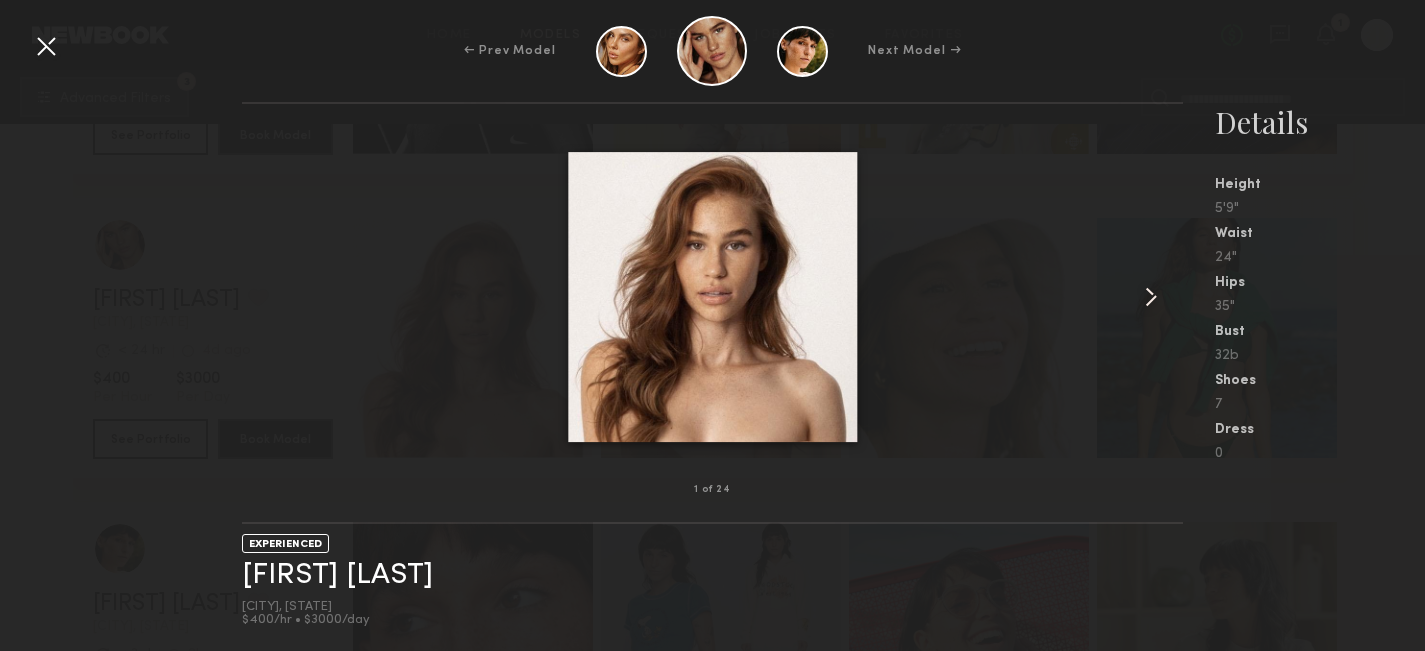 click at bounding box center [1151, 297] 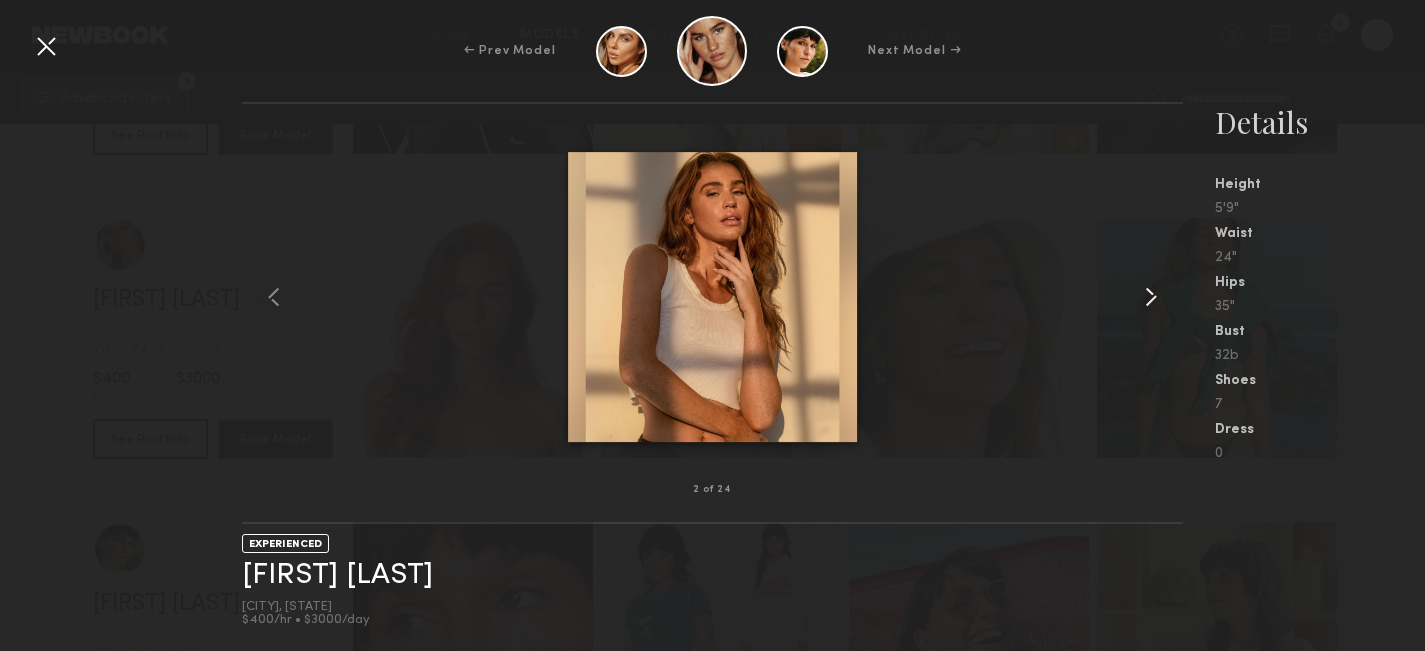 click at bounding box center (1151, 297) 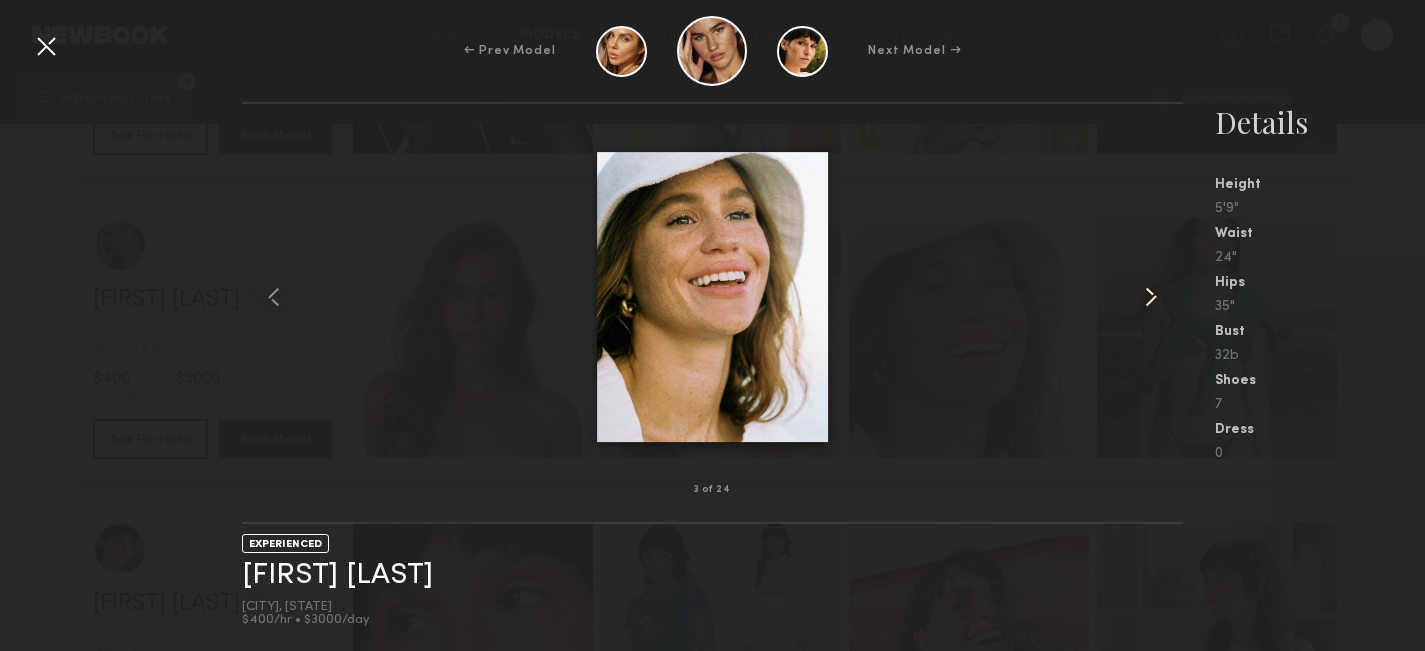 click at bounding box center [1151, 297] 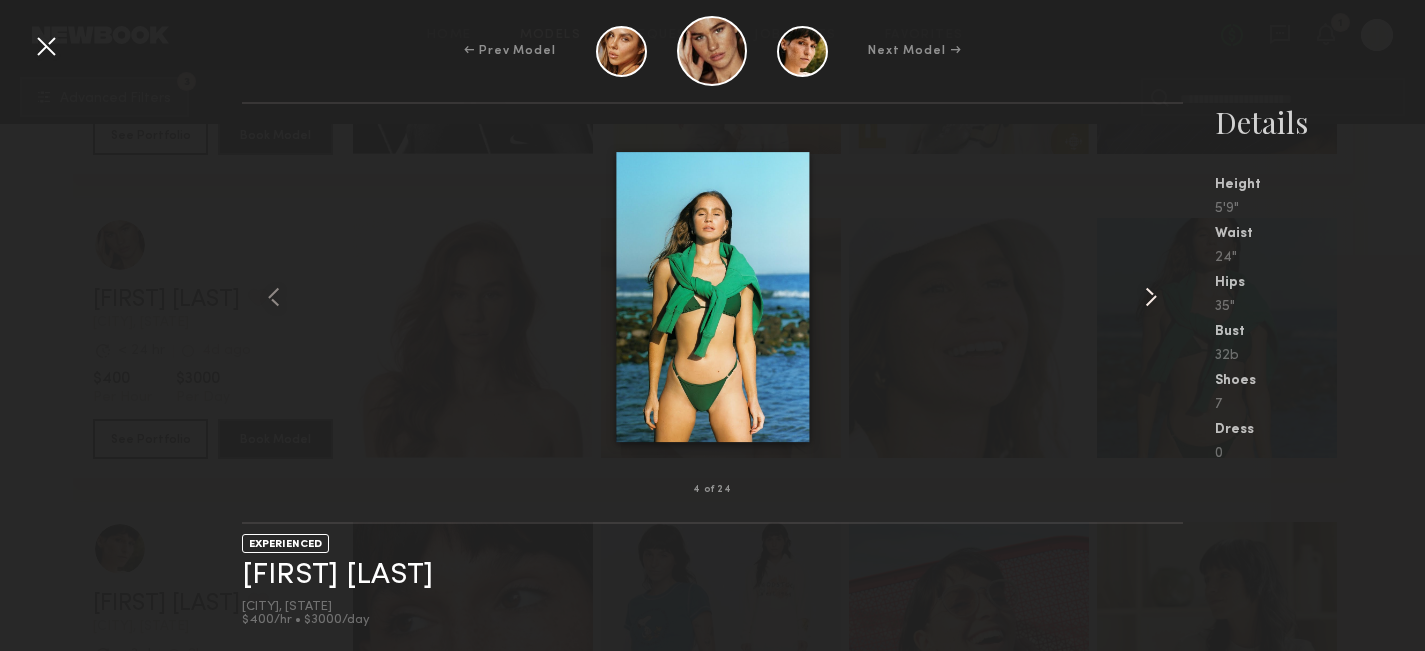 click at bounding box center [1151, 297] 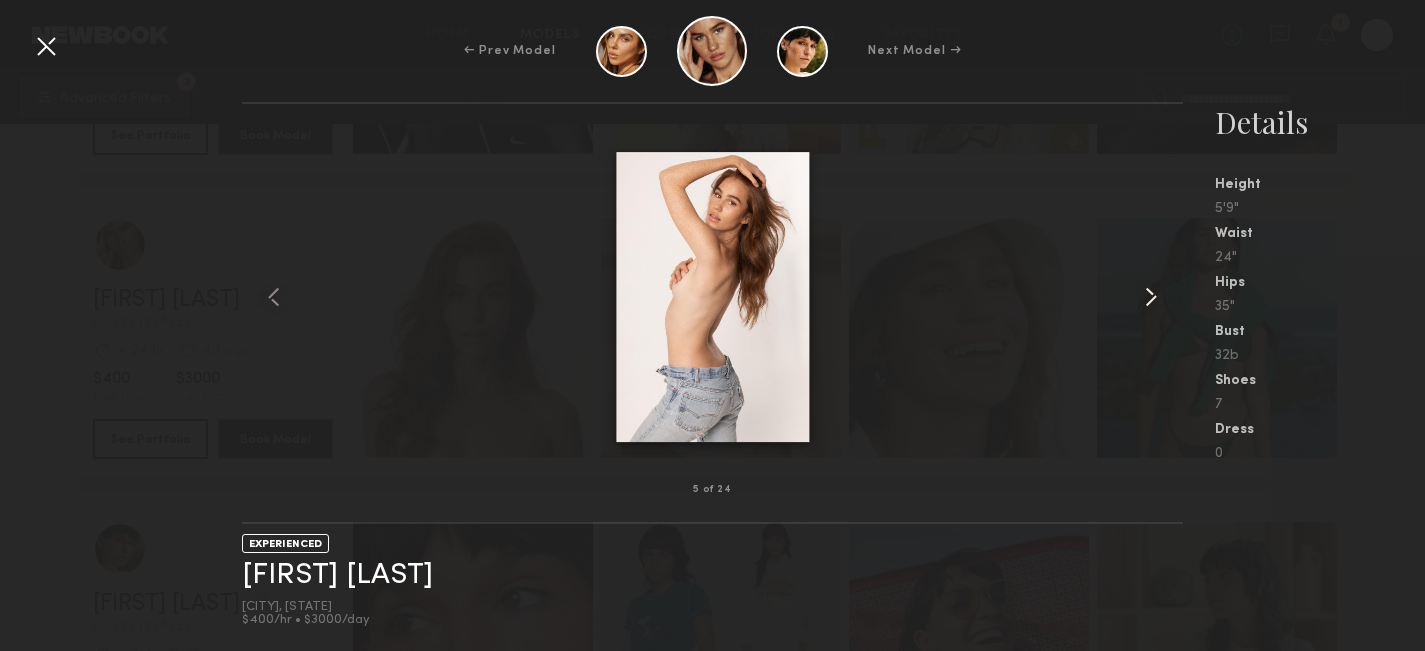 click at bounding box center [1151, 297] 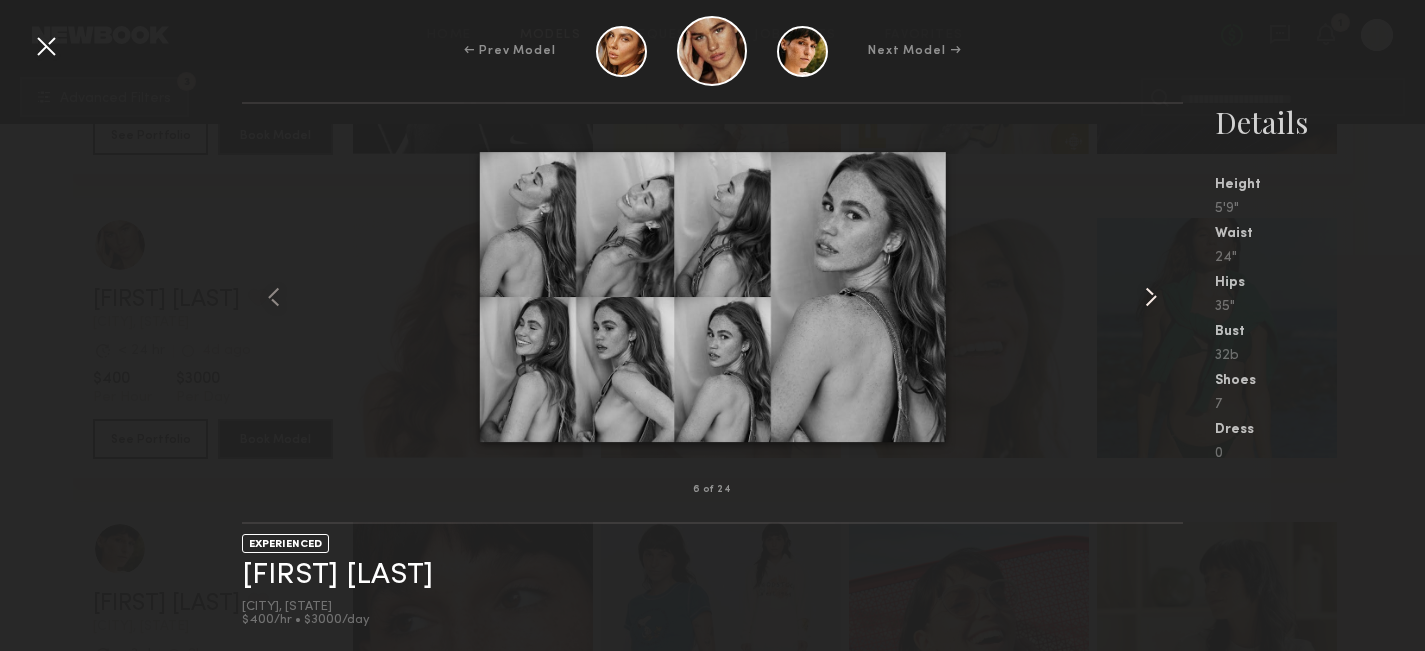 click at bounding box center (1151, 297) 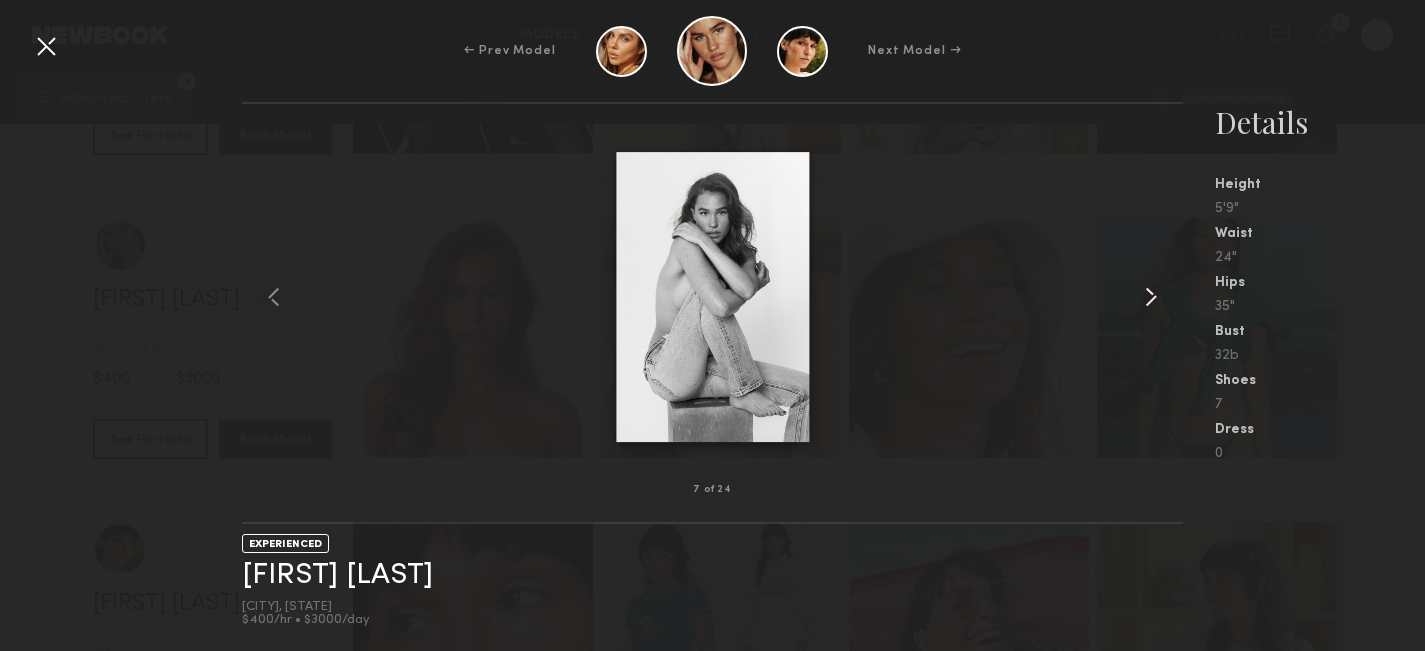 click at bounding box center (1151, 297) 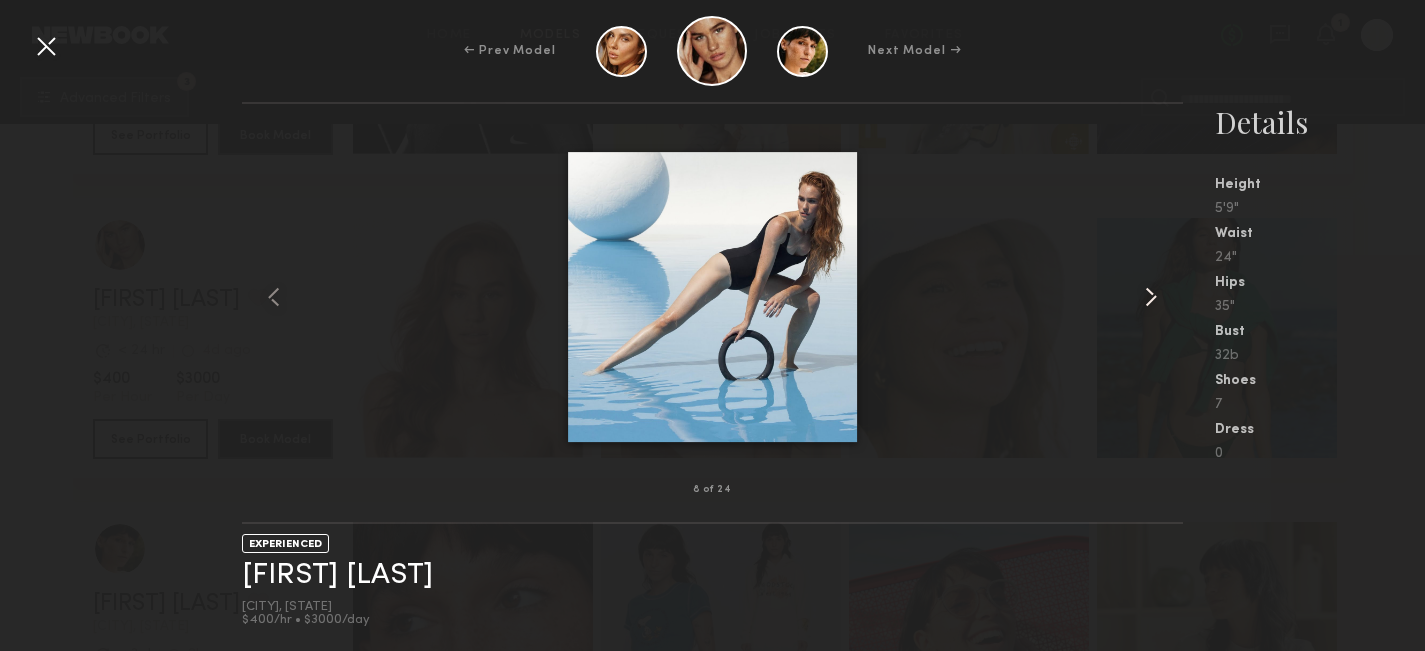 click at bounding box center [1151, 297] 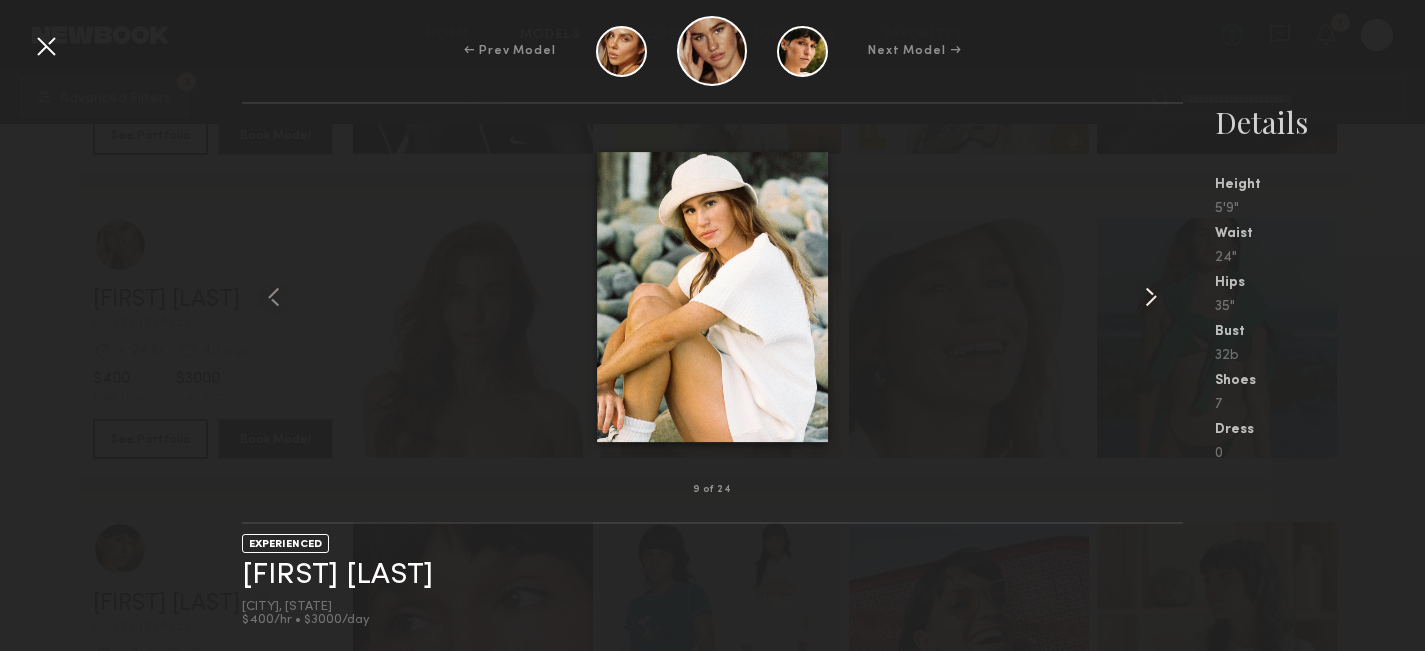 click at bounding box center [1151, 297] 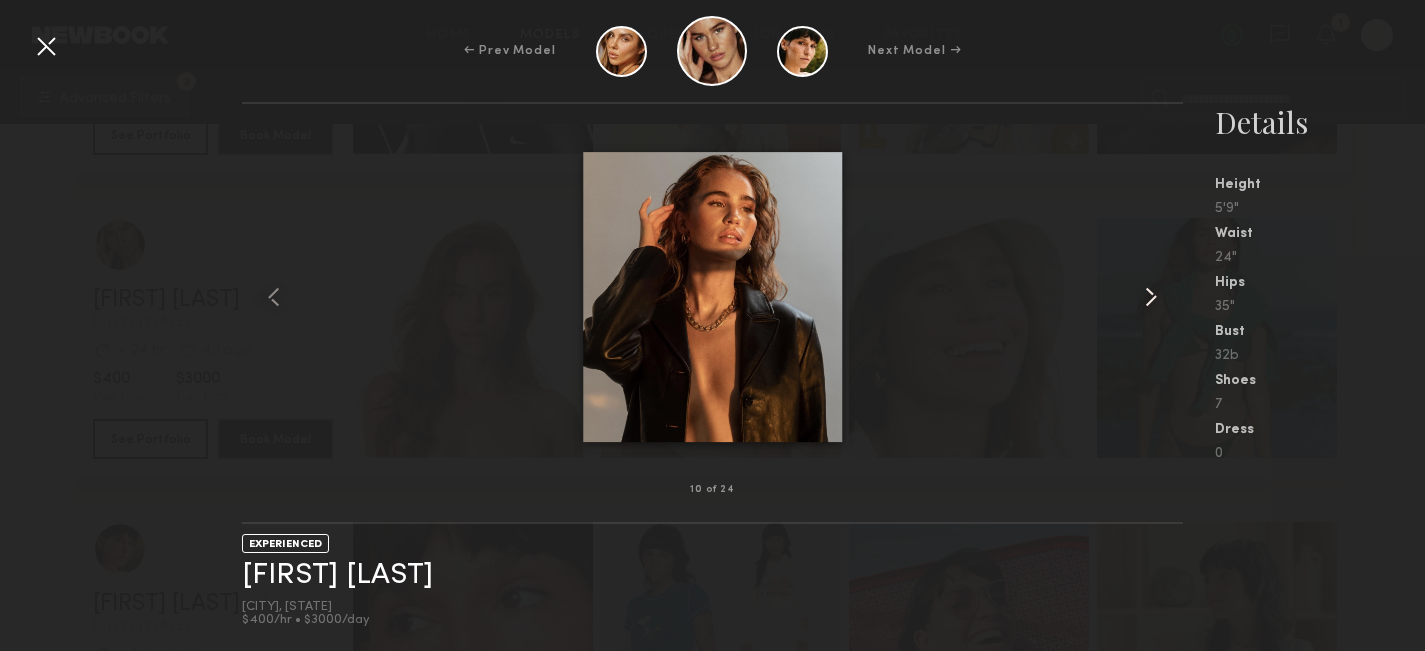 click at bounding box center [1151, 297] 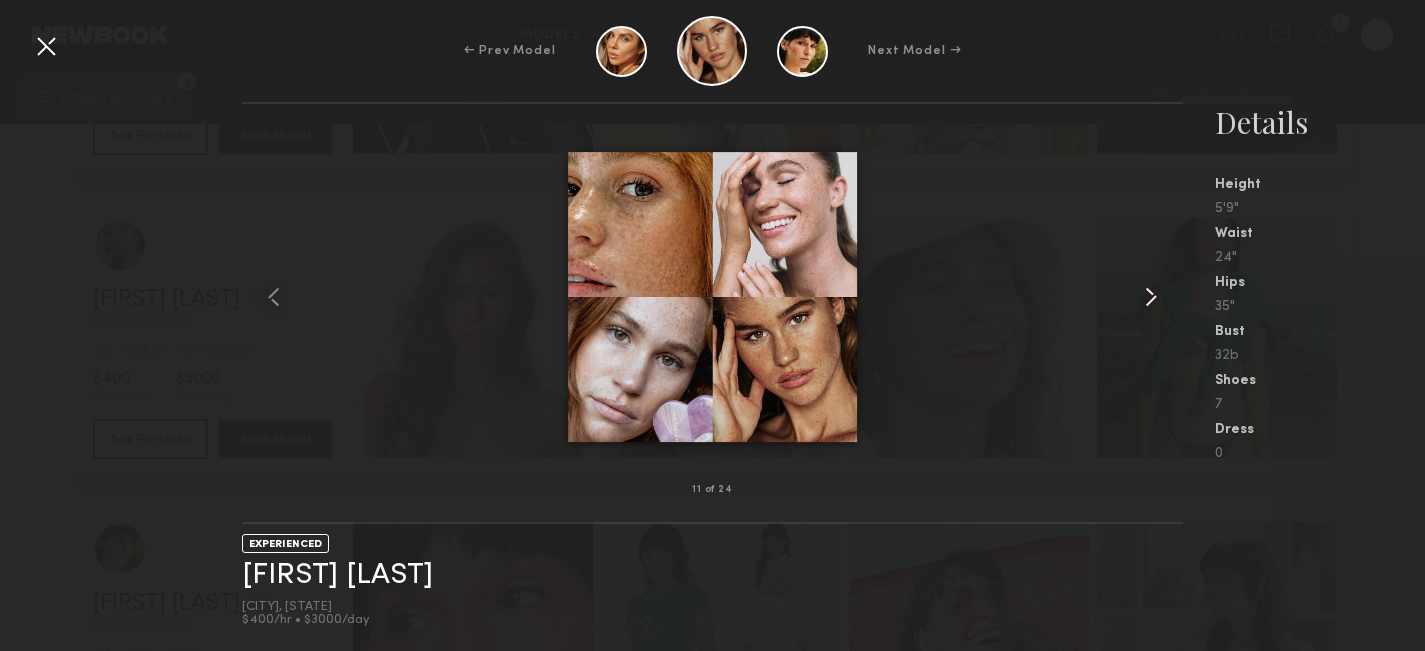 click at bounding box center [1151, 297] 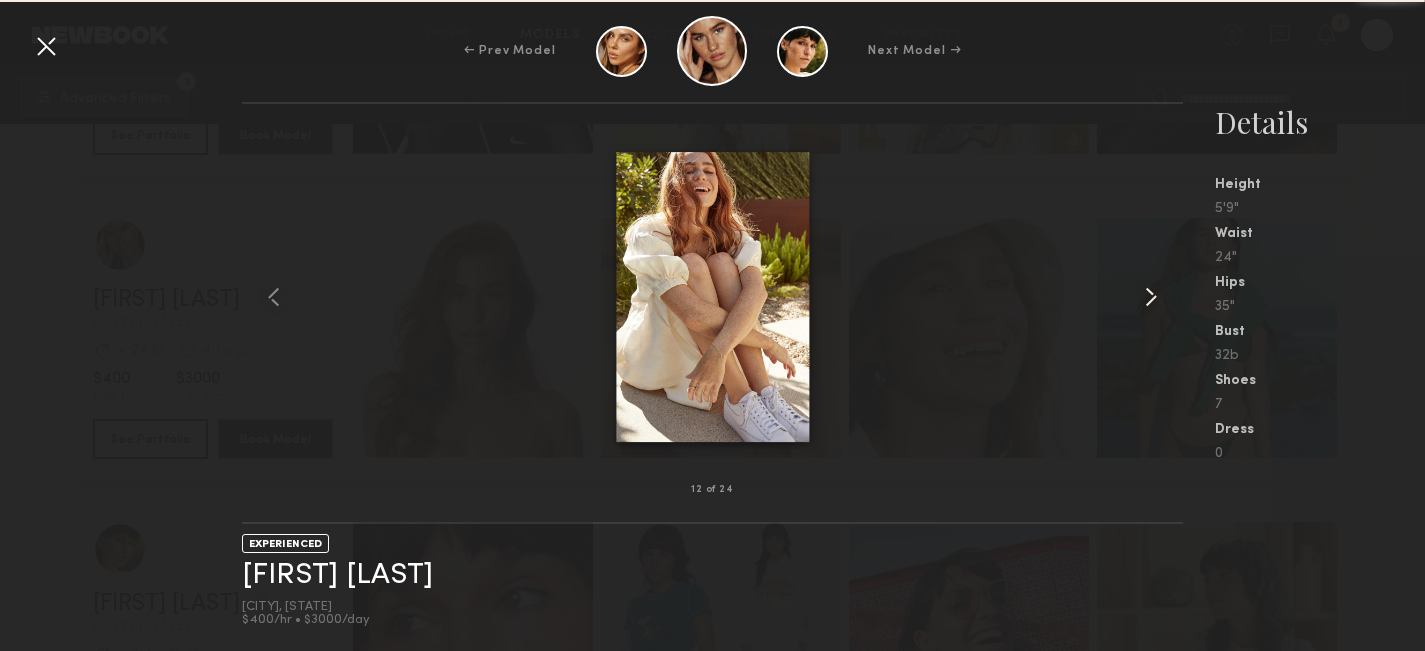 click at bounding box center [1151, 297] 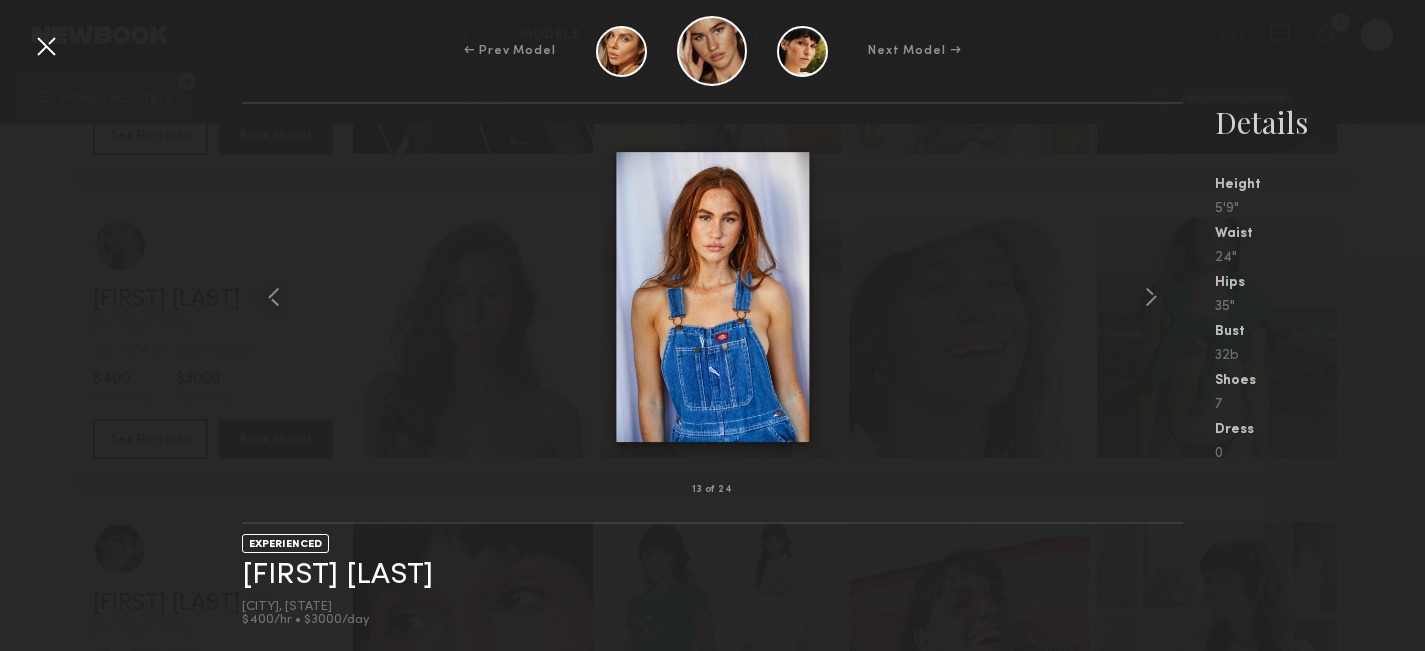 click at bounding box center [46, 46] 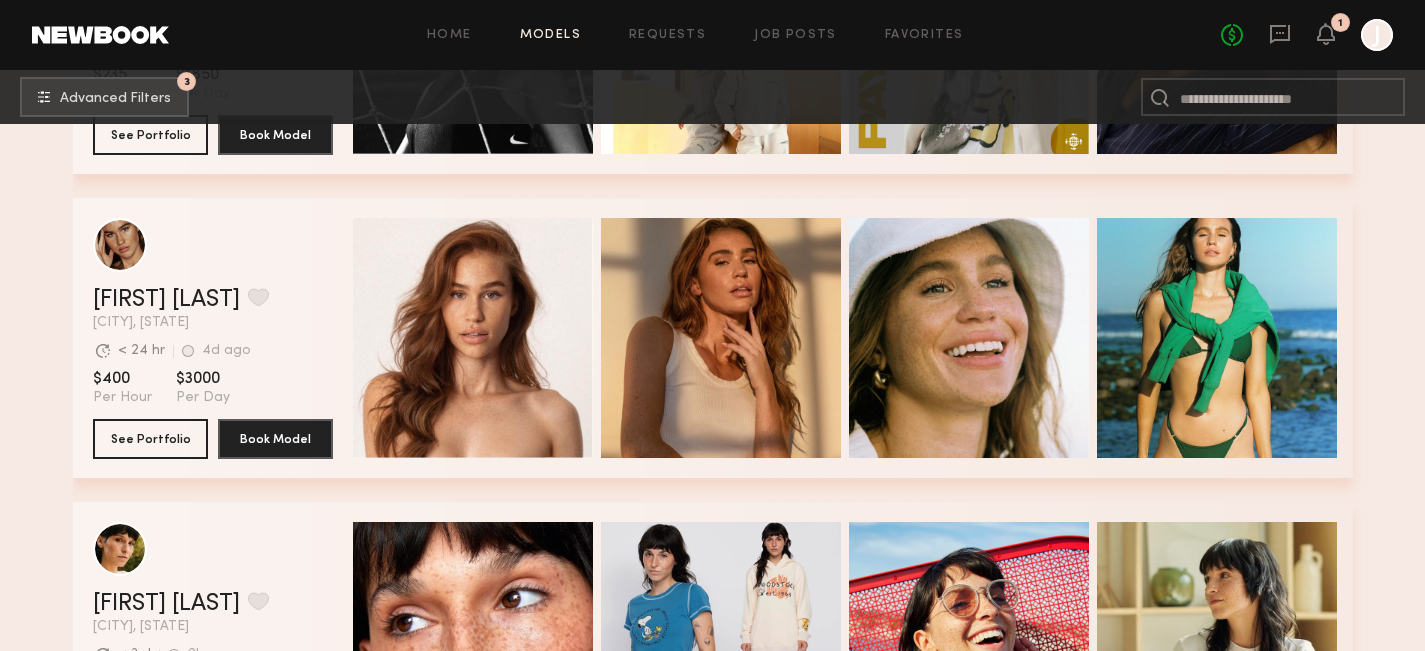 scroll, scrollTop: 6243, scrollLeft: 0, axis: vertical 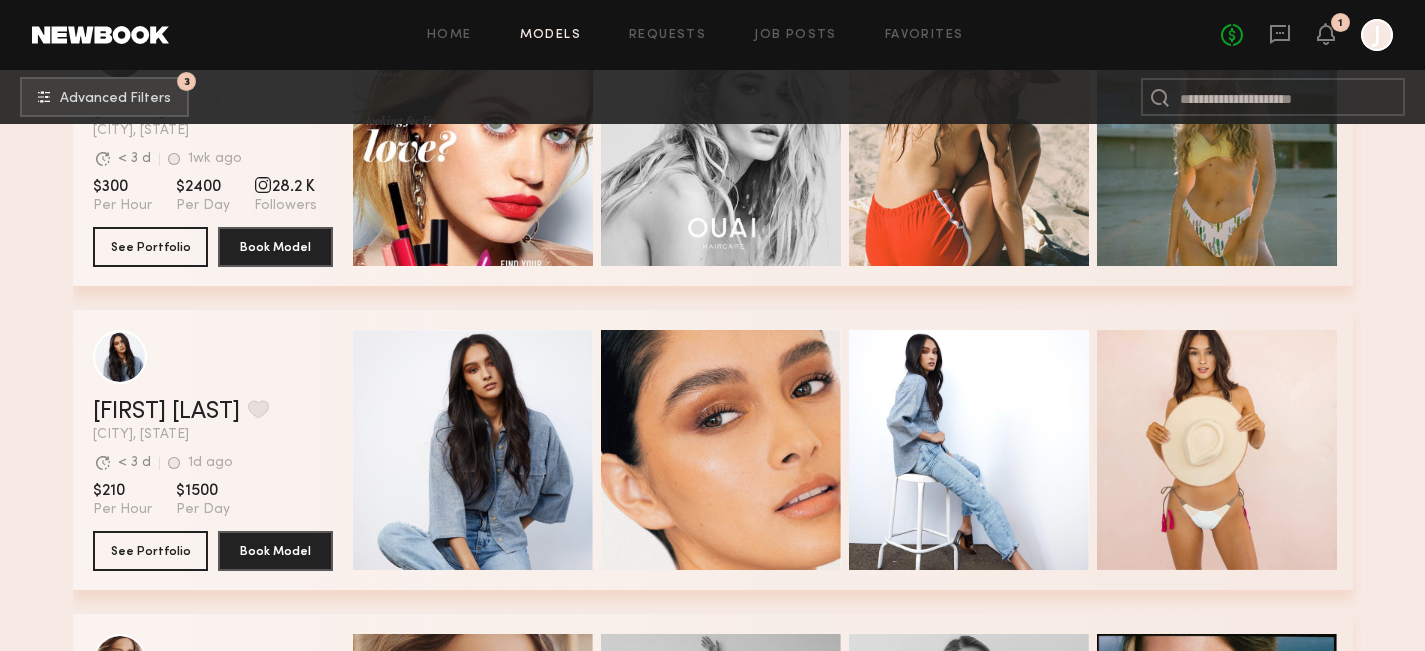 click on "Home Models Requests Job Posts Favorites Sign Out No fees up to $5,000 1 J 3 Advanced Filters 3 Filter by Category  beauty lifestyle e-comm UGC curve unique swimwear influencer 1096  models match  your search criteria: Diana Z. Favorite Los Angeles, CA Avg. request  response time < 1 hr 1hr ago Last Online View Portfolio Avg. request  response time < 1 hr 1hr ago Last Online $130 Per Hour $930 Per Day See Portfolio Book Model Quick Preview Quick Preview Quick Preview Quick Preview Madison S. Favorite Los Angeles, CA Avg. request  response time < 3 d 1wk ago Last Online View Portfolio Avg. request  response time < 3 d 1wk ago Last Online $300 Per Hour $2400 Per Day 28.2 K Followers See Portfolio Book Model Quick Preview Quick Preview Quick Preview Quick Preview Brianna G. Favorite Los Angeles, CA Avg. request  response time < 3 d 1d ago Last Online View Portfolio Avg. request  response time < 3 d 1d ago Last Online $210 Per Hour $1500 Per Day See Portfolio Book Model Quick Preview Quick Preview" at bounding box center (712, -2356) 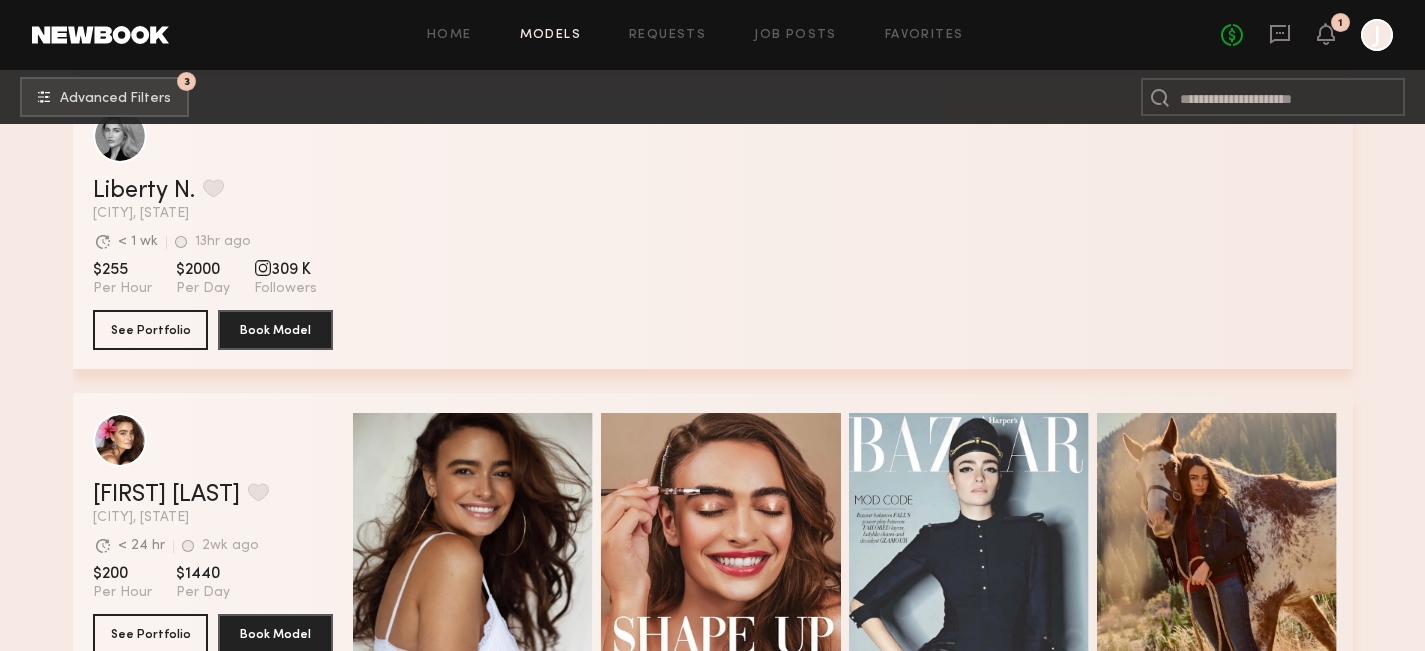 scroll, scrollTop: 11932, scrollLeft: 0, axis: vertical 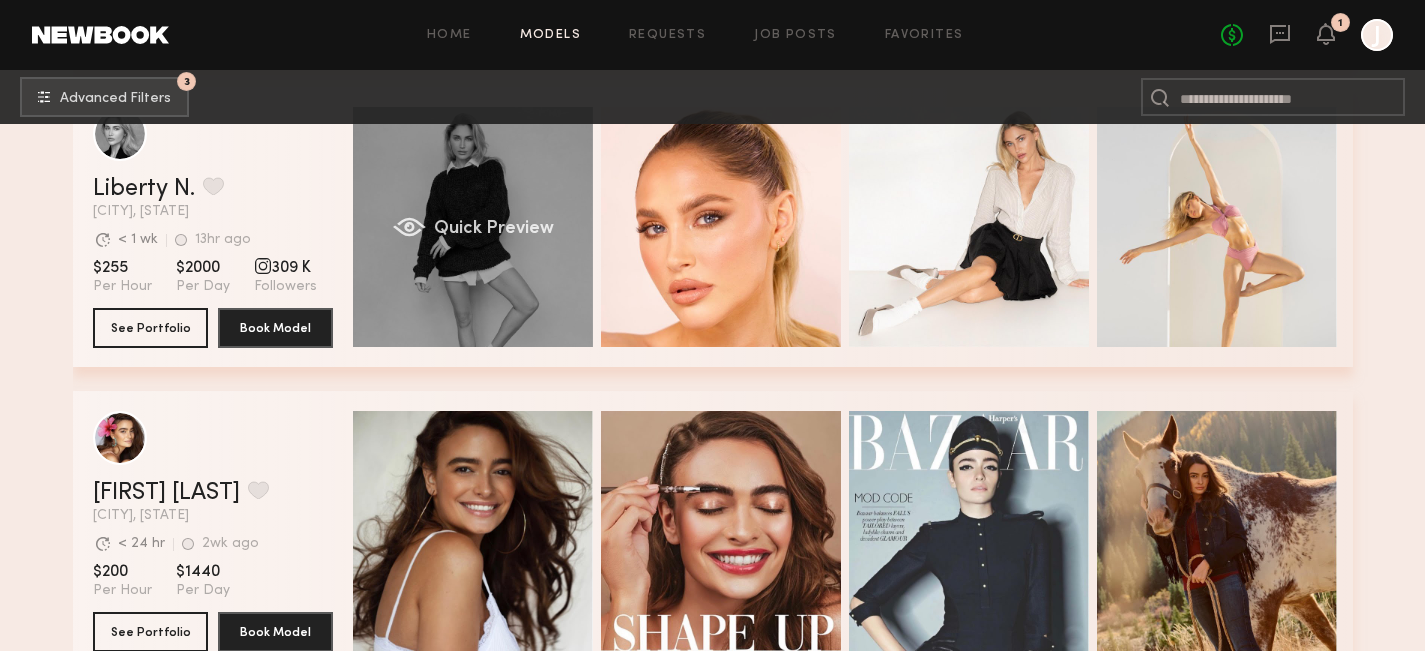 click on "Quick Preview" 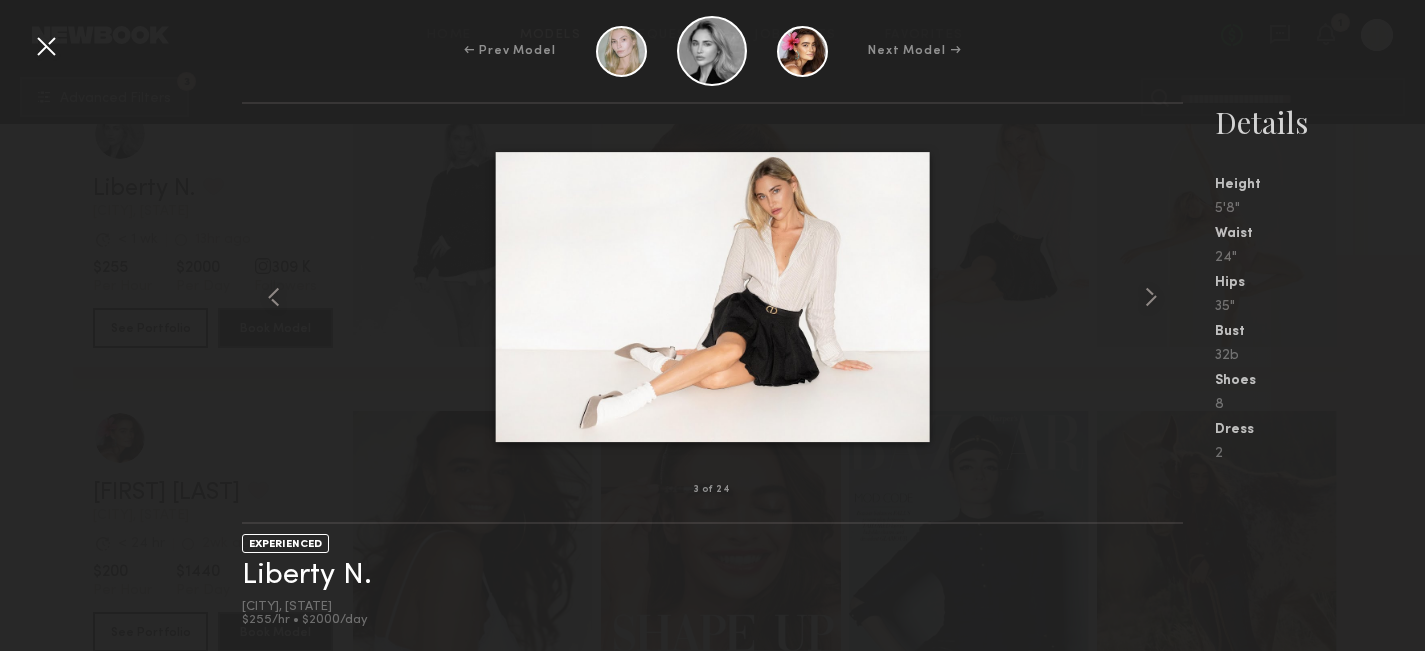 scroll, scrollTop: 11936, scrollLeft: 0, axis: vertical 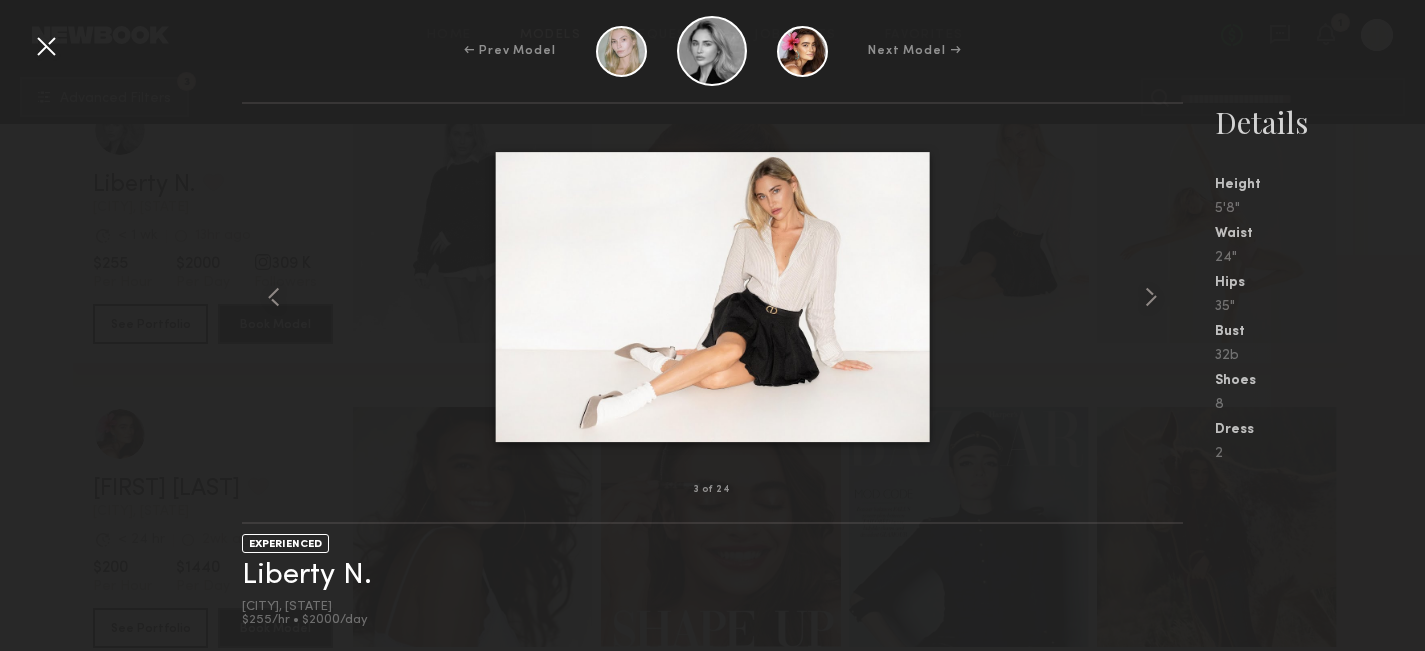 click on "Home Models Requests Job Posts Favorites Sign Out No fees up to $5,000 1 J 3 Advanced Filters 3 Filter by Category  beauty lifestyle e-comm UGC curve unique swimwear influencer 1096  models match  your search criteria: Angelica J. Favorite Los Angeles, CA Avg. request  response time < 1 hr +1mo ago Last Online View Portfolio Avg. request  response time < 1 hr +1mo ago Last Online $110 Per Hour $800 Per Day See Portfolio Book Model Quick Preview Quick Preview Quick Preview Quick Preview Darina D. Favorite Los Angeles, CA Avg. request  response time < 3 d < 1hr ago Last Online View Portfolio Avg. request  response time < 3 d < 1hr ago Last Online $150 Per Hour $1080 Per Day See Portfolio Book Model Quick Preview Quick Preview Quick Preview Quick Preview Liberty N. Favorite Los Angeles, CA Avg. request  response time < 1 wk 13hr ago Last Online View Portfolio Avg. request  response time < 1 wk 13hr ago Last Online $255 Per Hour $2000 Per Day 309 K Followers See Portfolio Book Model Quick Preview  8" at bounding box center [712, -4407] 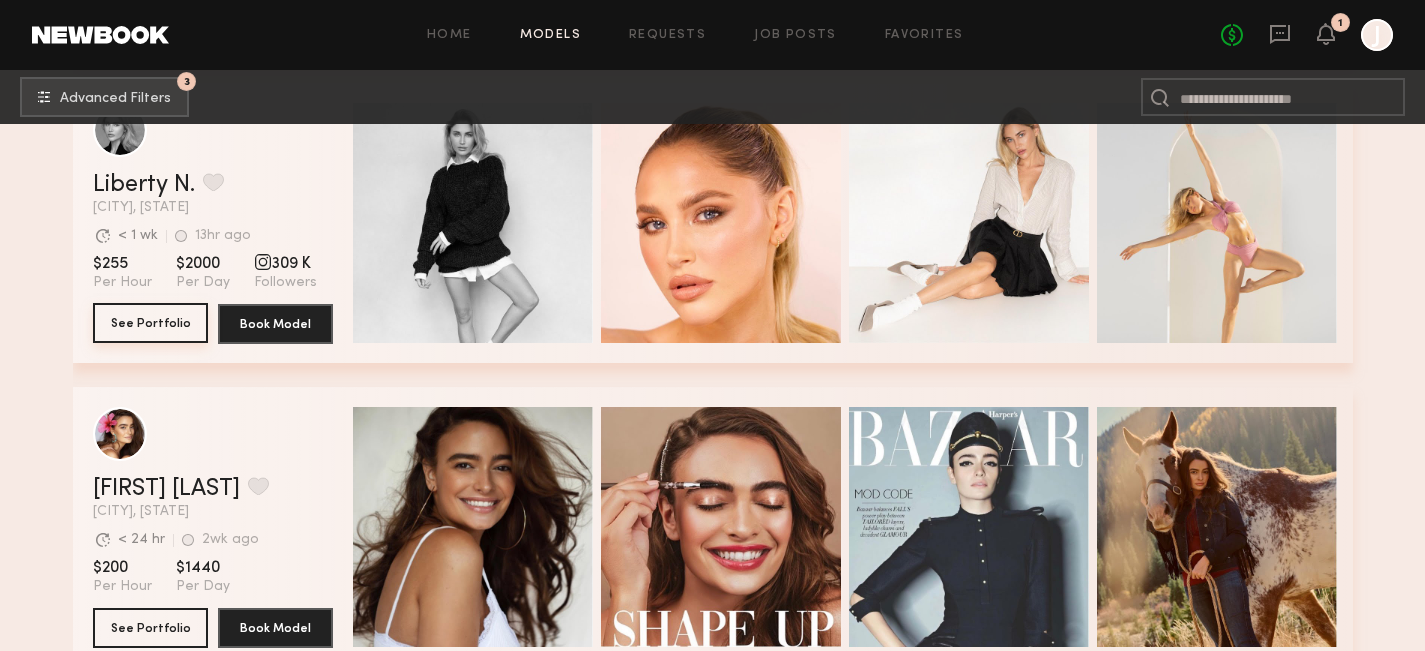 click on "See Portfolio" 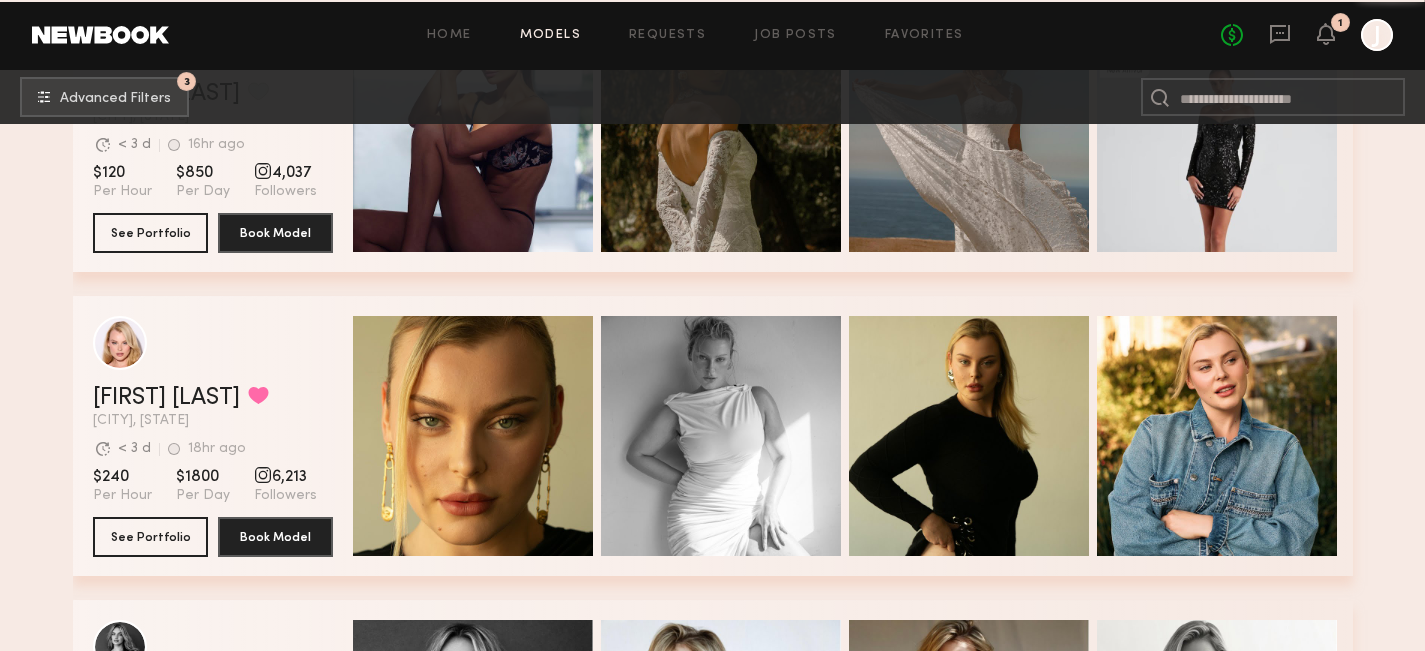 scroll, scrollTop: 14455, scrollLeft: 0, axis: vertical 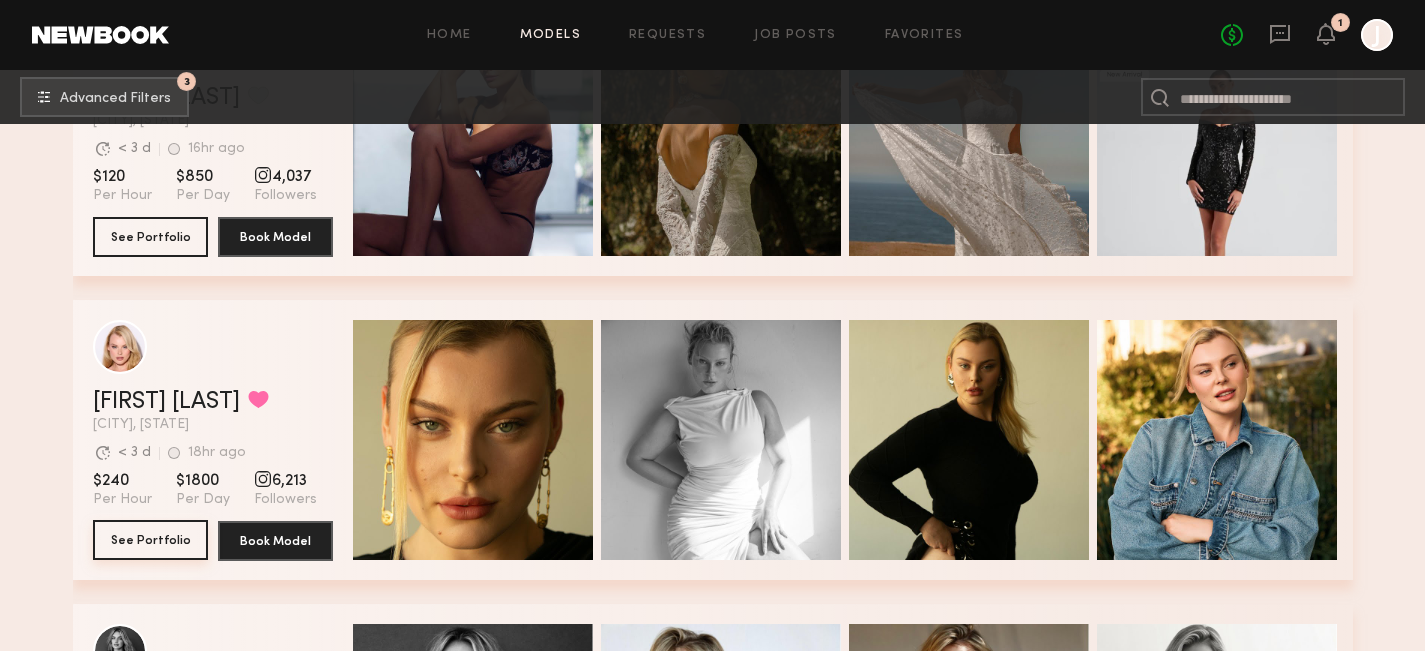 click on "See Portfolio" 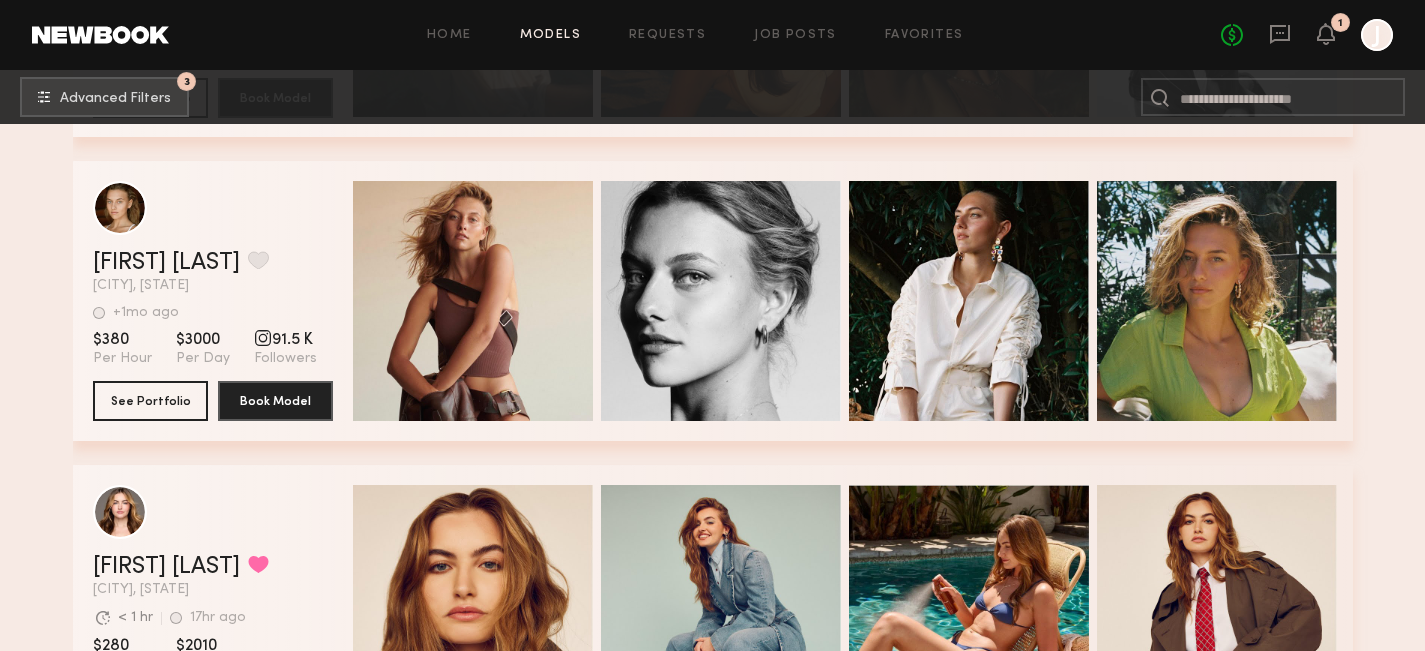 scroll, scrollTop: 20070, scrollLeft: 0, axis: vertical 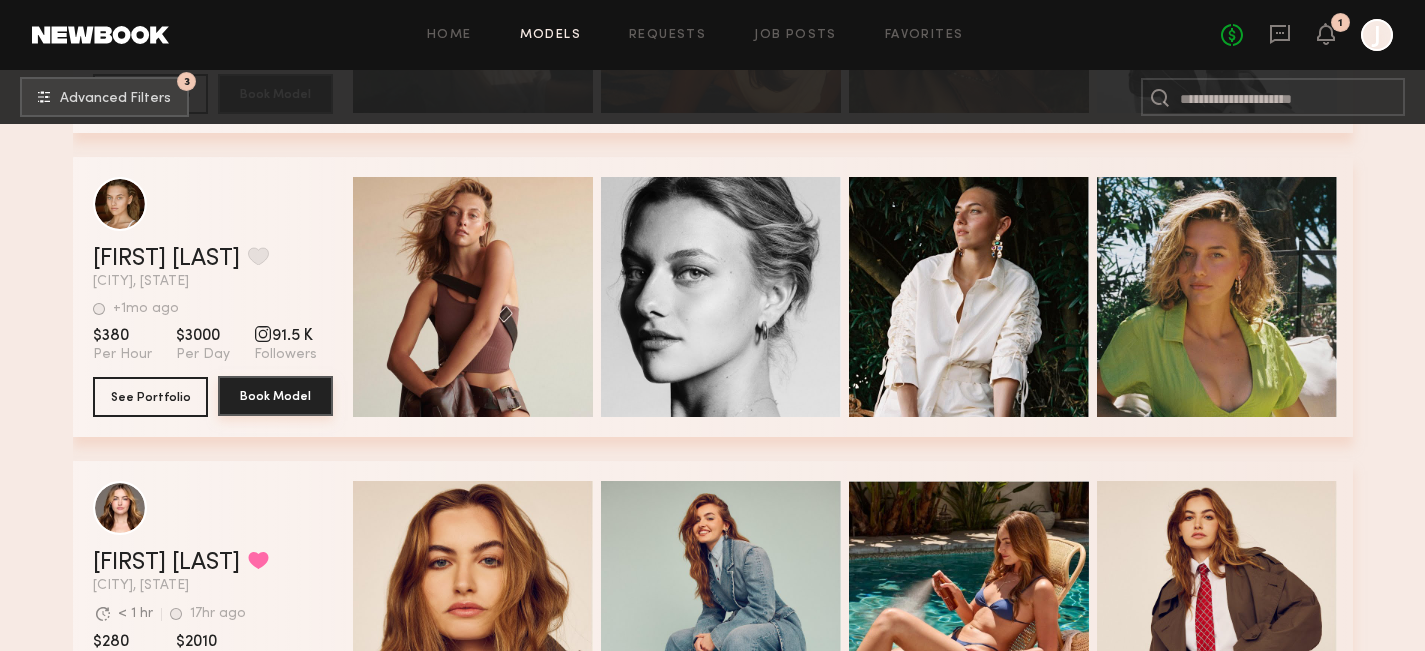 click on "Book Model" 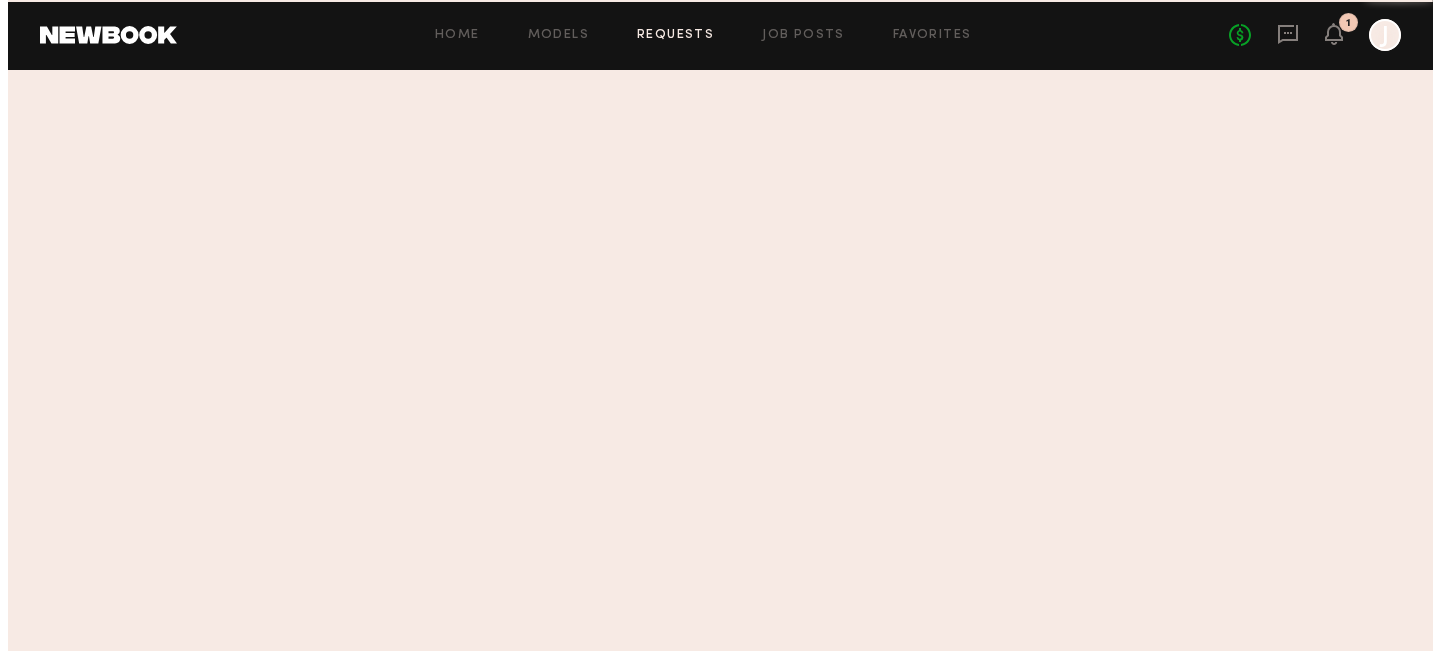 scroll, scrollTop: 0, scrollLeft: 0, axis: both 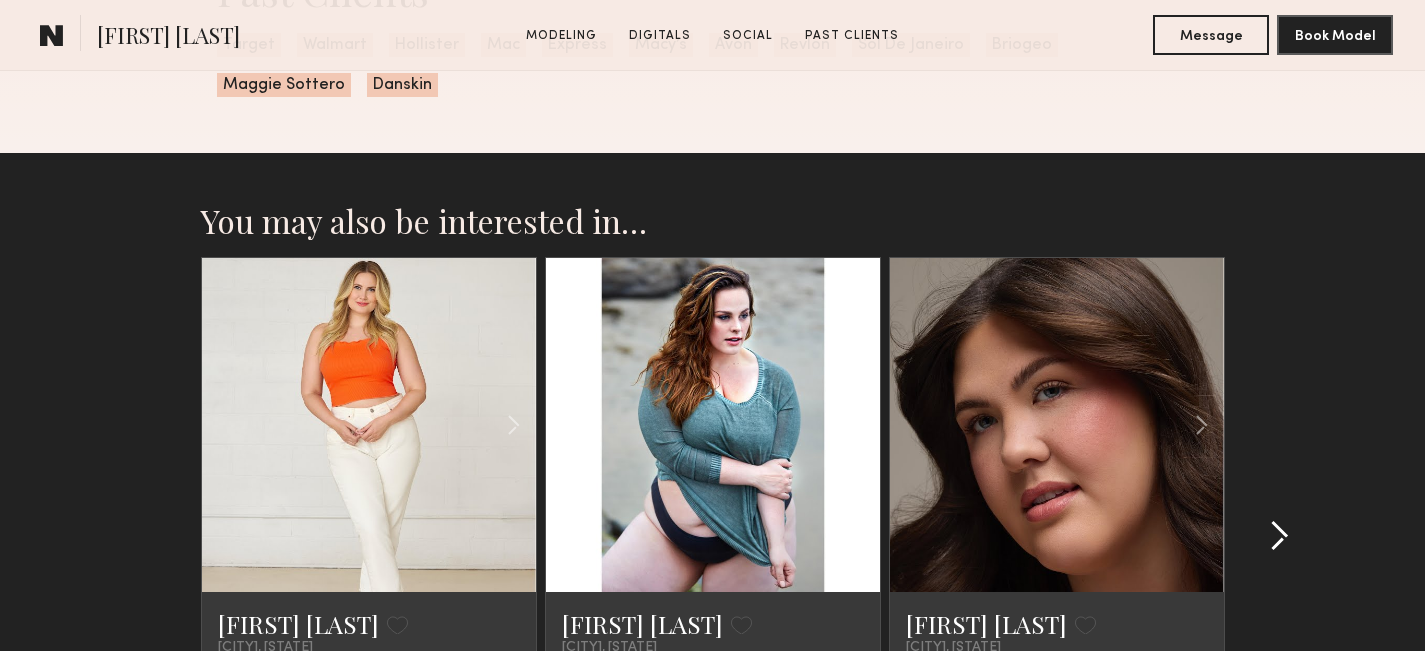 click 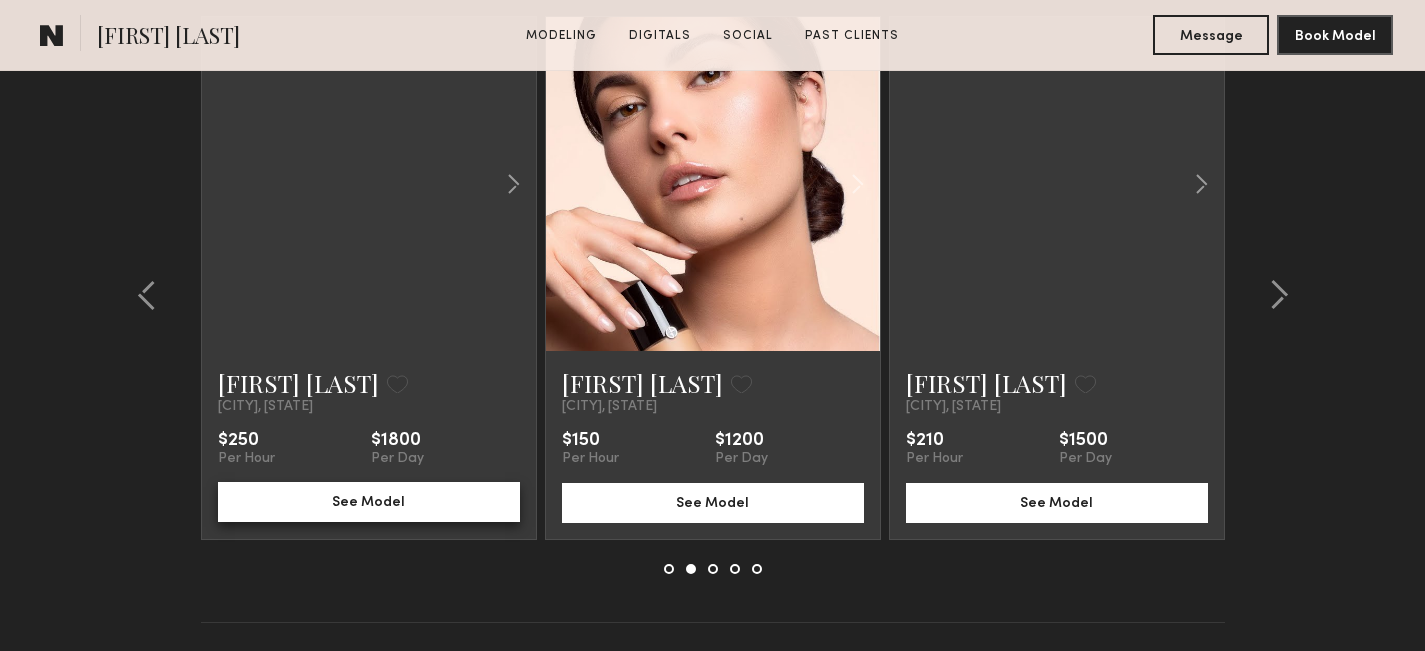 scroll, scrollTop: 4124, scrollLeft: 0, axis: vertical 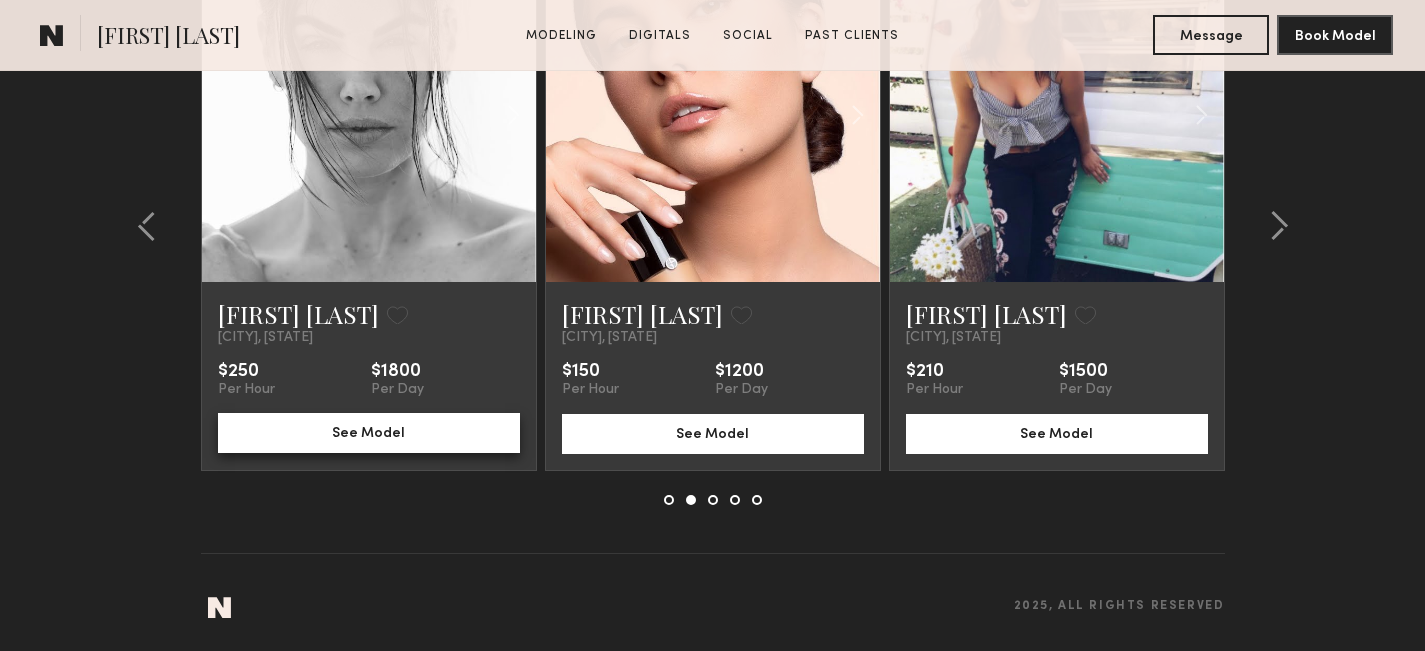 click on "See Model" 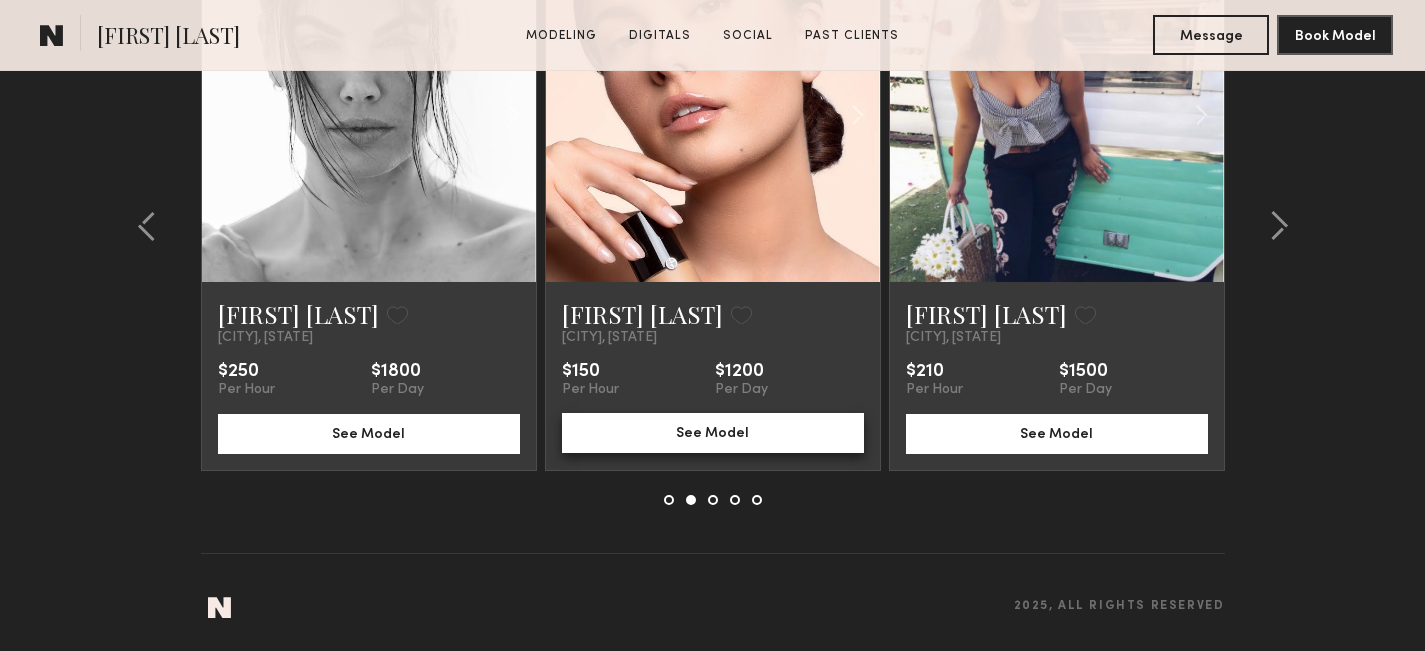 click on "See Model" 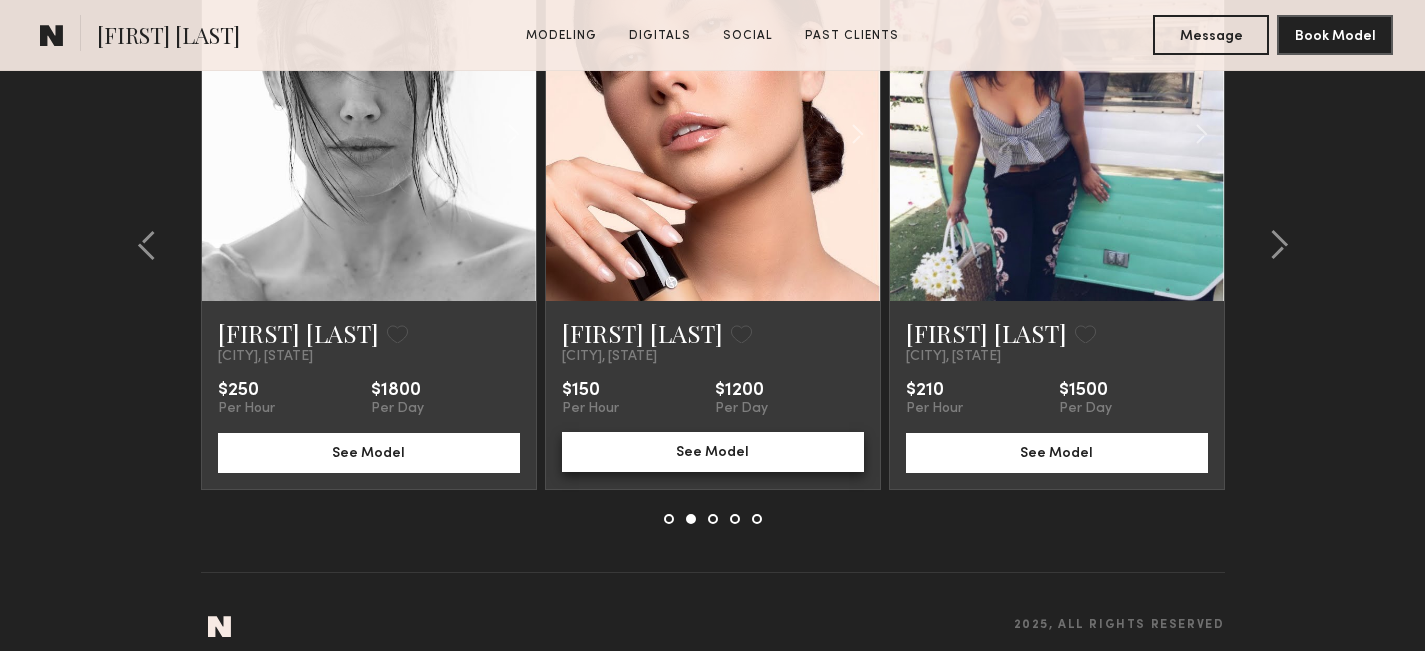 scroll, scrollTop: 4124, scrollLeft: 0, axis: vertical 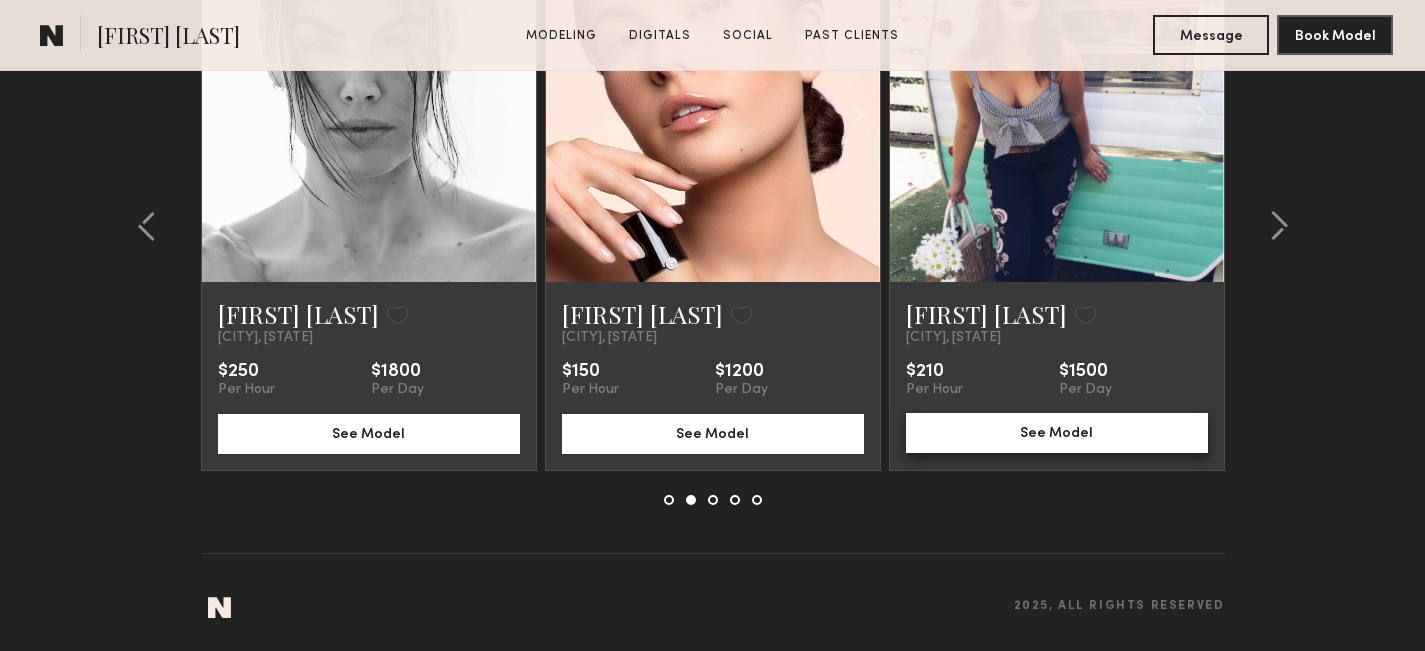 click on "See Model" 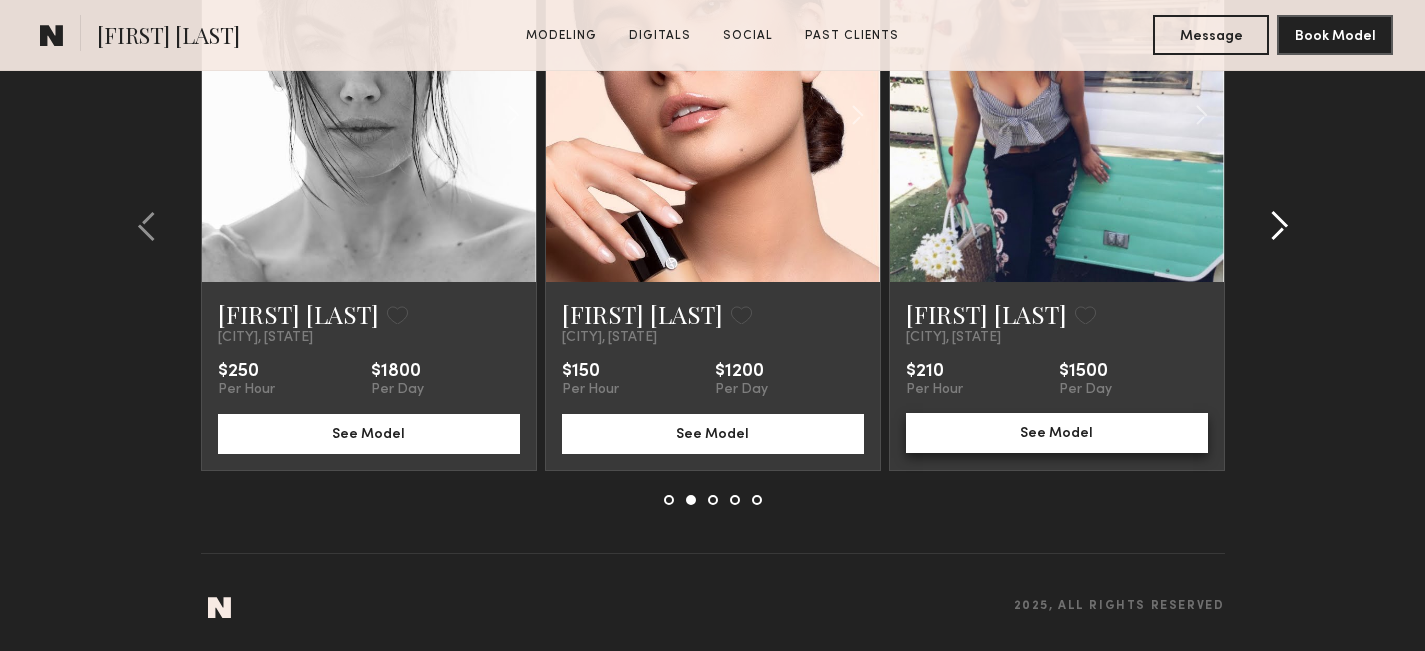 type 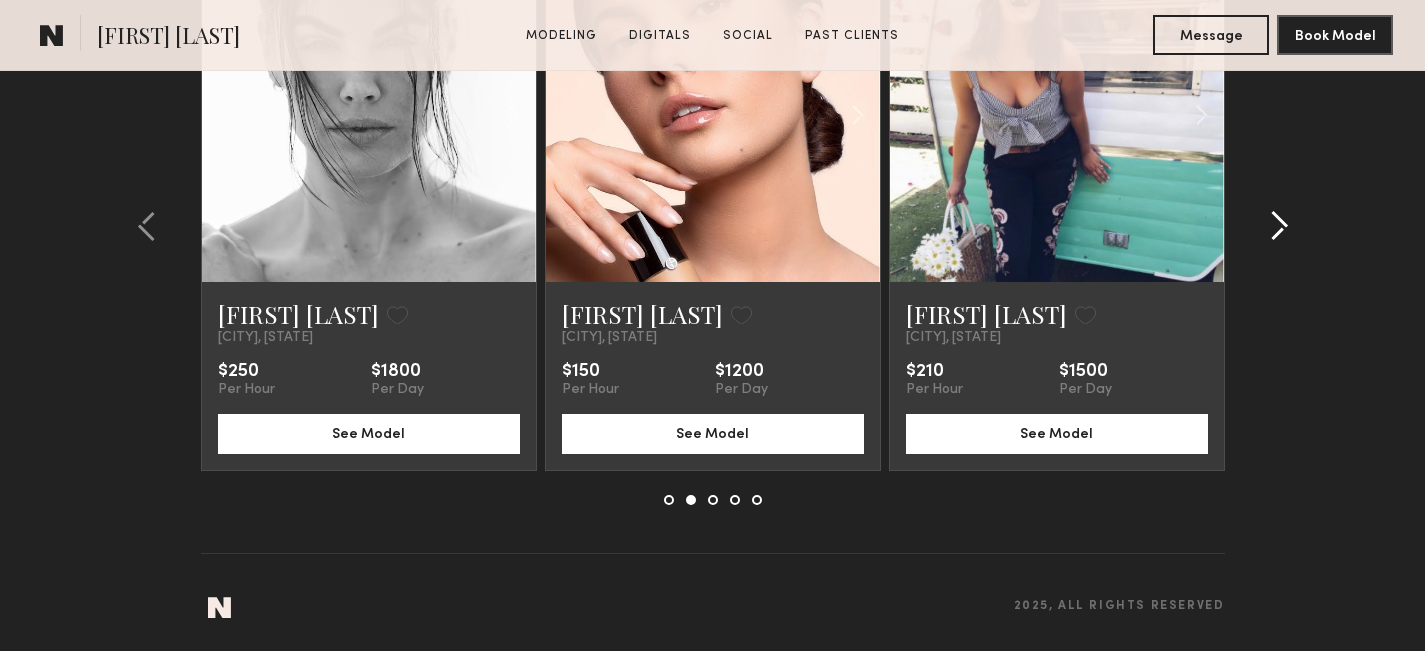 click 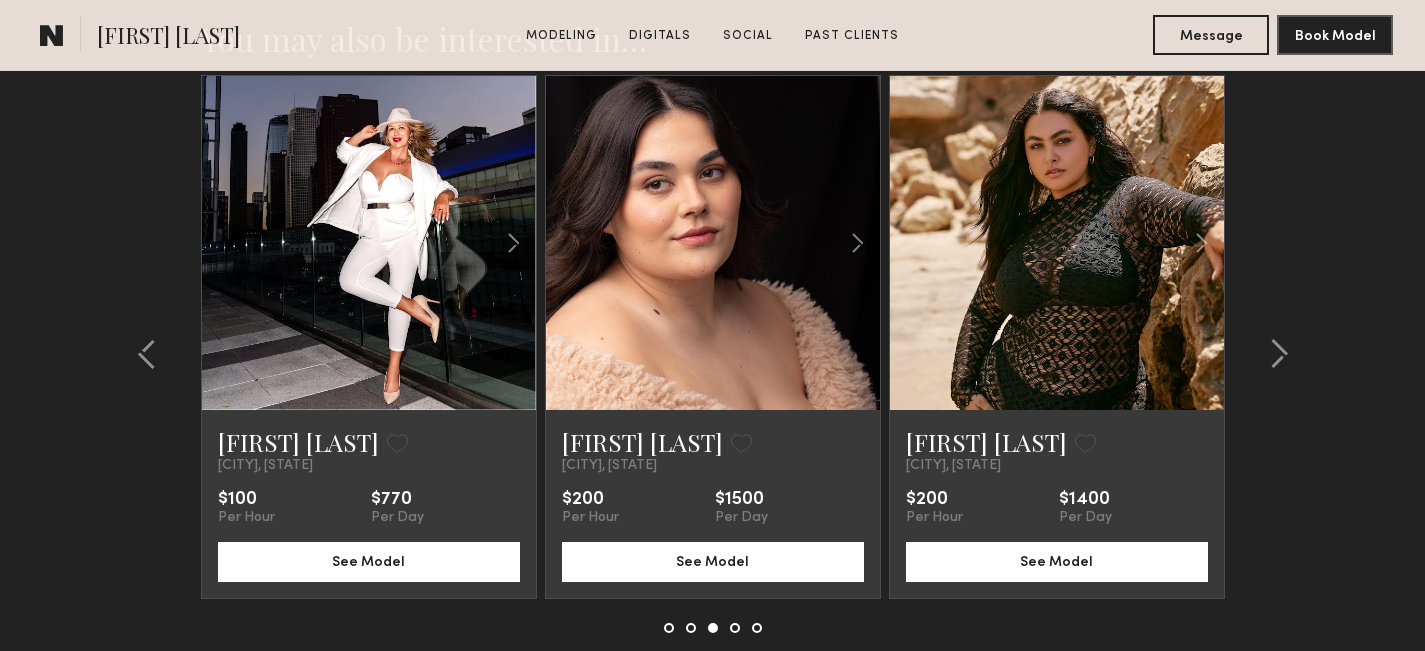 scroll, scrollTop: 4023, scrollLeft: 0, axis: vertical 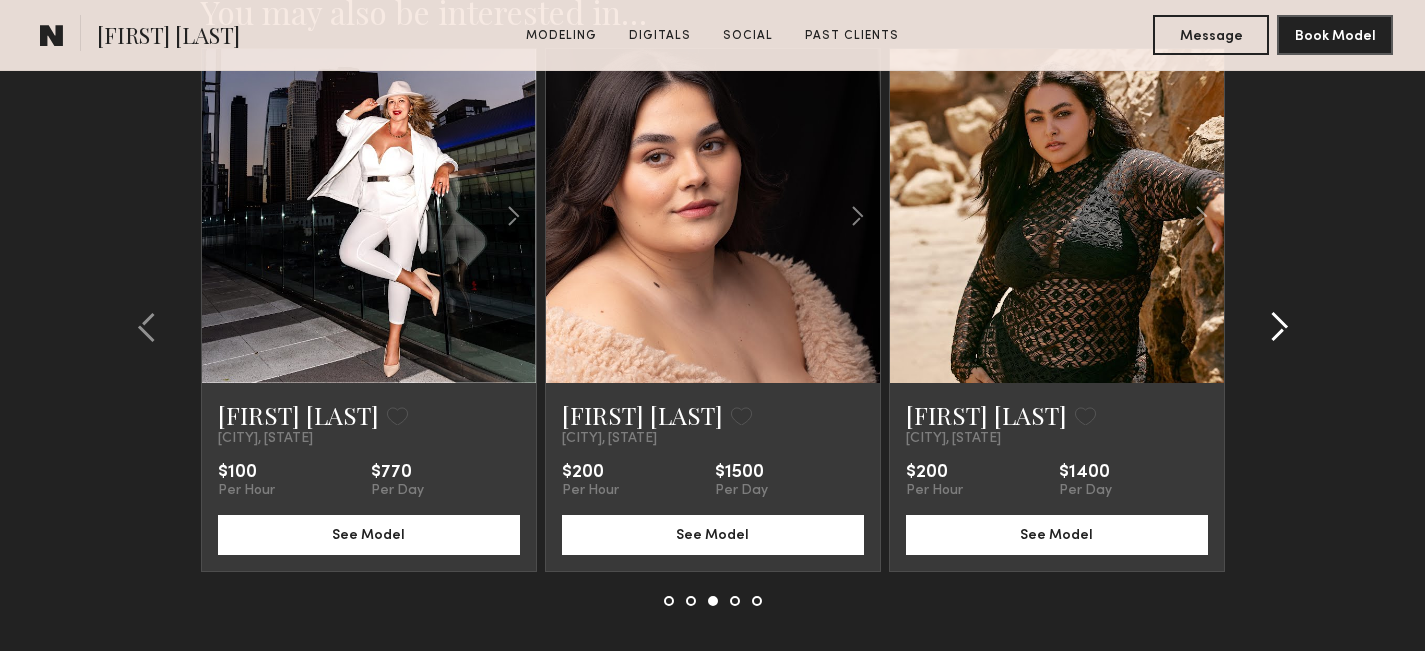 click 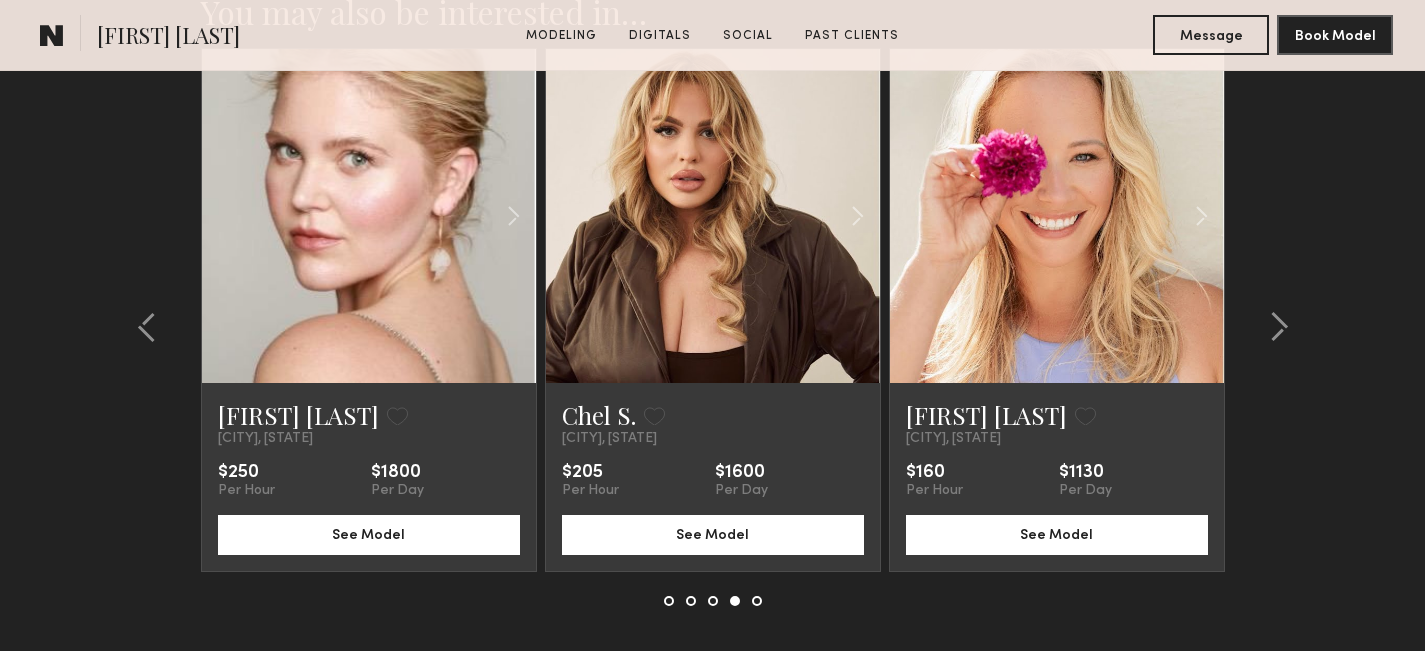 type 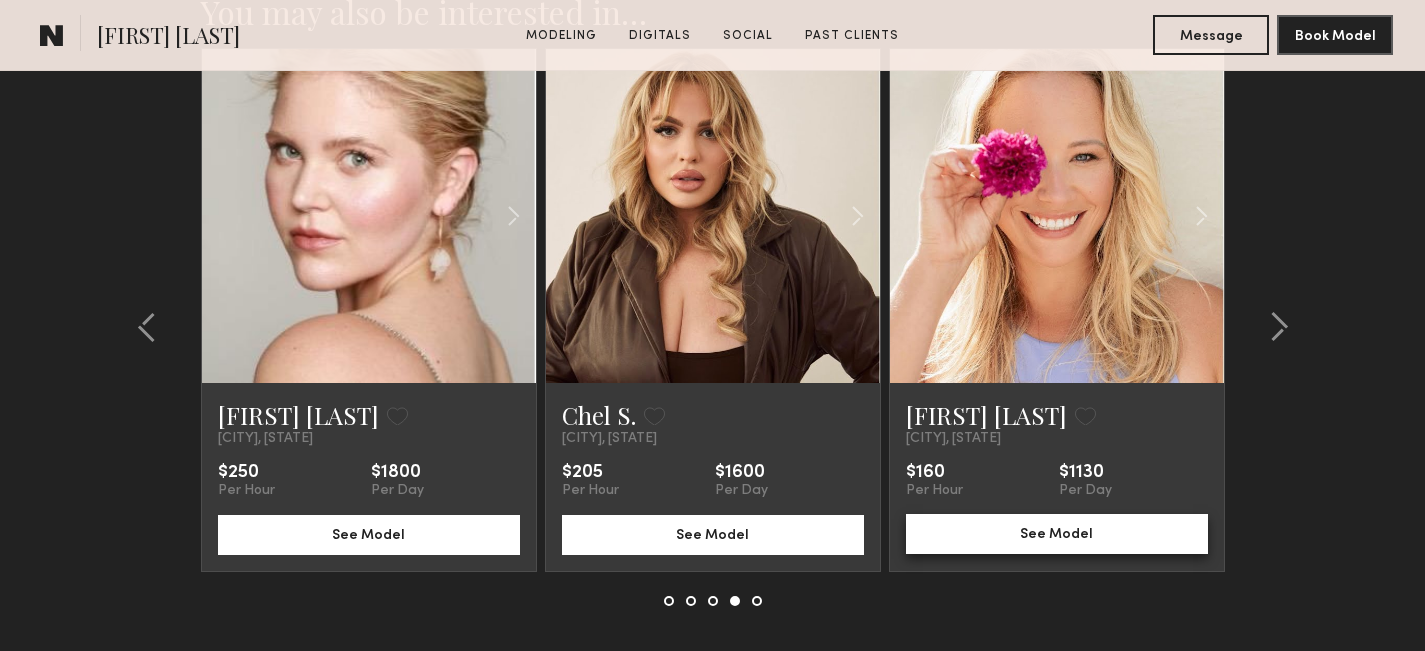 click on "See Model" 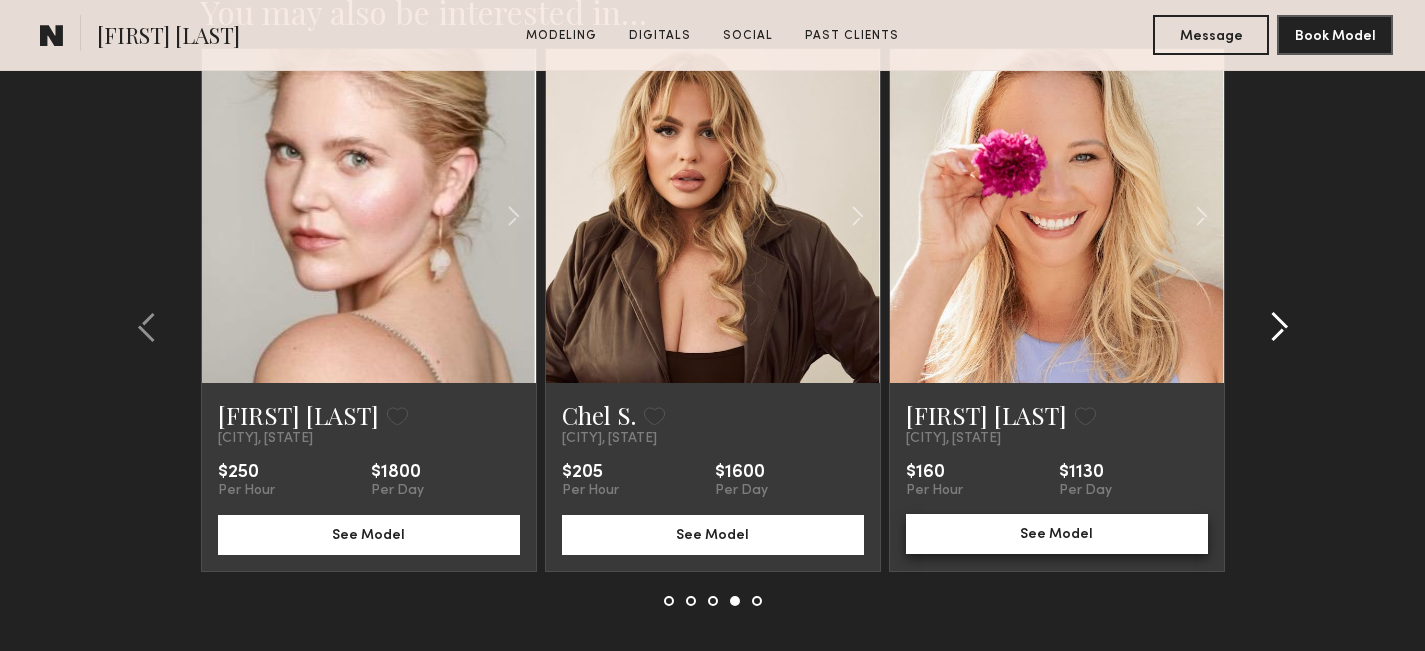 type 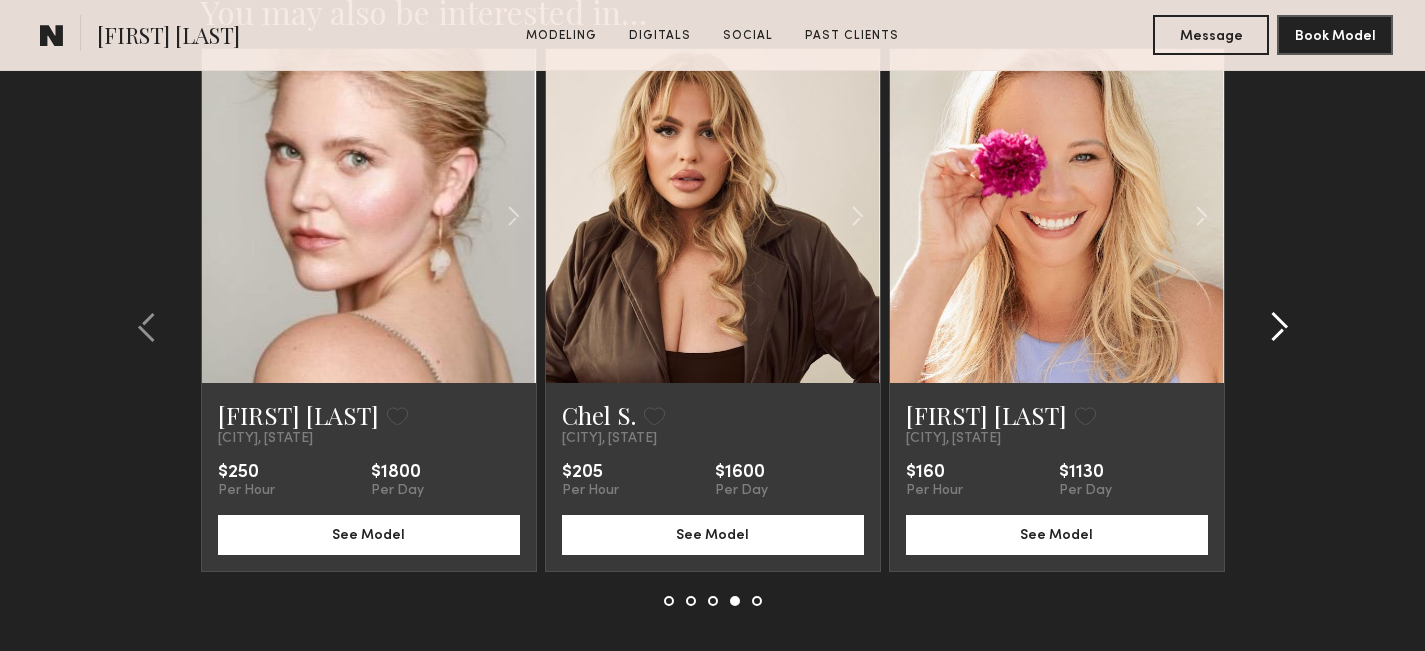 click 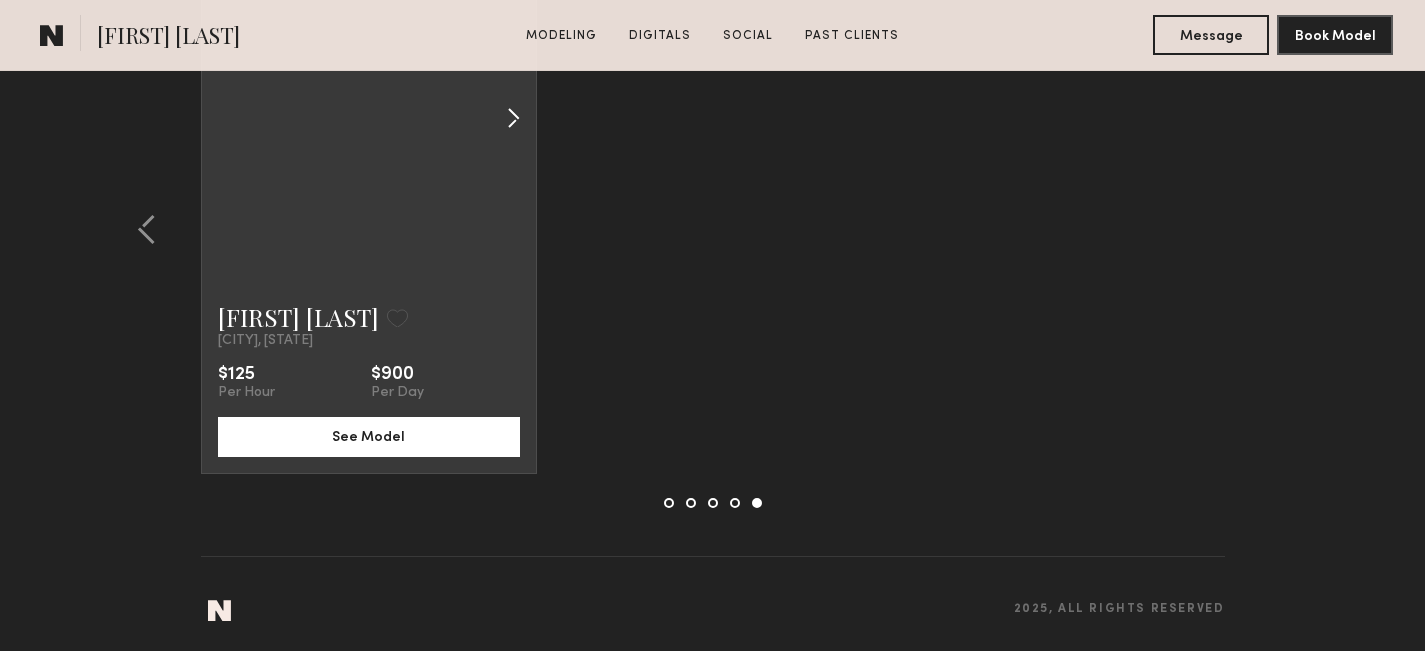 scroll, scrollTop: 4120, scrollLeft: 0, axis: vertical 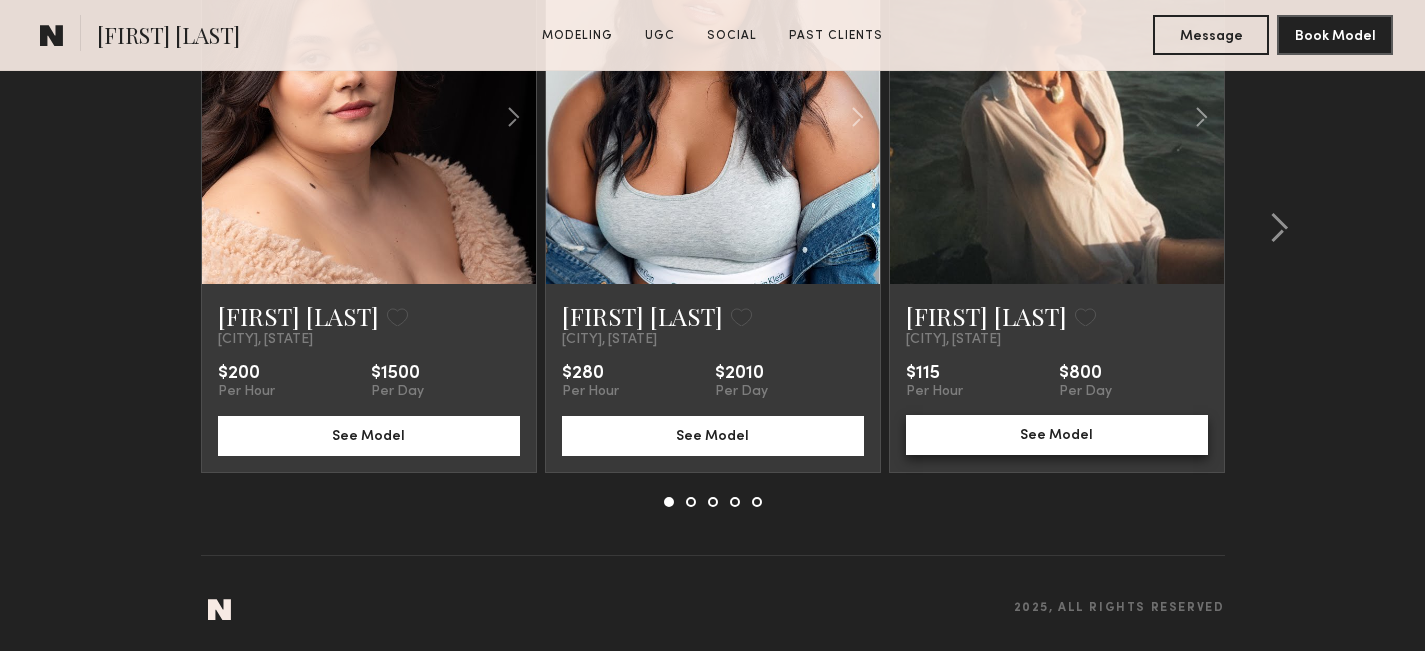 click on "See Model" 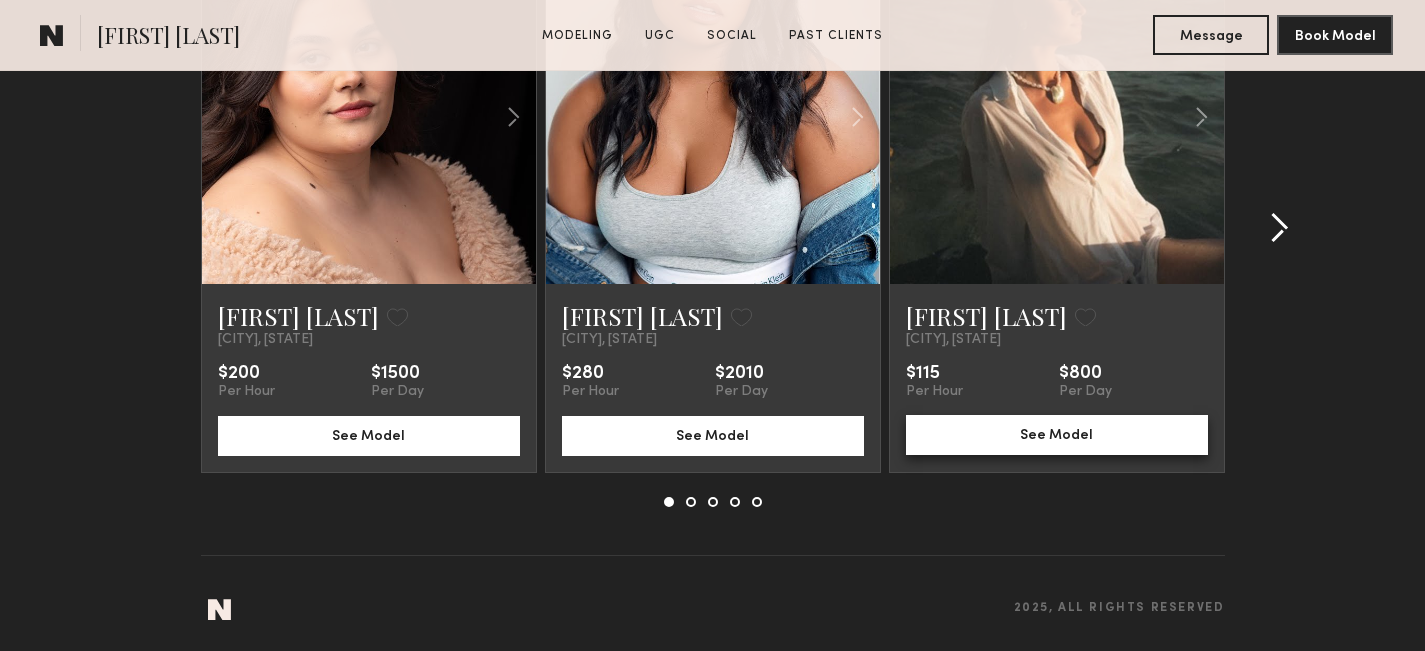 type 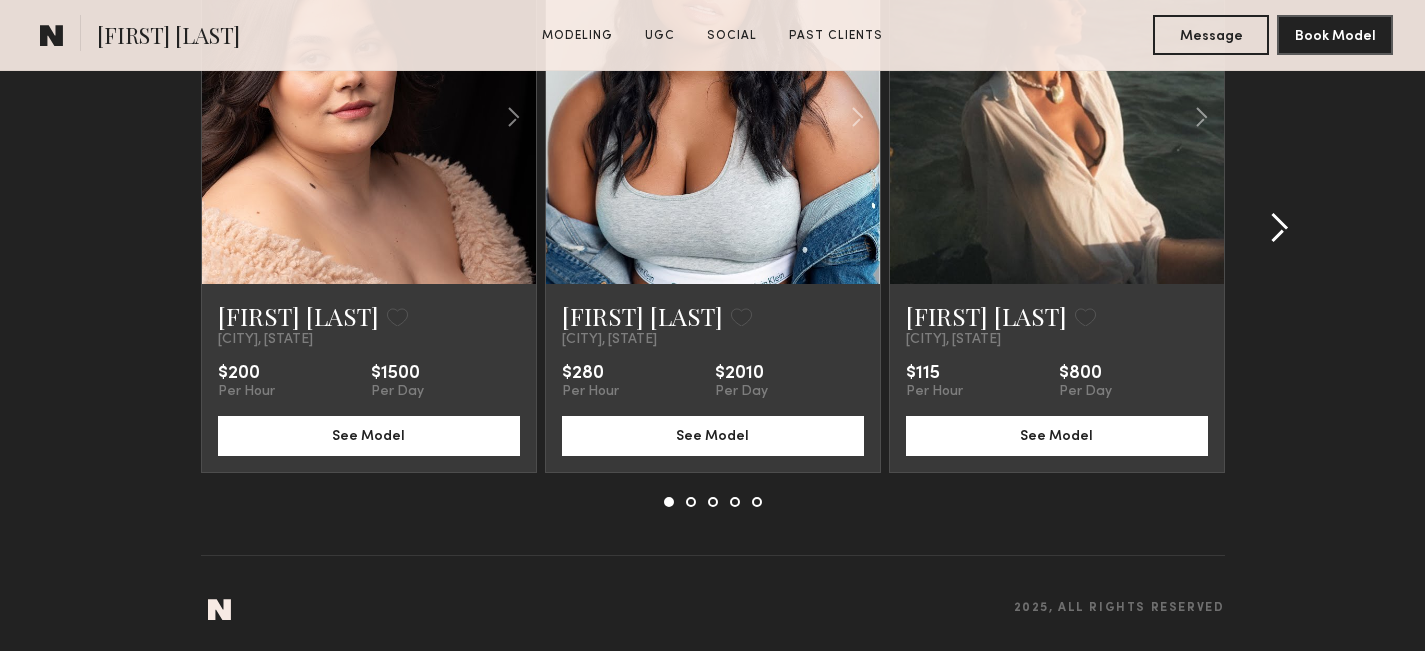click 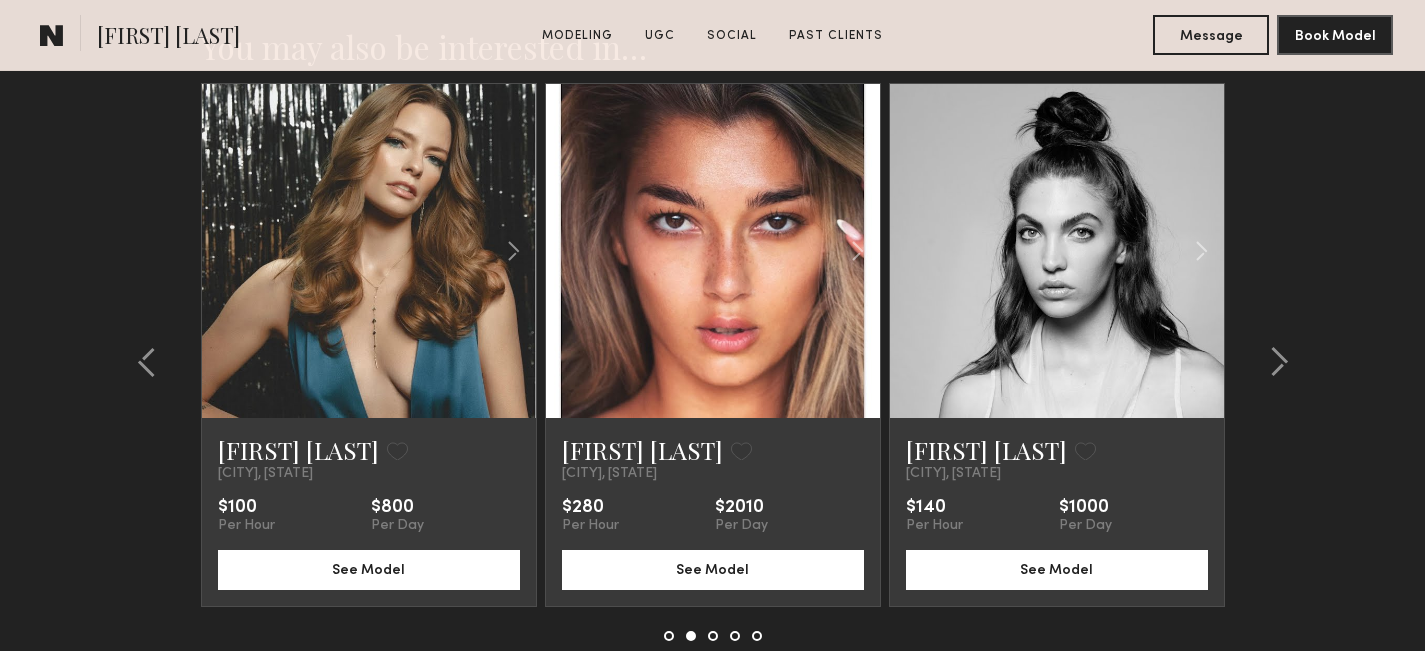 scroll, scrollTop: 4453, scrollLeft: 0, axis: vertical 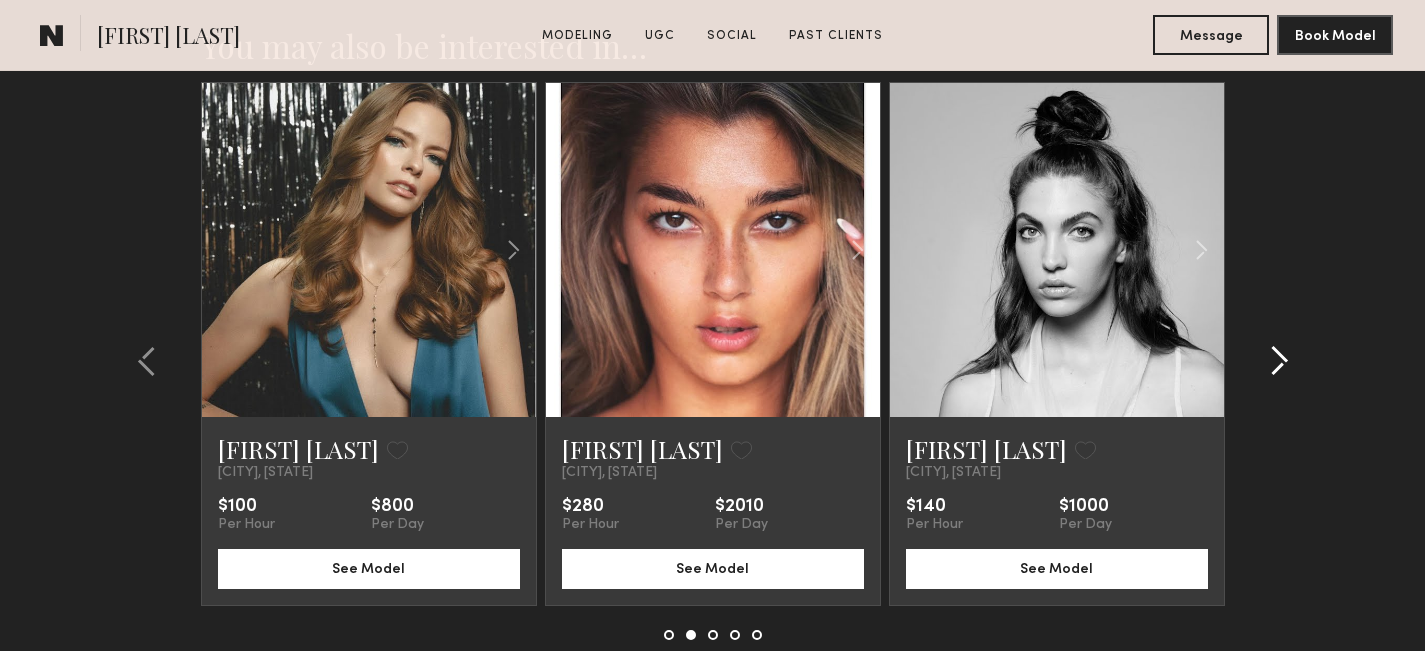 click 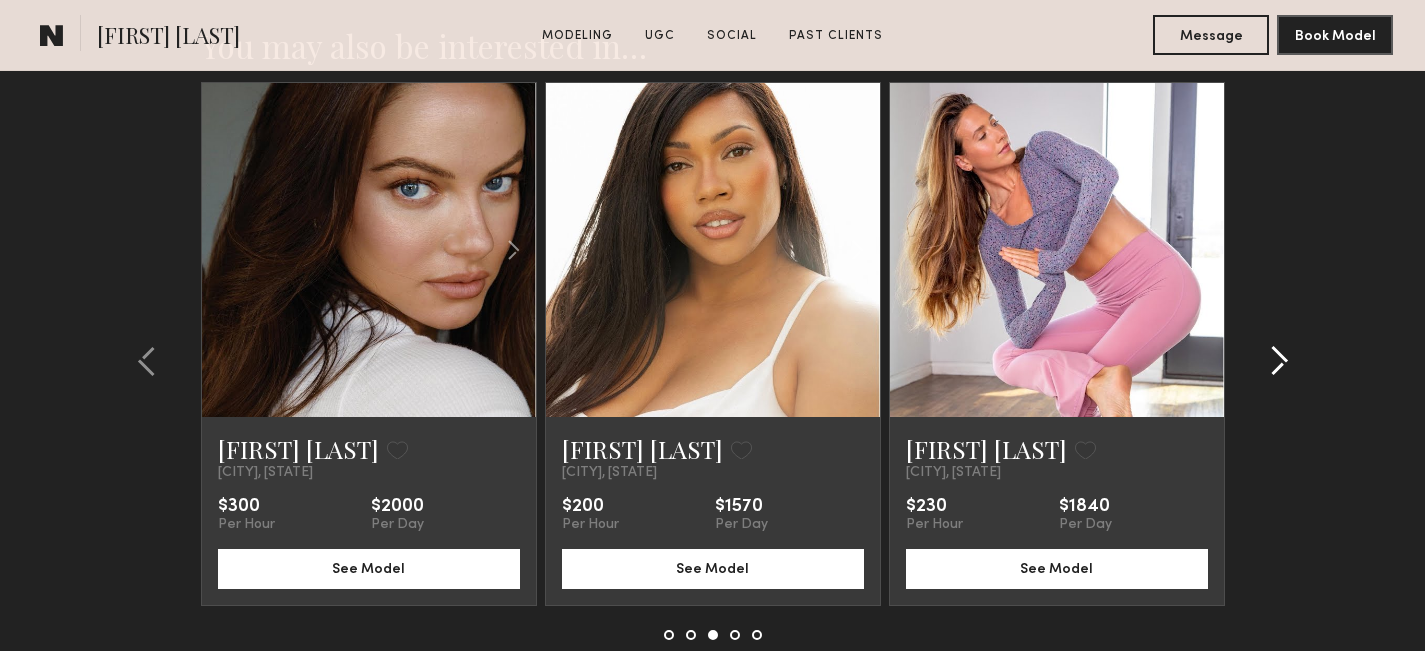 click 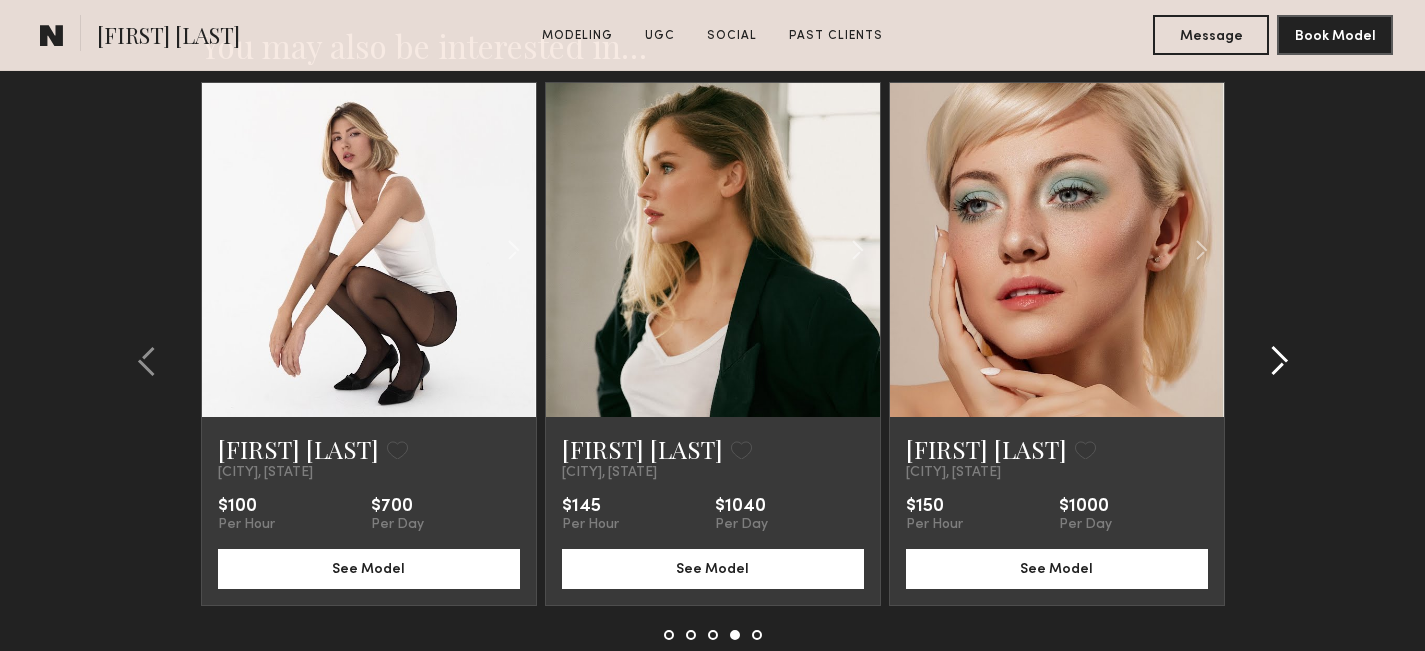 click 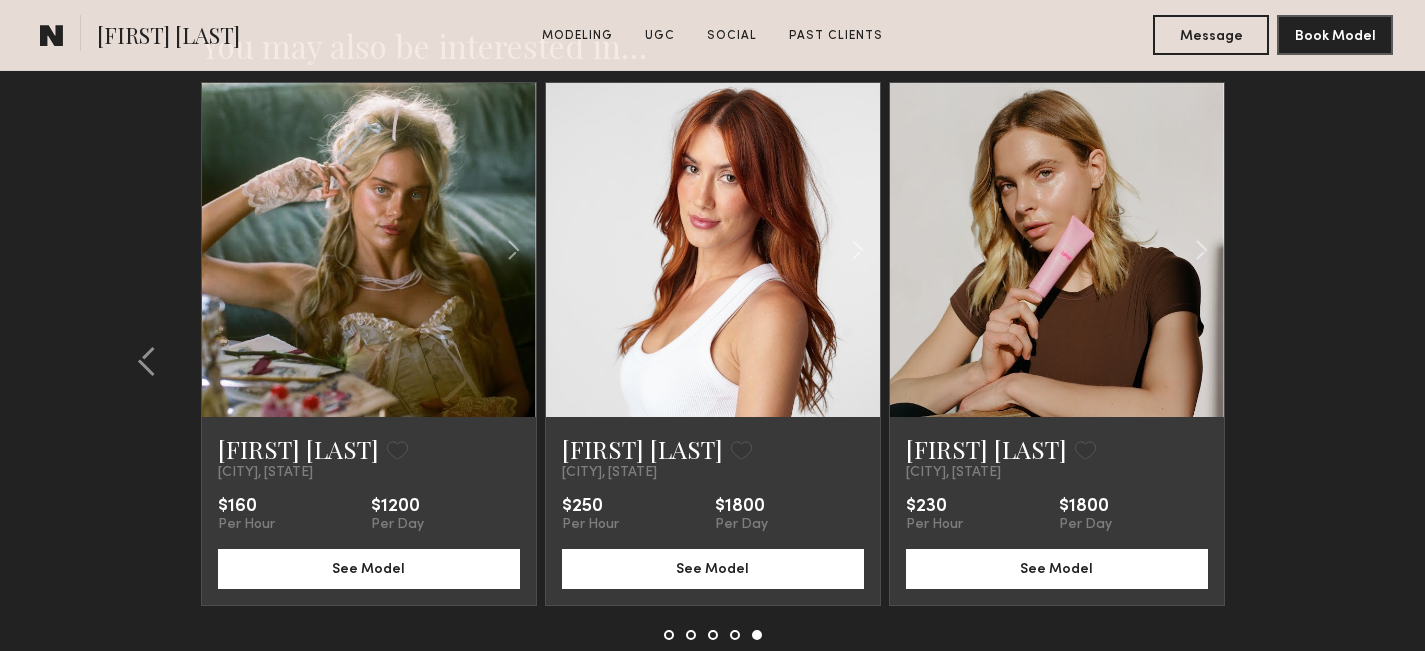 click on "You may also be interested in…   Arianna R.  Favorite  Los Angeles, CA   $200  Per Hour  $1500  Per Day See Model  Kia B.  Favorite  Los Angeles, CA   $280  Per Hour  $2010  Per Day See Model  Madeline M.  Favorite  Los Angeles, CA   $115  Per Hour  $800  Per Day See Model  Jess M.  Favorite  Los Angeles, CA   $100  Per Hour  $800  Per Day See Model  Domonique N.  Favorite  Los Angeles, CA   $280  Per Hour  $2010  Per Day See Model  Bianca A.  Favorite  Los Angeles, CA   $140  Per Hour  $1000  Per Day See Model  Annie M.  Favorite  Los Angeles, CA   $300  Per Hour  $2000  Per Day See Model  Ashanna B.  Favorite  Los Angeles, CA   $200  Per Hour  $1570  Per Day See Model  Miska S.  Favorite  Los Angeles, CA   $230  Per Hour  $1840  Per Day See Model  Masha B.  Favorite  Los Angeles, CA   $100  Per Hour  $700  Per Day See Model  Masha B.  Favorite  Los Angeles, CA   $145  Per Hour  $1040  Per Day See Model  Gabija G.  Favorite  Los Angeles, CA   $150  Per Hour  $1000  Per Day See Model Favorite" 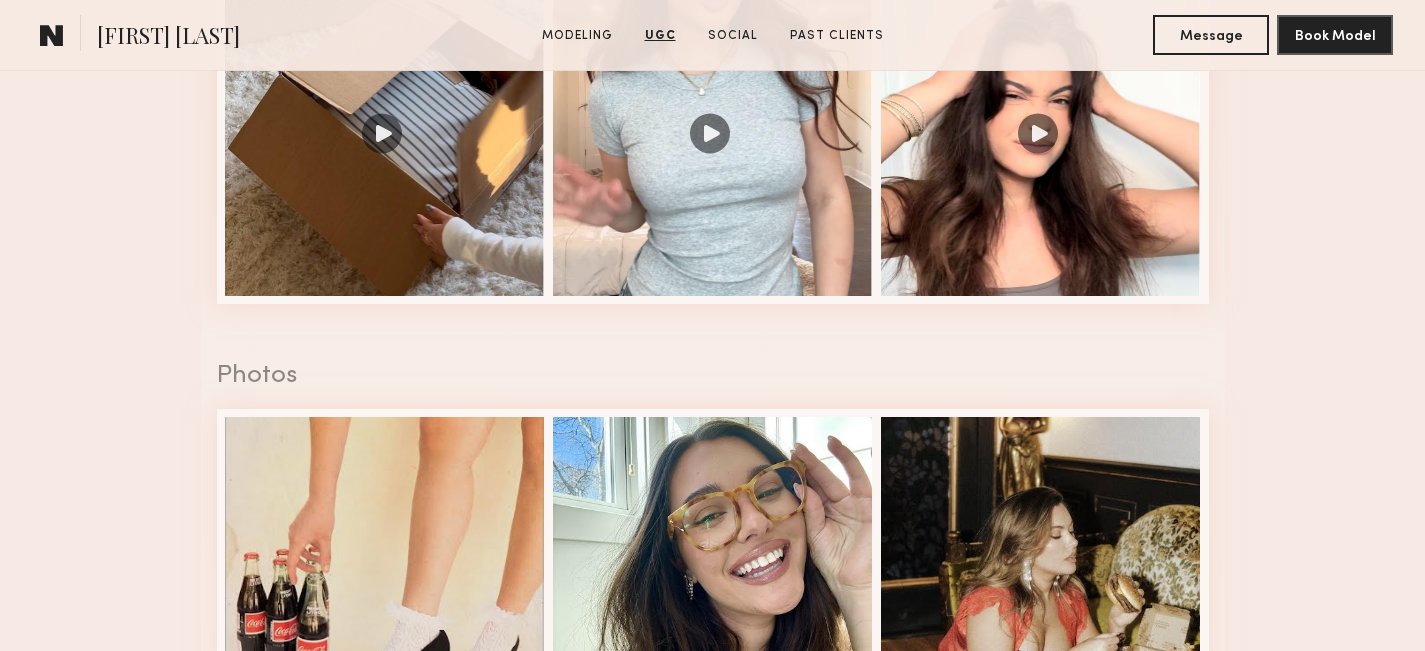 scroll, scrollTop: 1648, scrollLeft: 0, axis: vertical 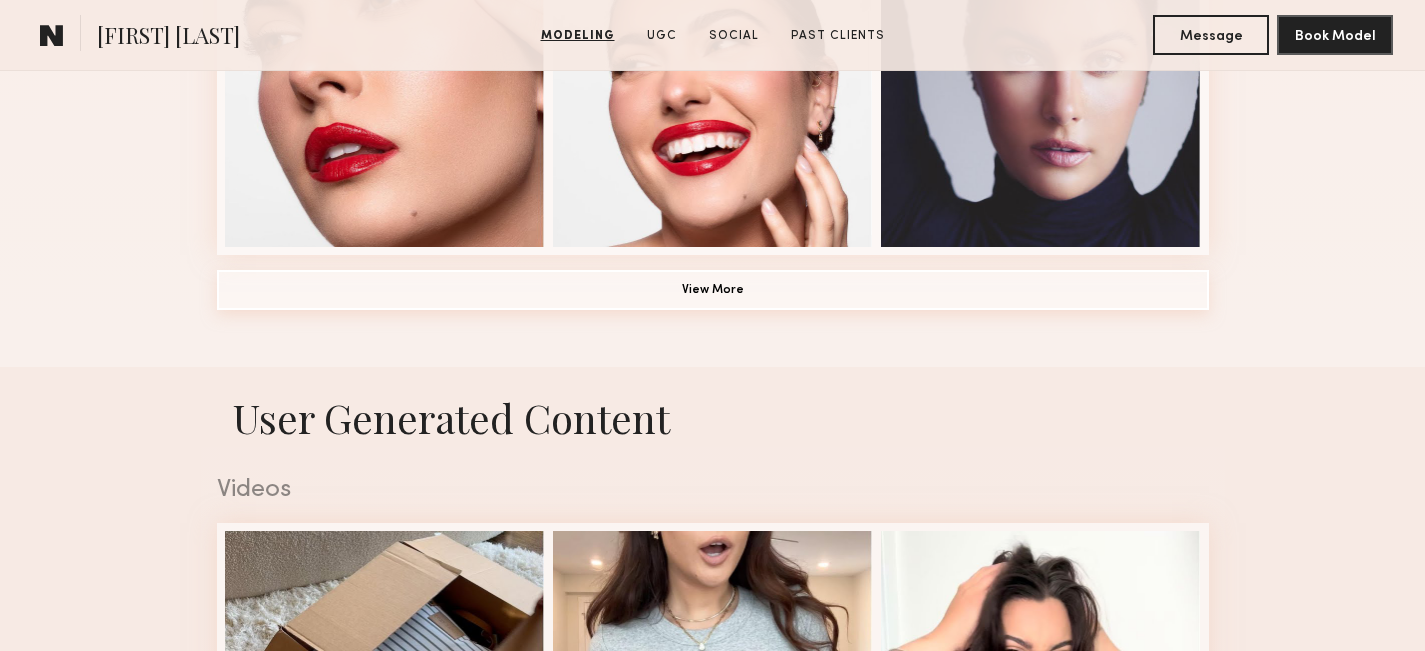 click on "View More" 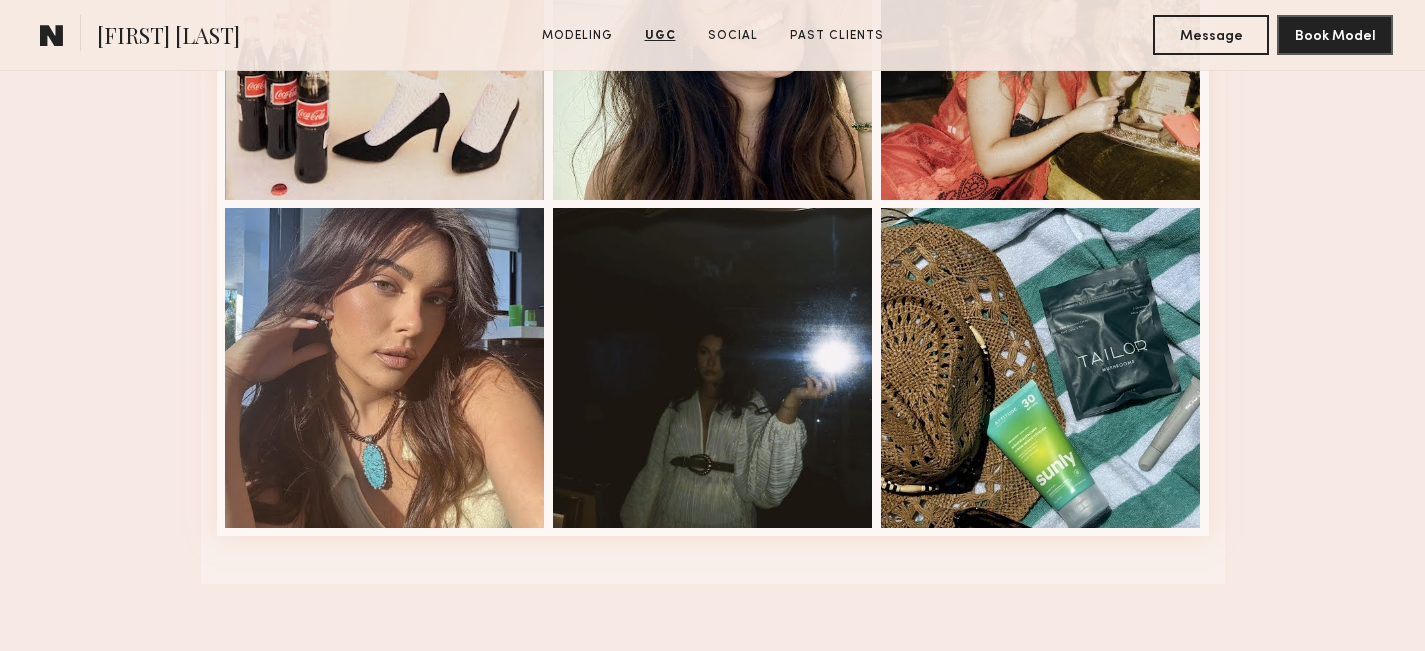 scroll, scrollTop: 3992, scrollLeft: 0, axis: vertical 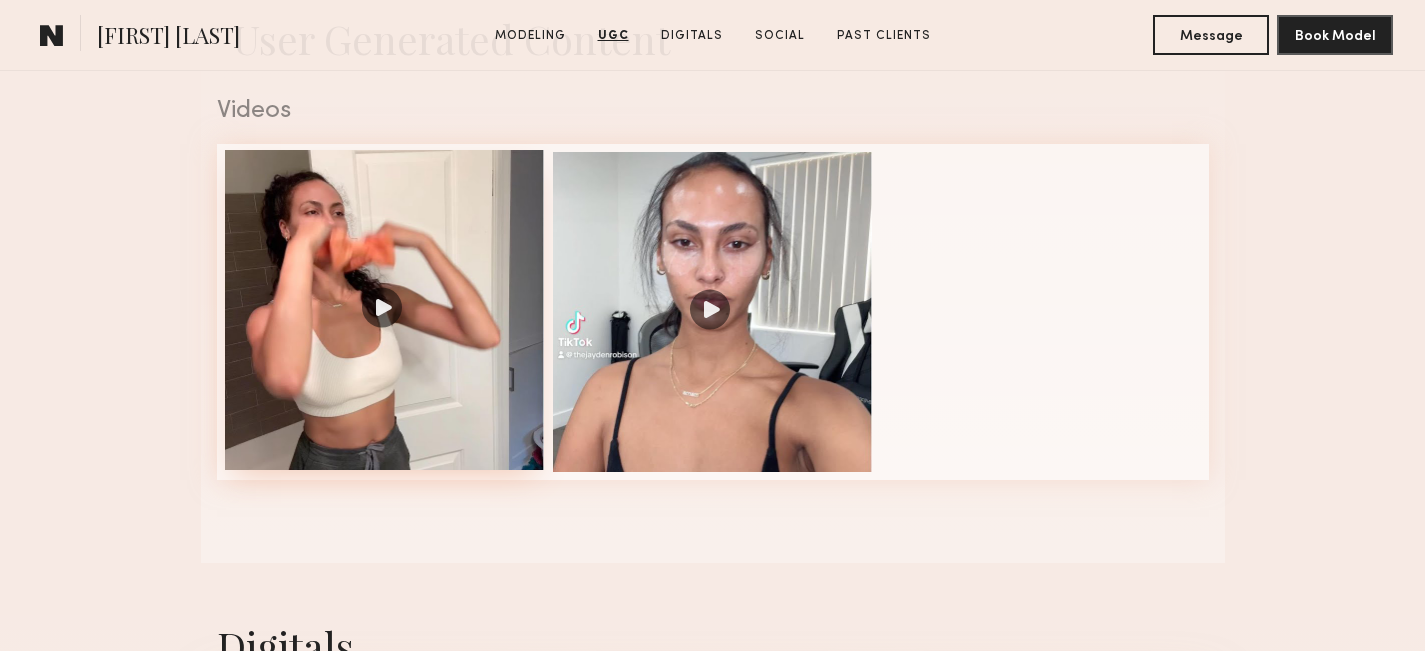 click at bounding box center [385, 310] 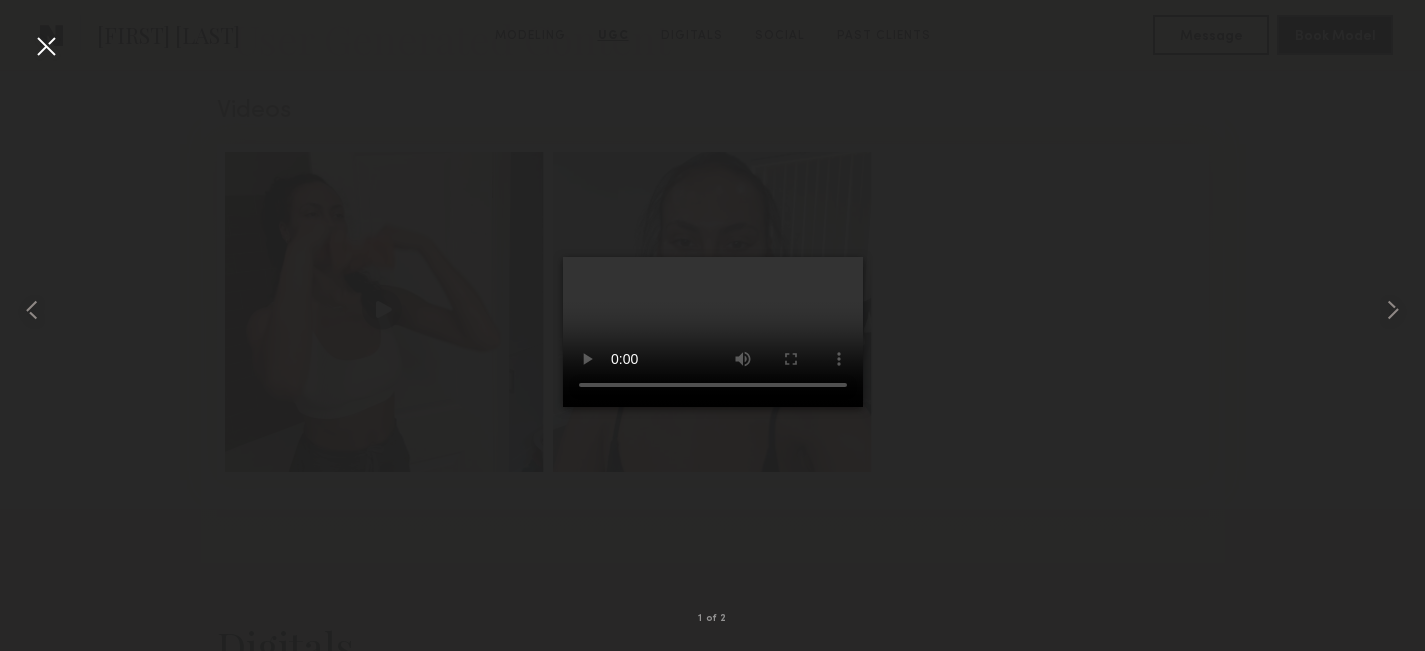 click at bounding box center (46, 46) 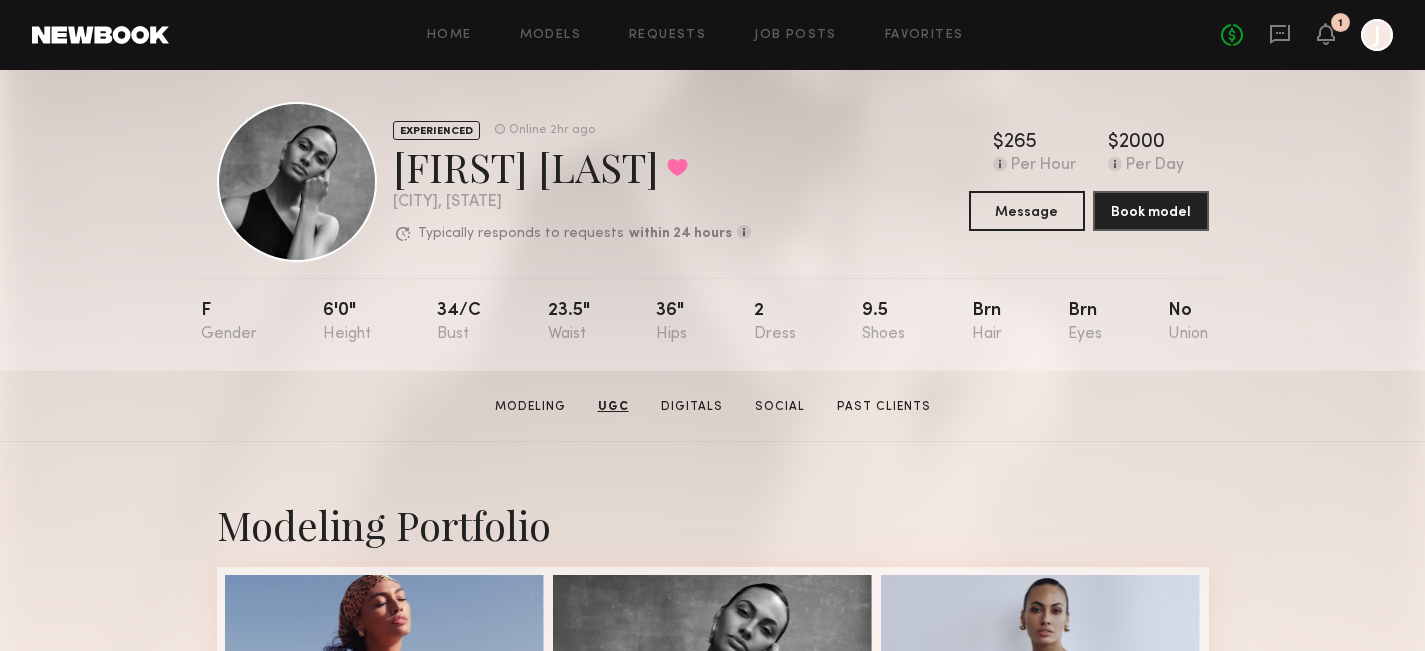 scroll, scrollTop: 0, scrollLeft: 0, axis: both 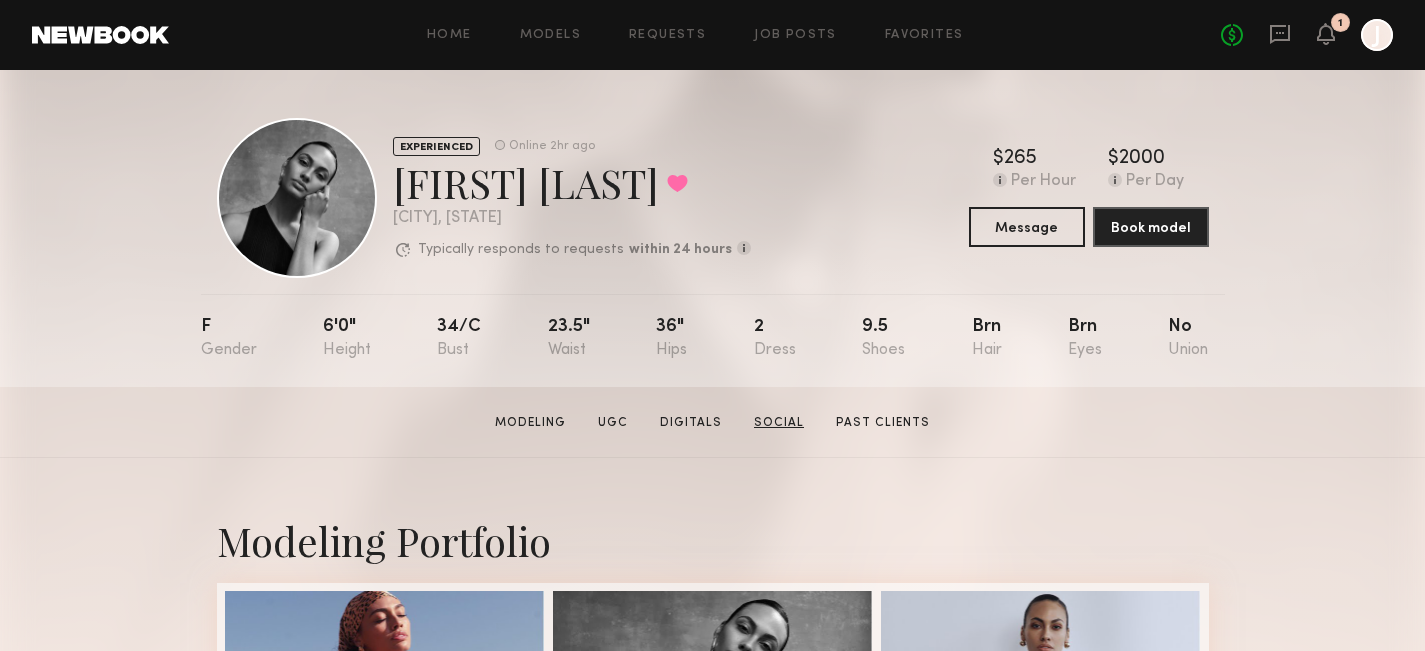 click on "Social" 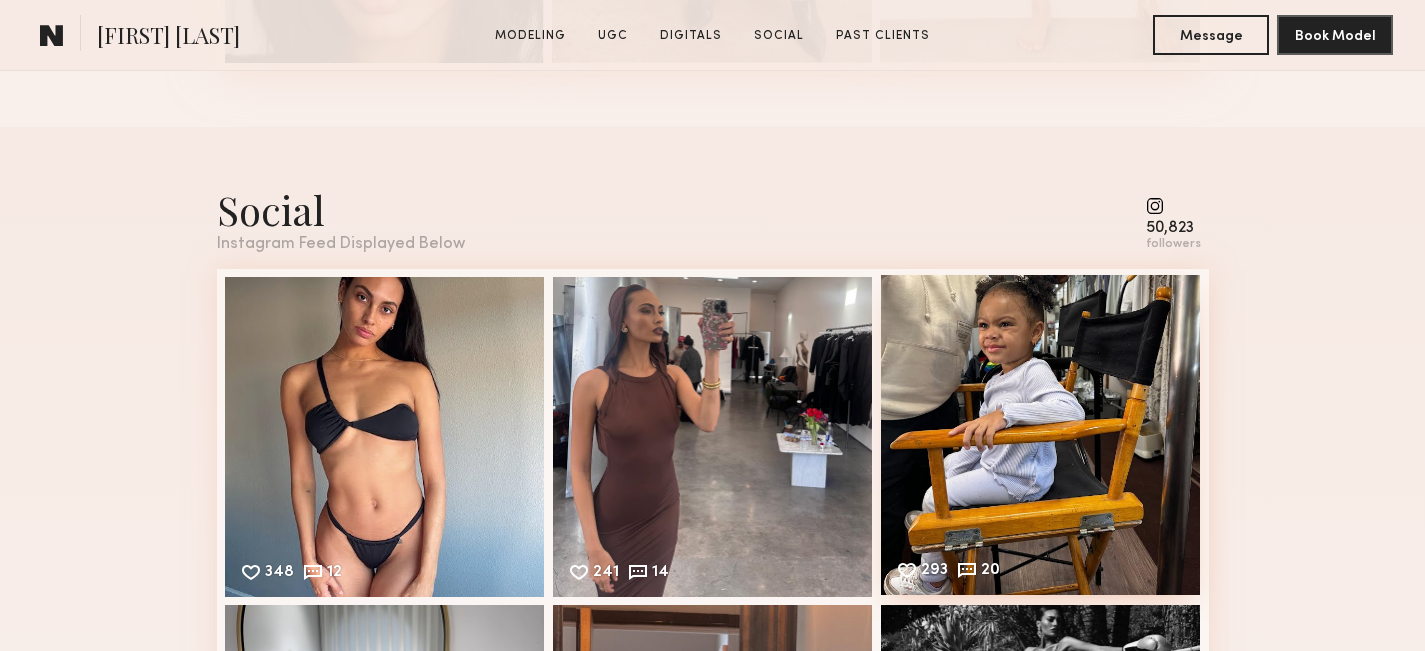scroll, scrollTop: 3315, scrollLeft: 0, axis: vertical 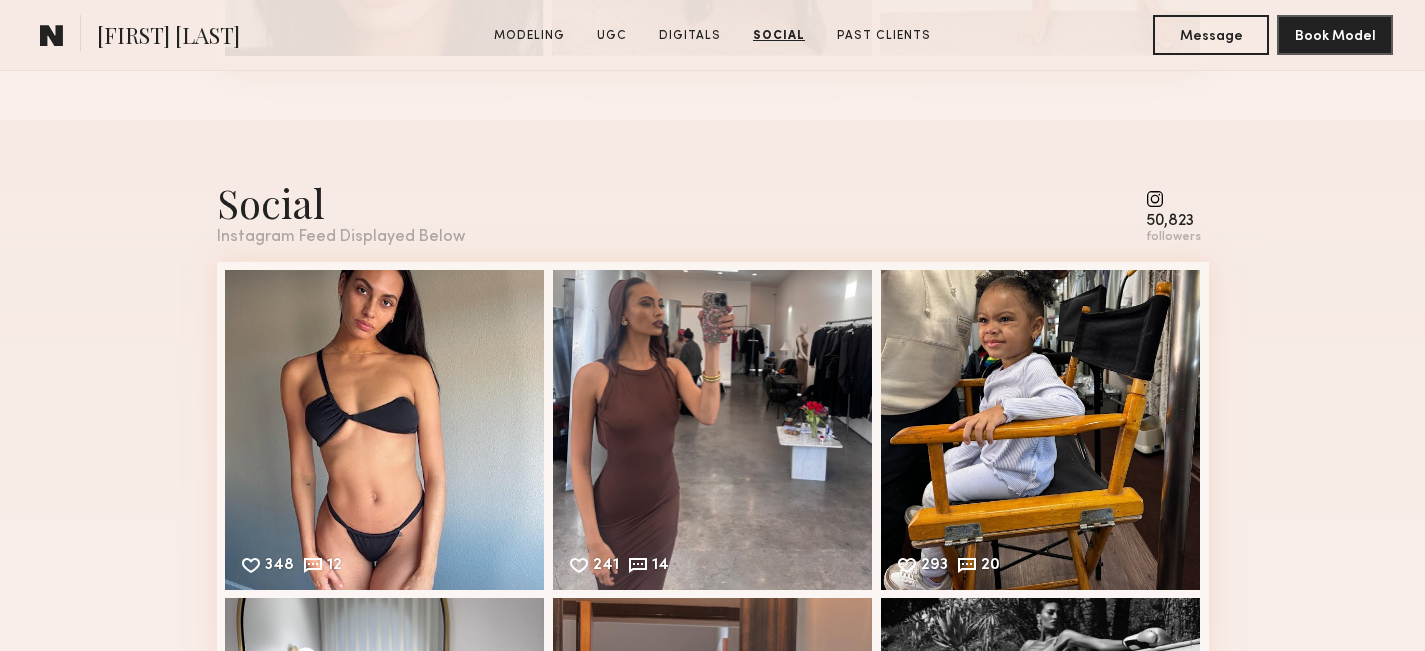 click on "50,823 followers" at bounding box center (1173, 217) 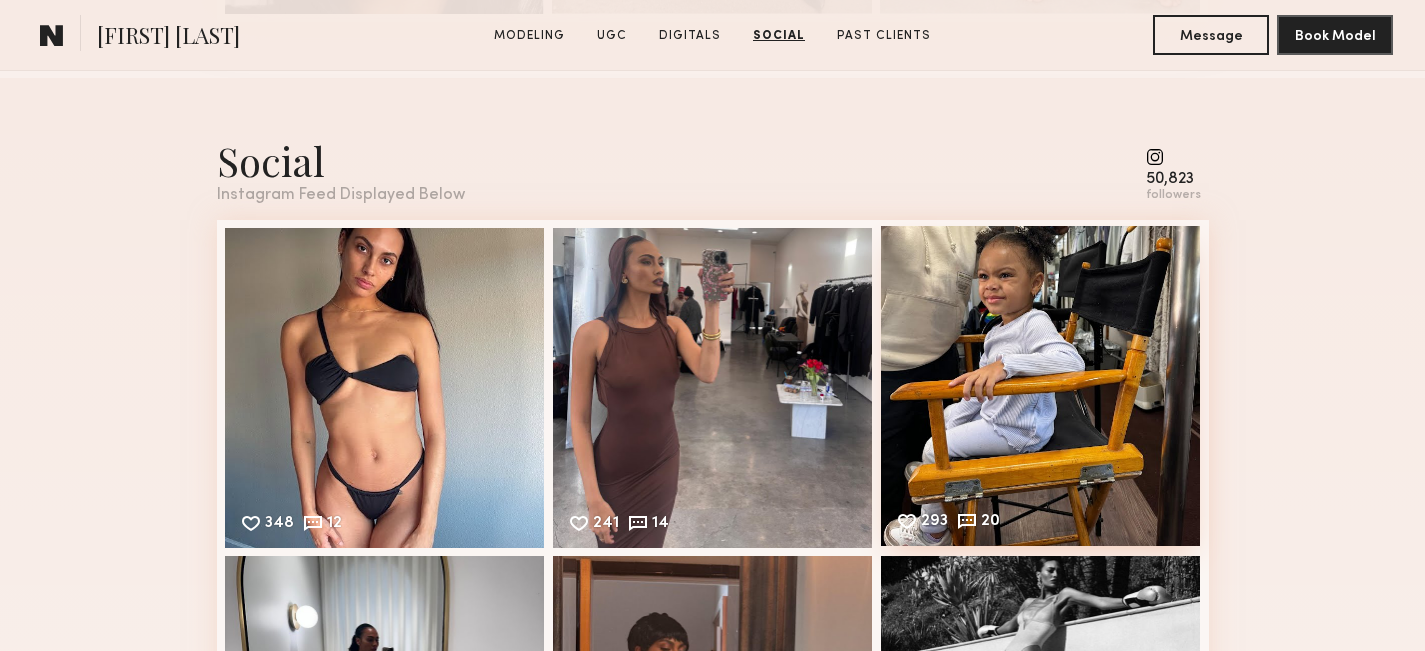 scroll, scrollTop: 3357, scrollLeft: 0, axis: vertical 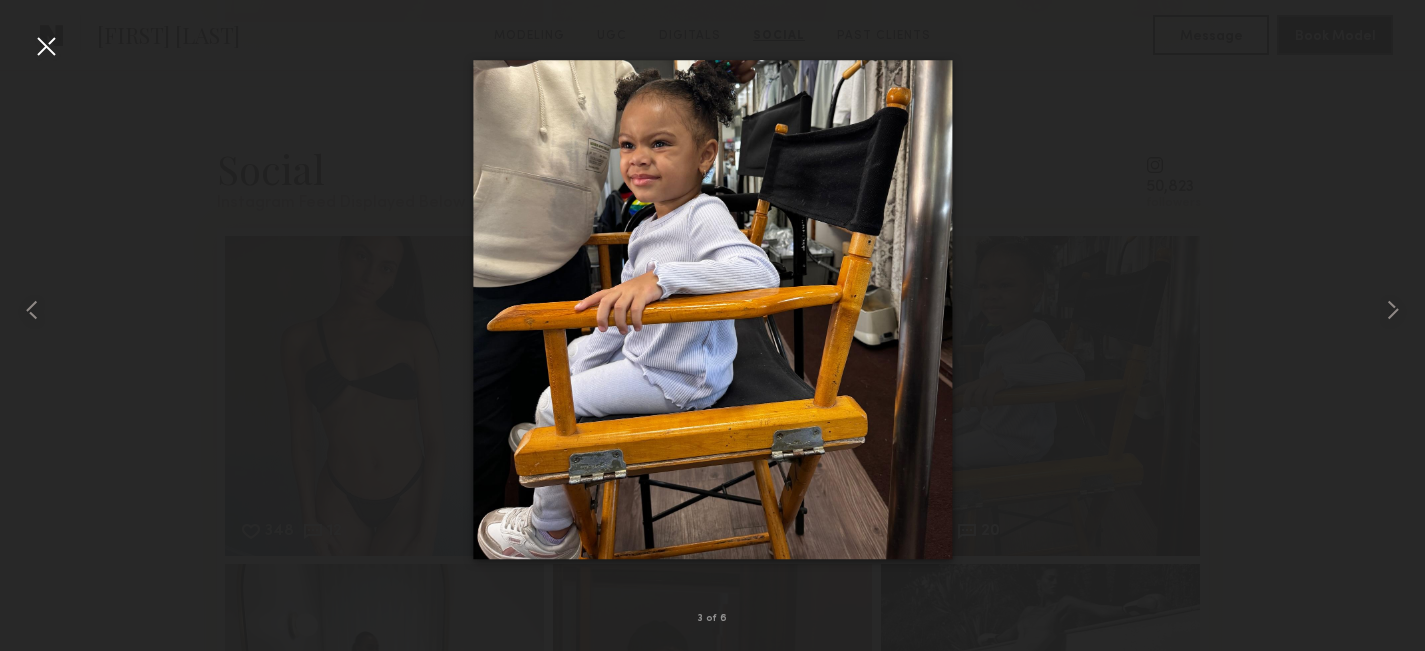 click at bounding box center (46, 46) 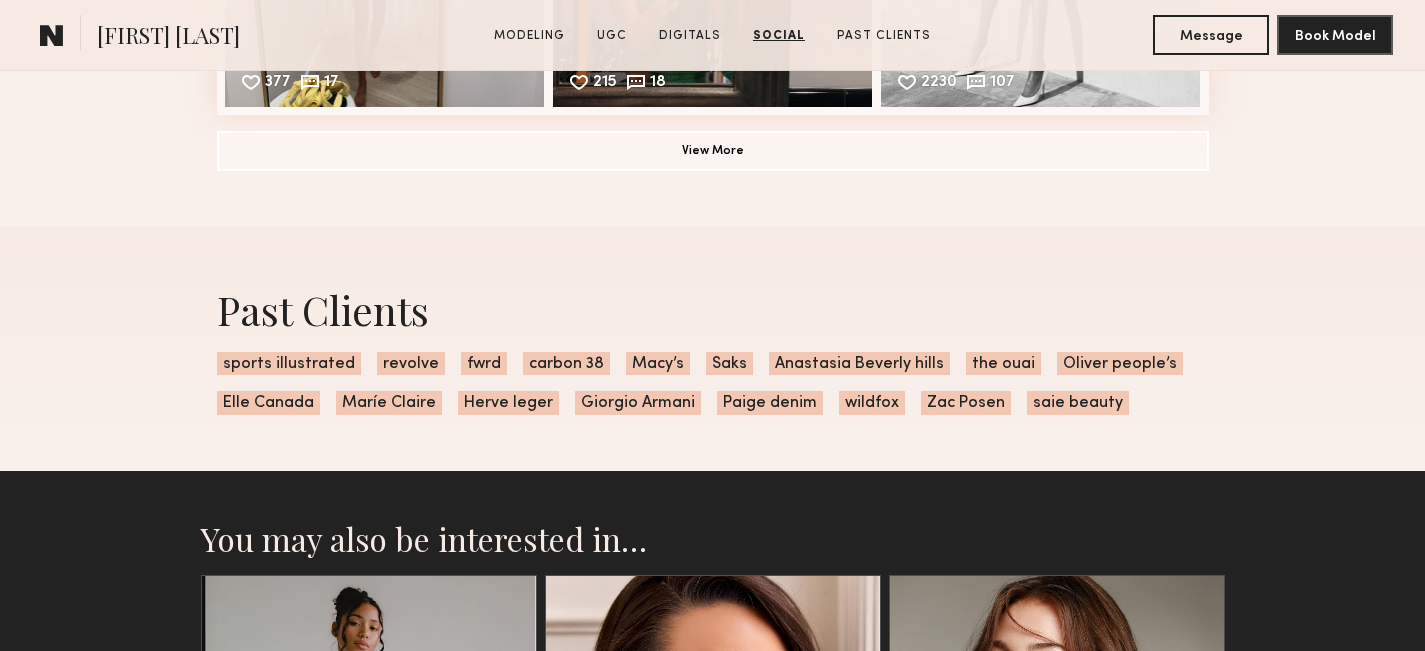 scroll, scrollTop: 4123, scrollLeft: 0, axis: vertical 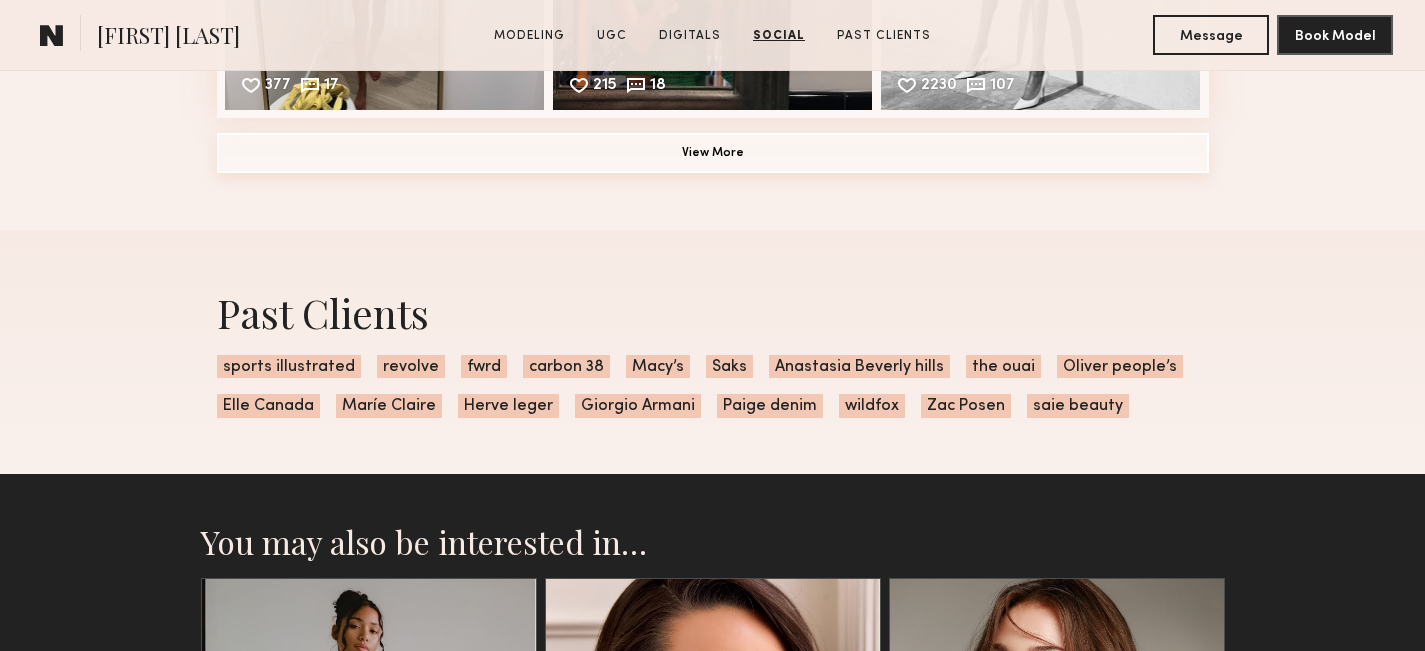 click on "View More" 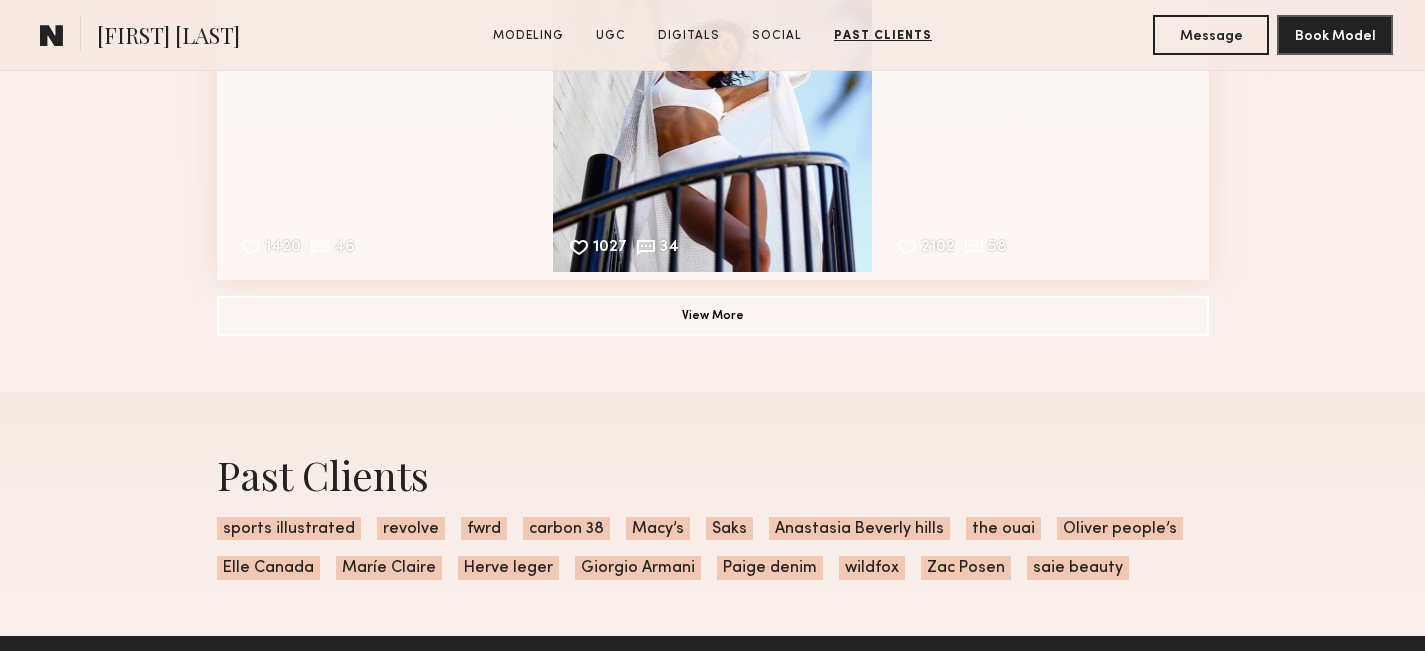 scroll, scrollTop: 4592, scrollLeft: 0, axis: vertical 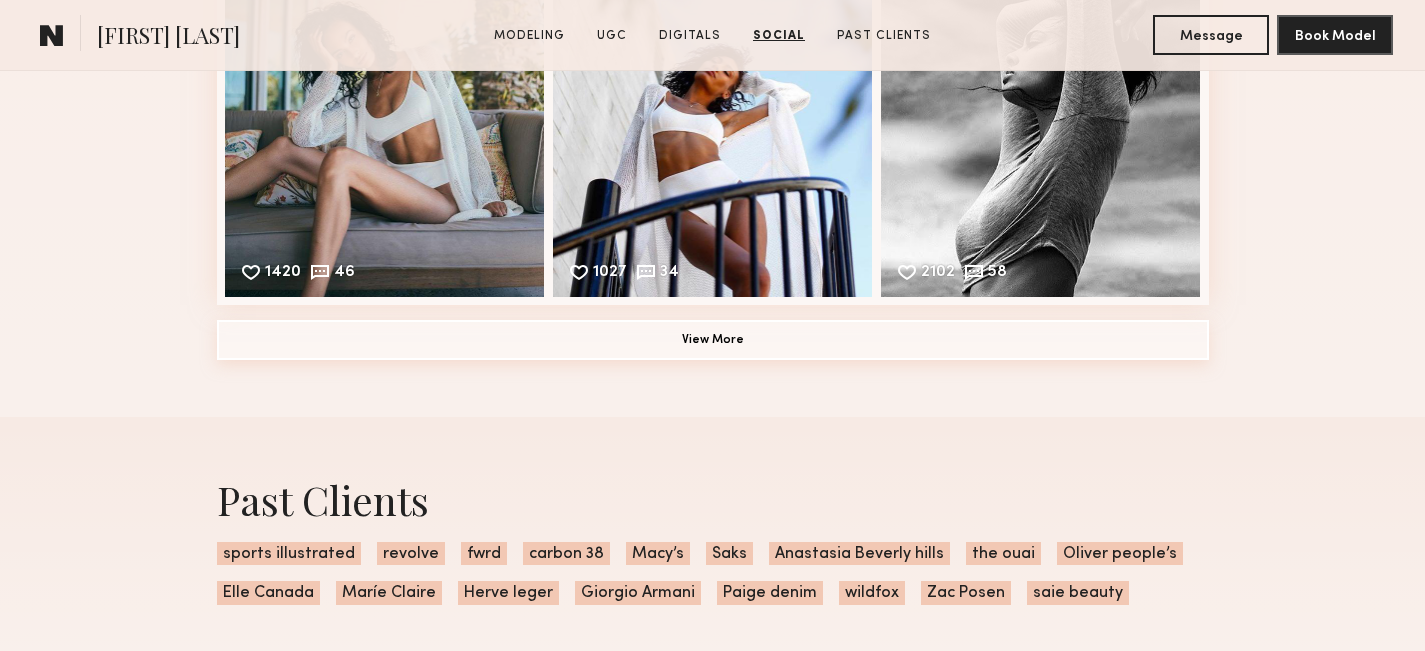 click on "View More" 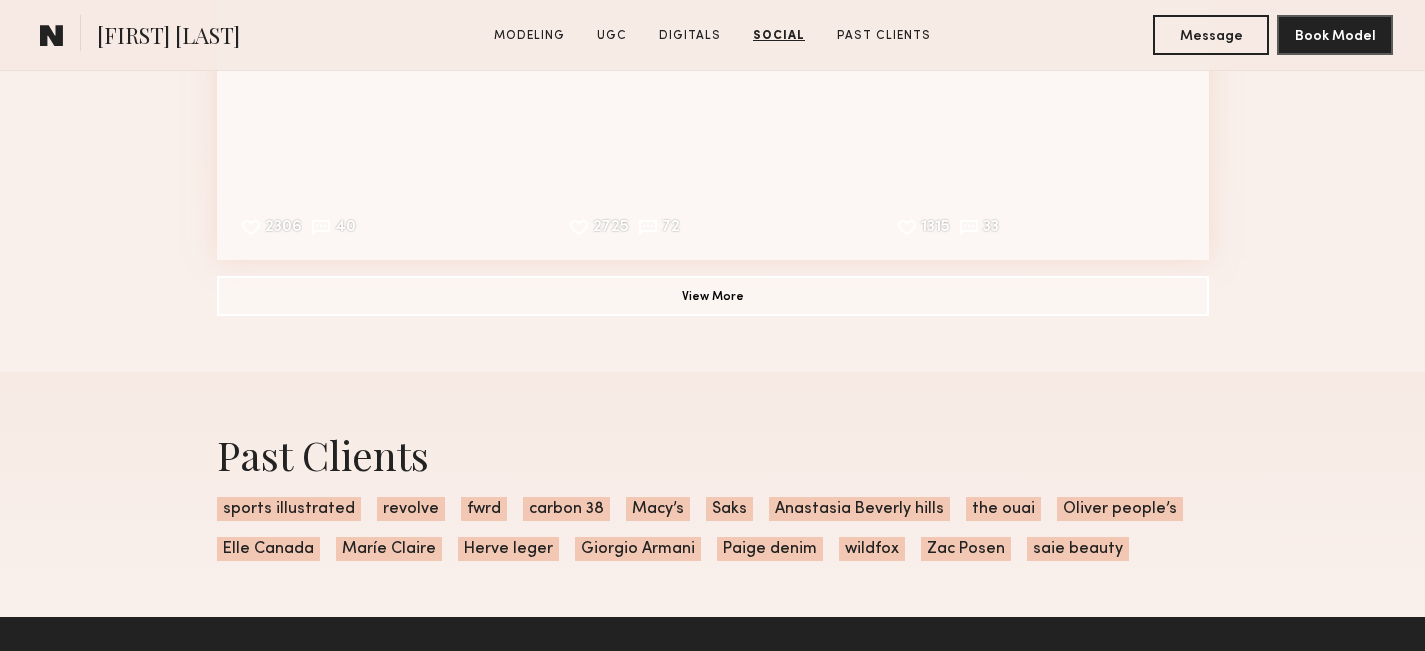 scroll, scrollTop: 5295, scrollLeft: 0, axis: vertical 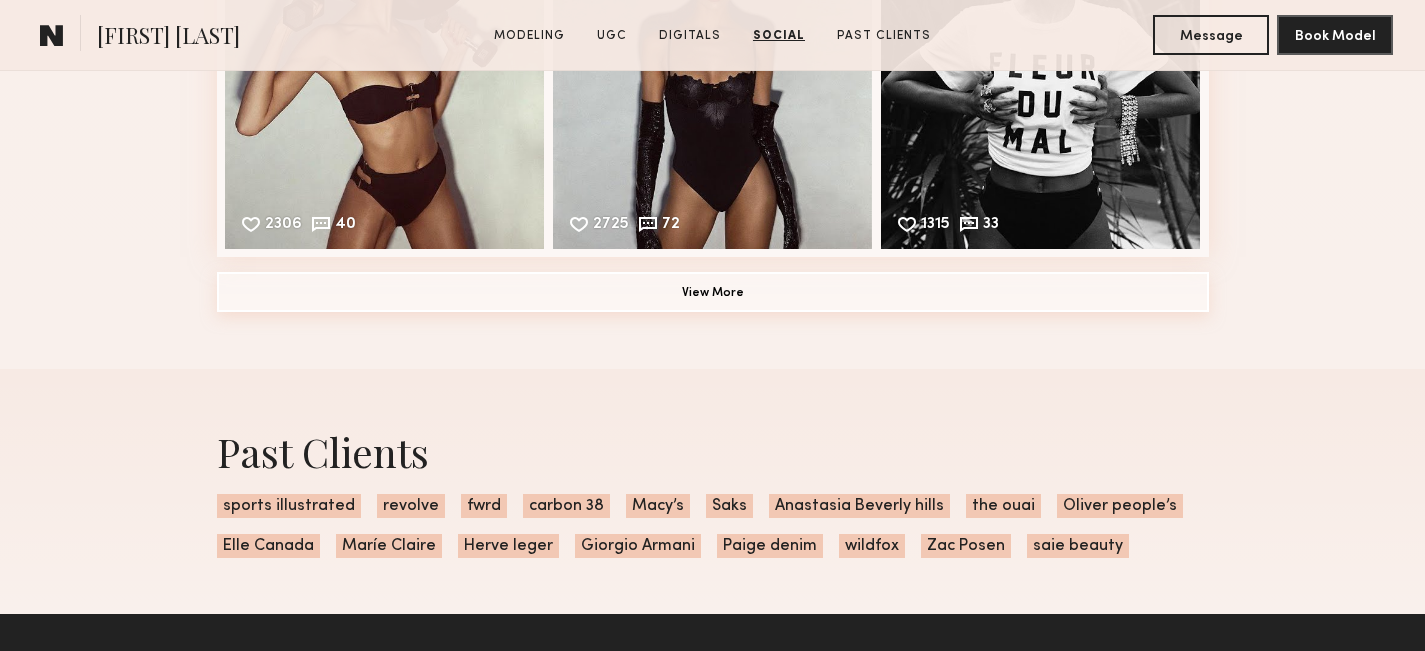 click on "View More" 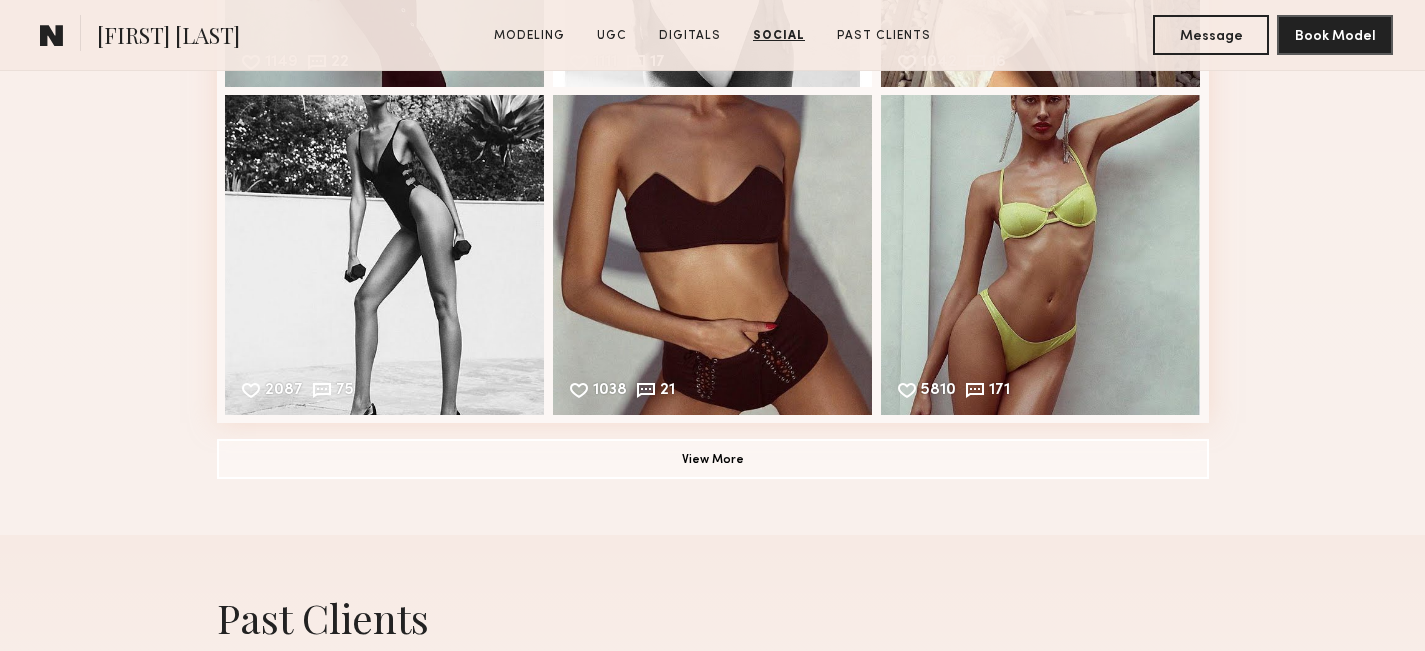 scroll, scrollTop: 5784, scrollLeft: 0, axis: vertical 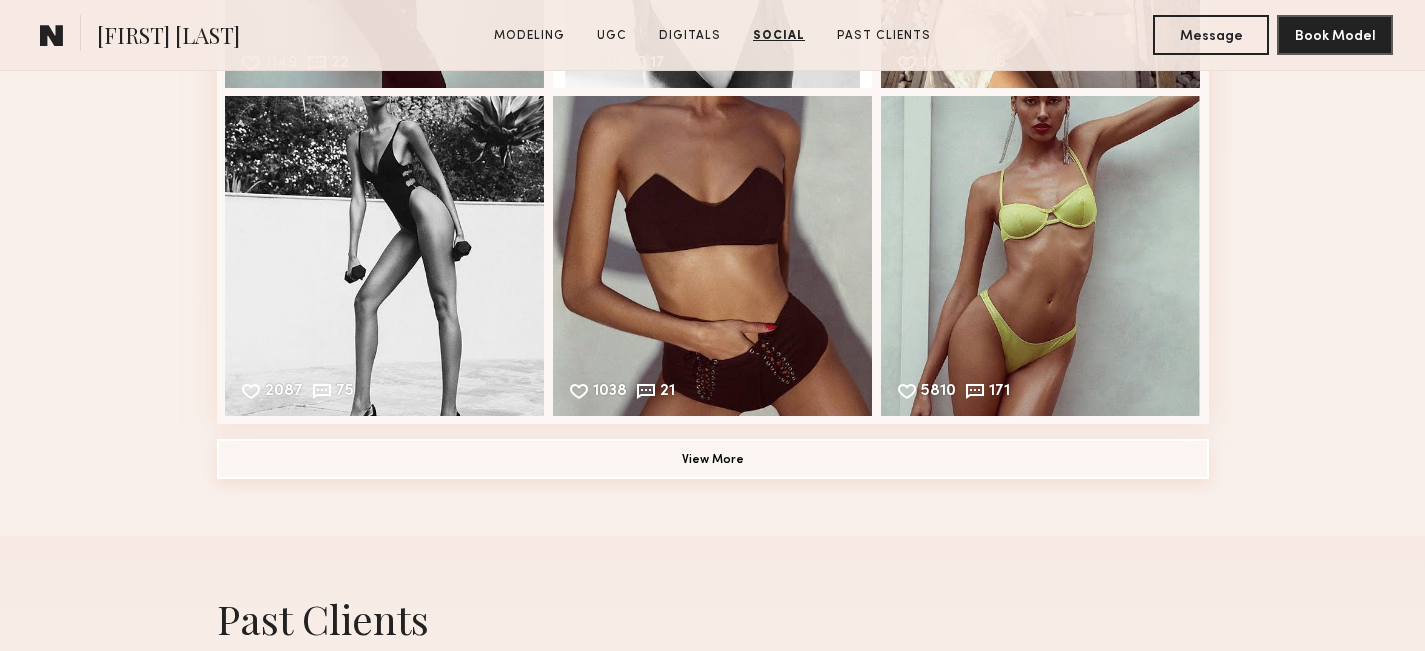 click on "View More" 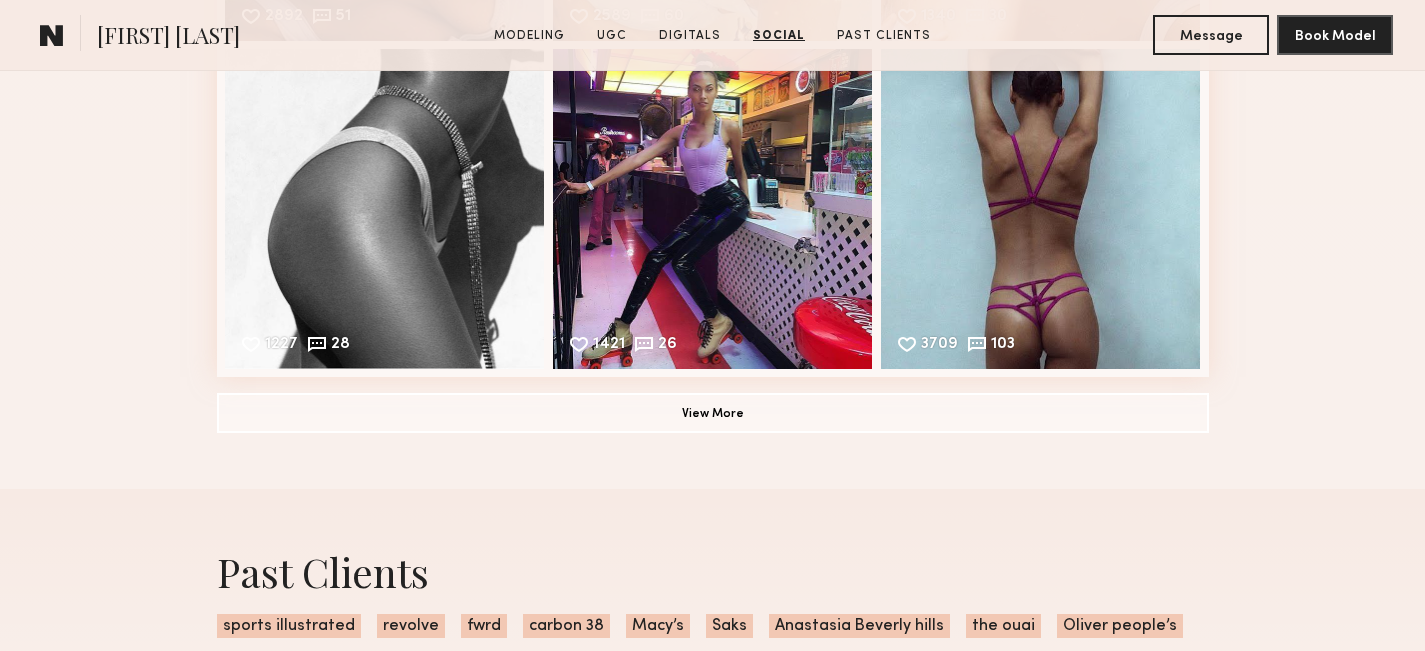 scroll, scrollTop: 6487, scrollLeft: 0, axis: vertical 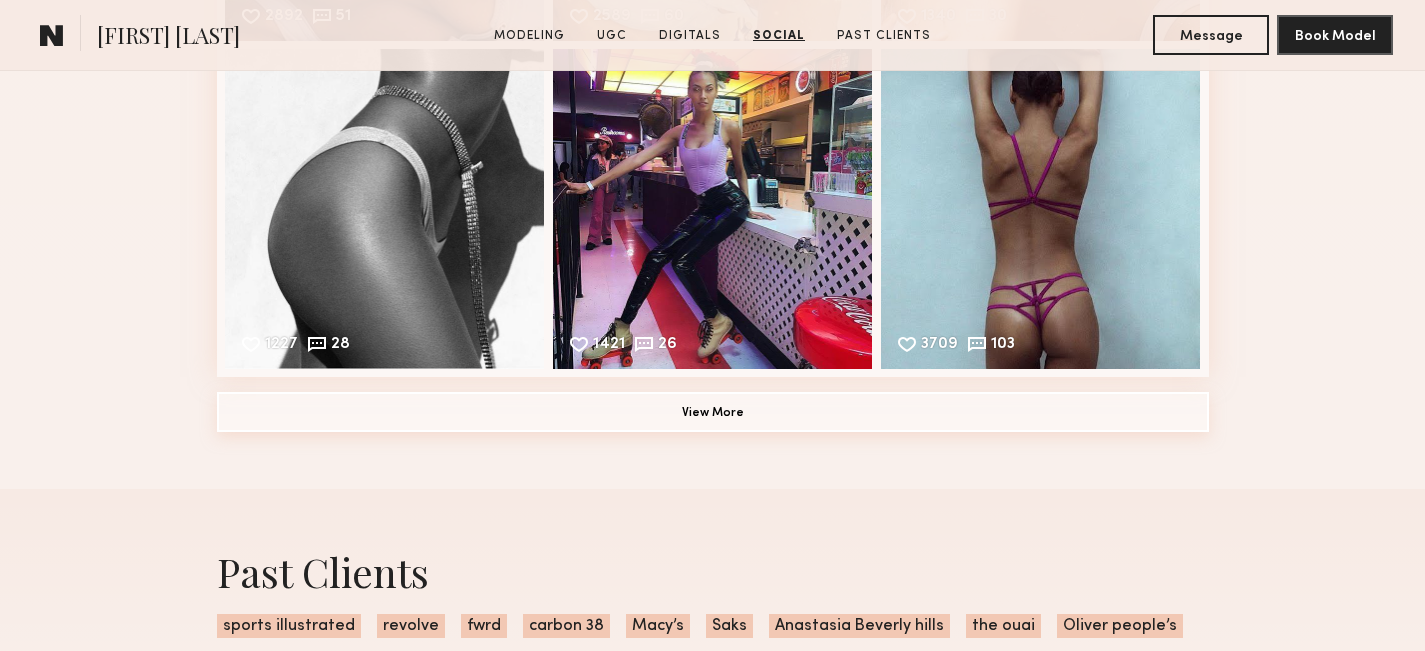 click on "View More" 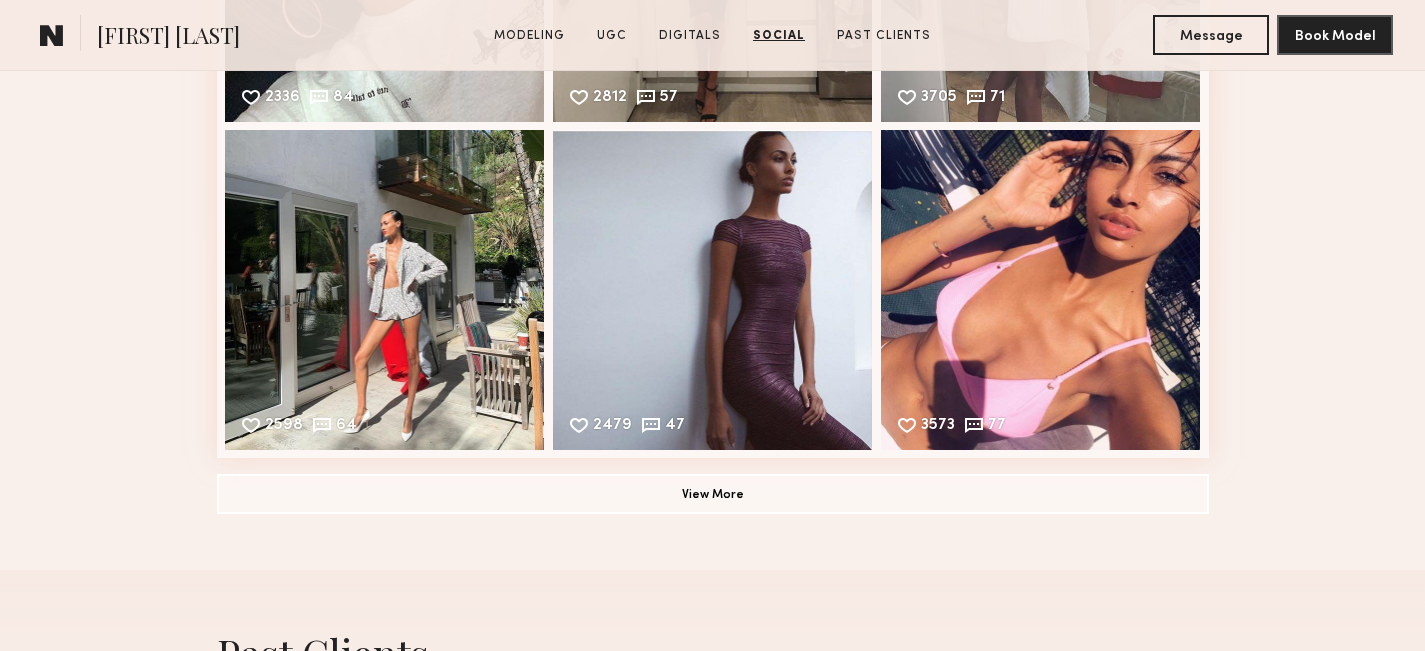 scroll, scrollTop: 7067, scrollLeft: 0, axis: vertical 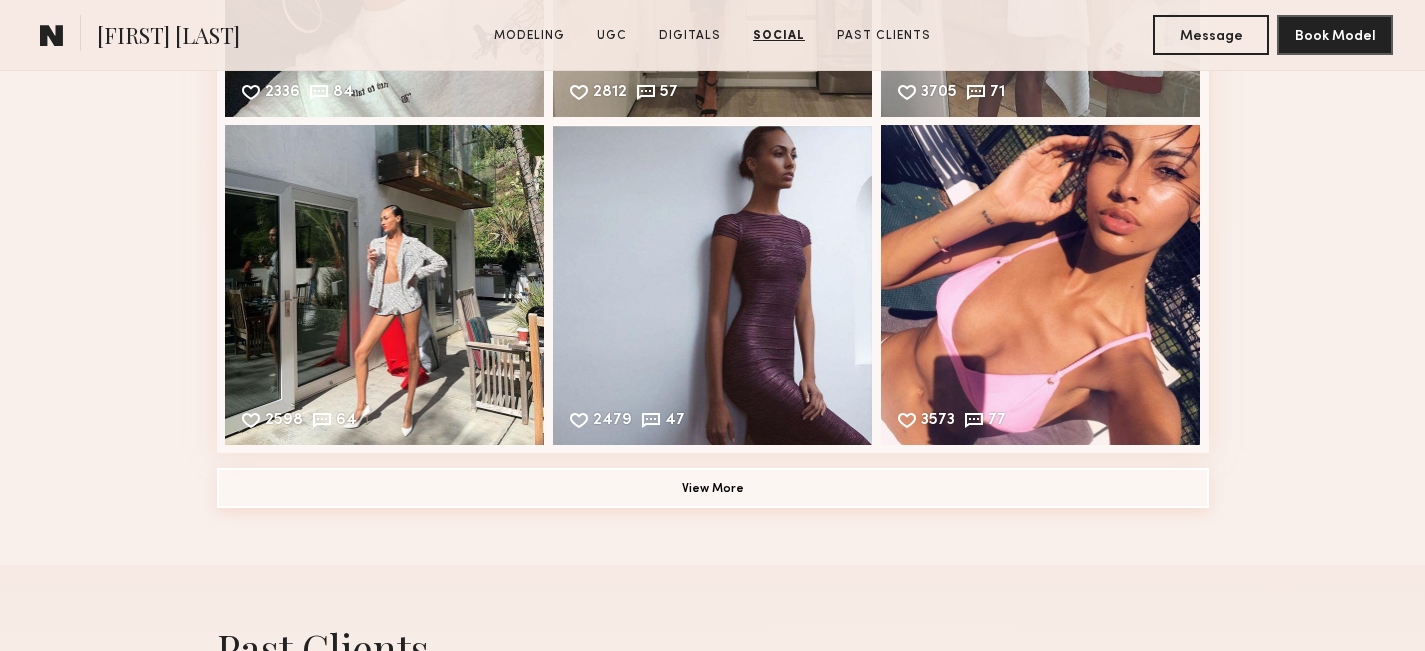 click on "View More" 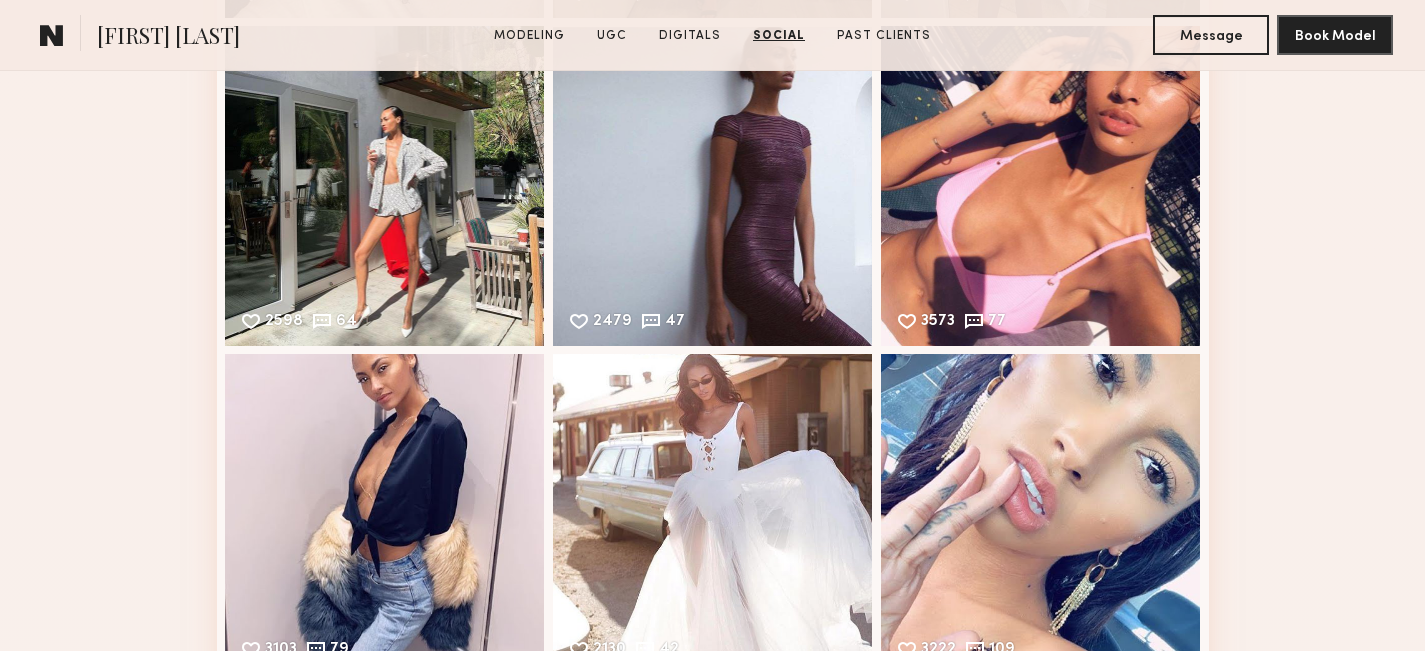 scroll, scrollTop: 7733, scrollLeft: 0, axis: vertical 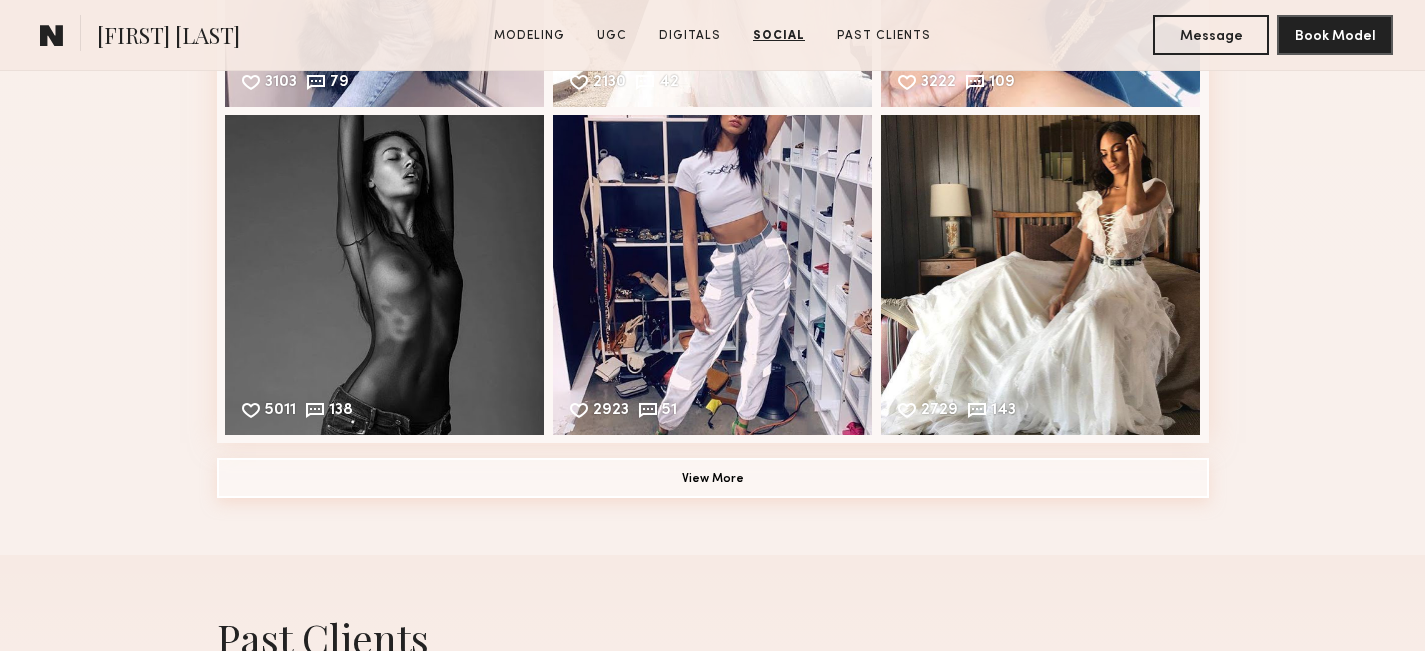 click on "View More" 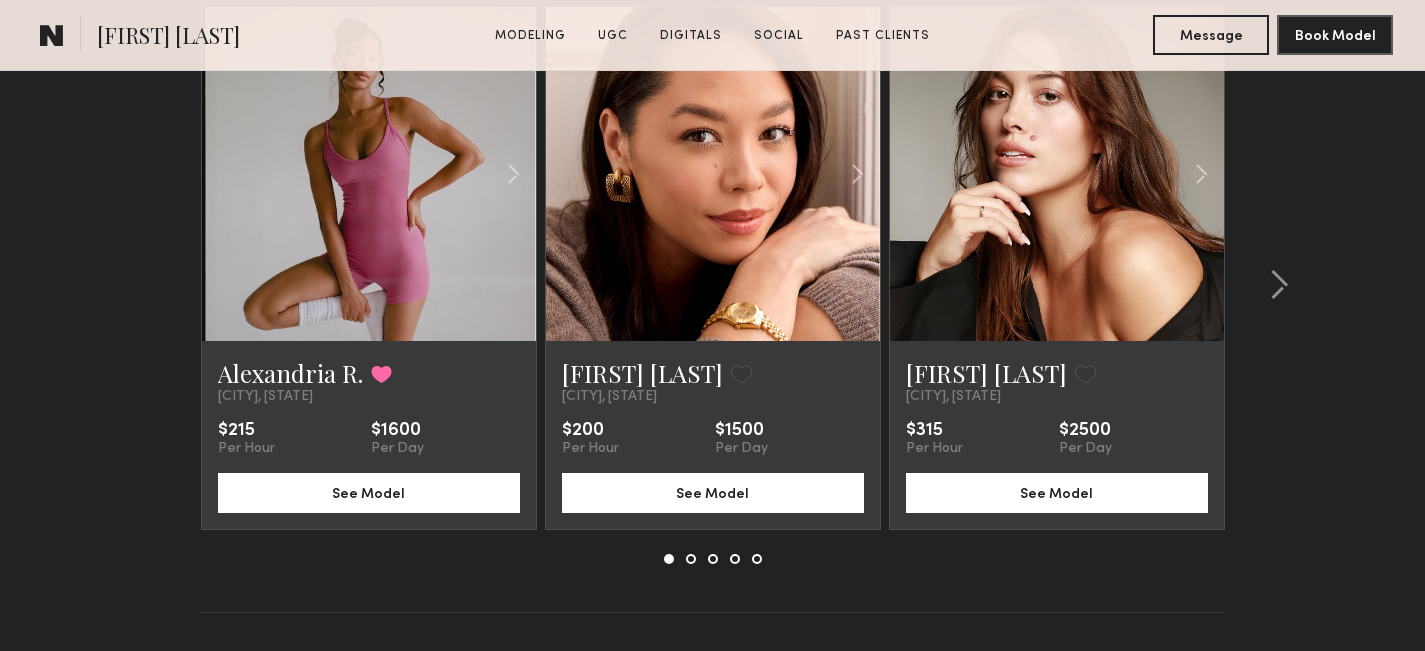 scroll, scrollTop: 9048, scrollLeft: 0, axis: vertical 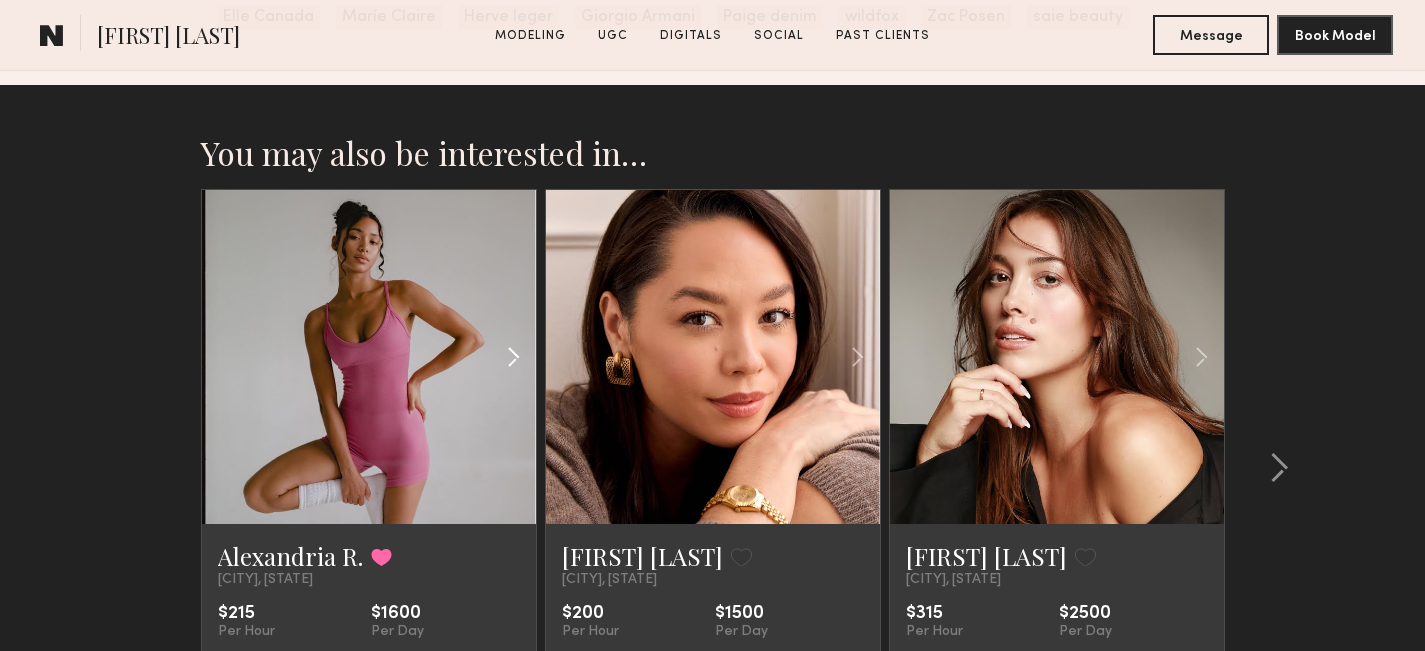 click 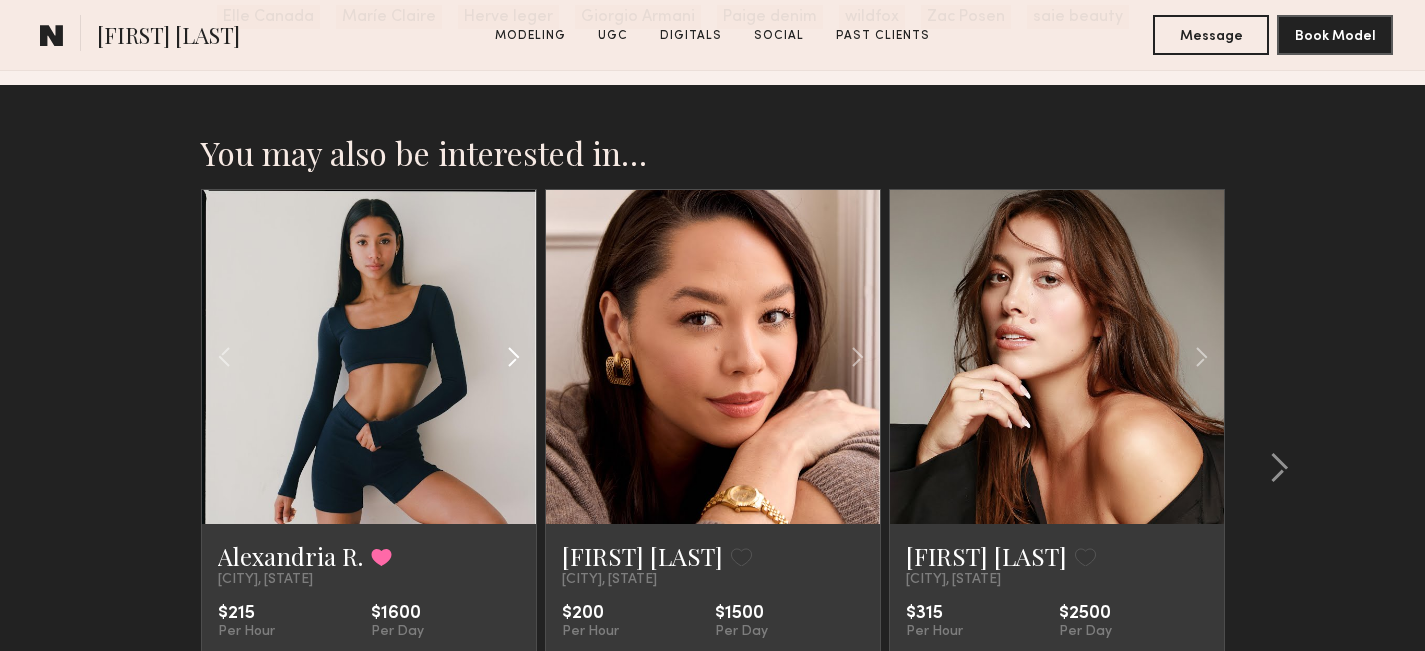 click 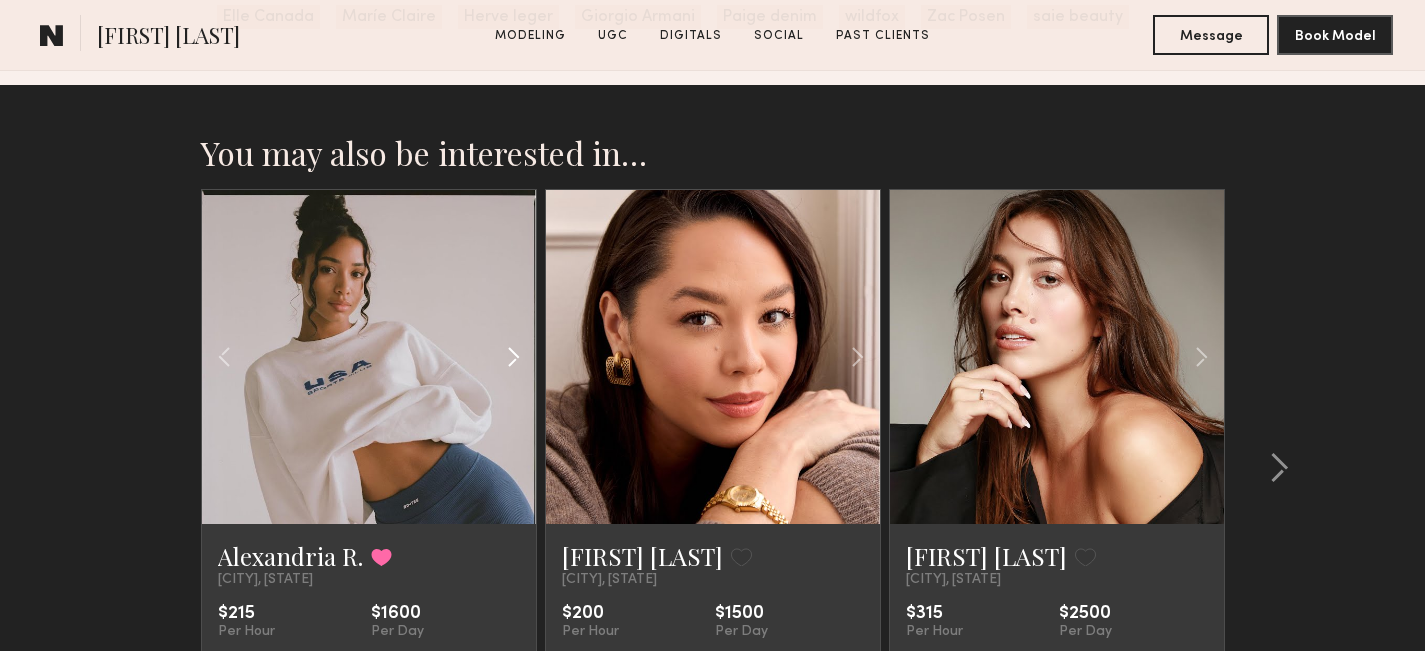 click 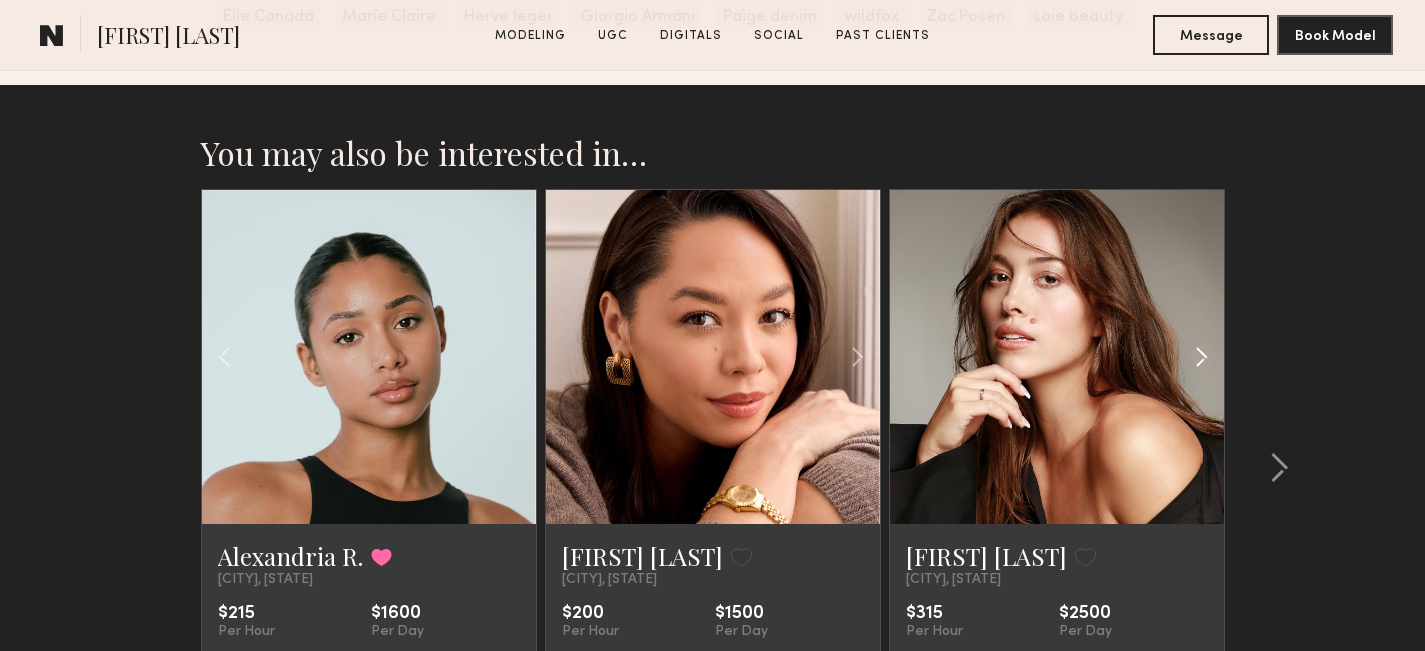 click 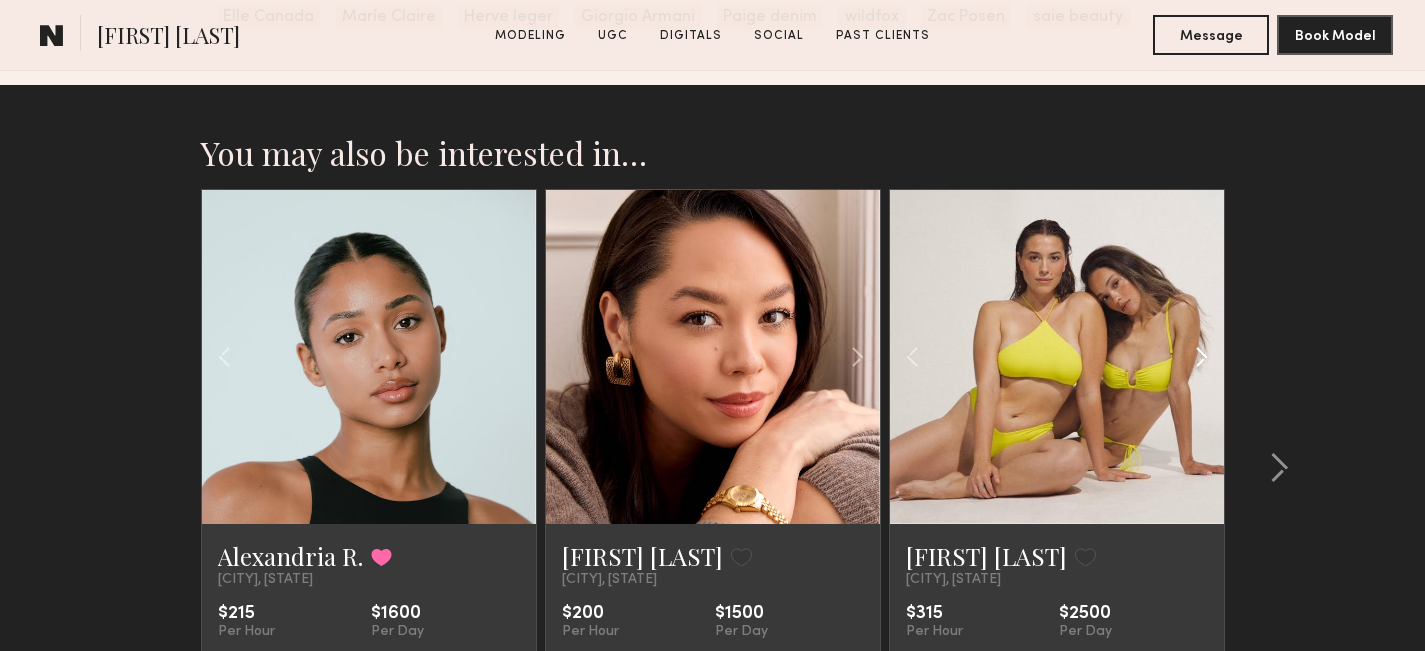 click 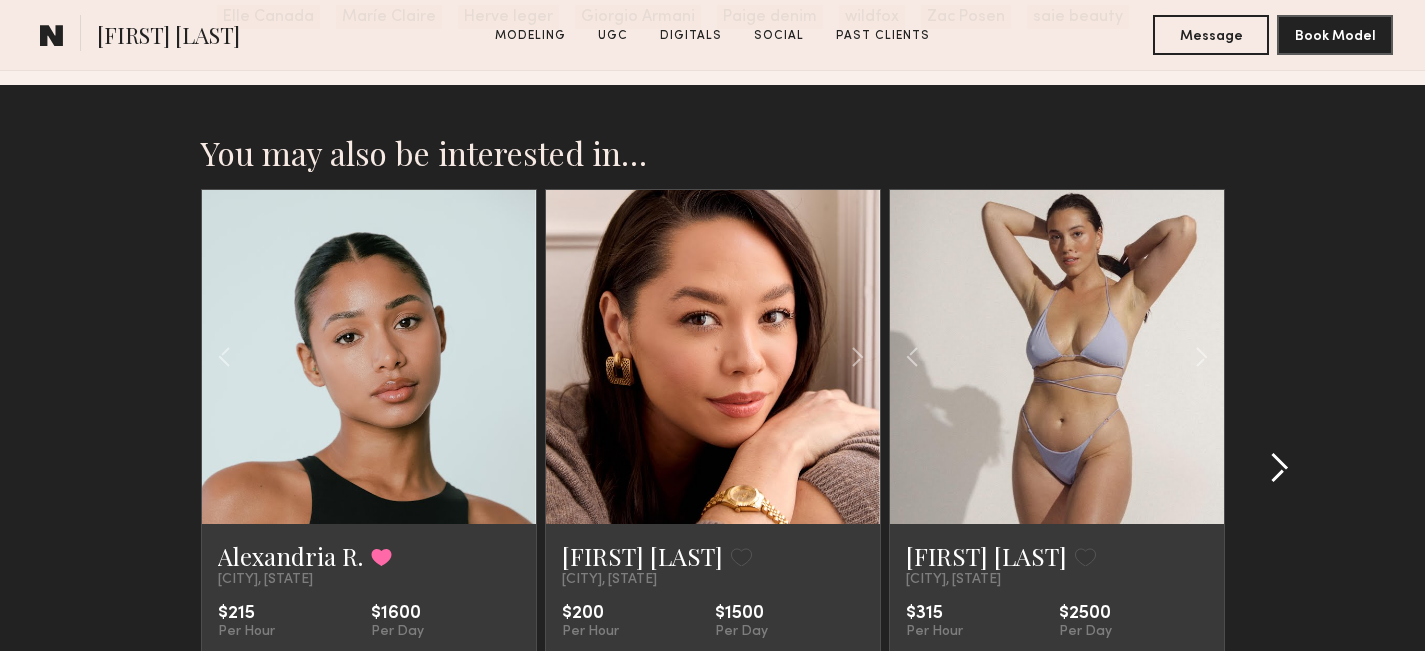 click 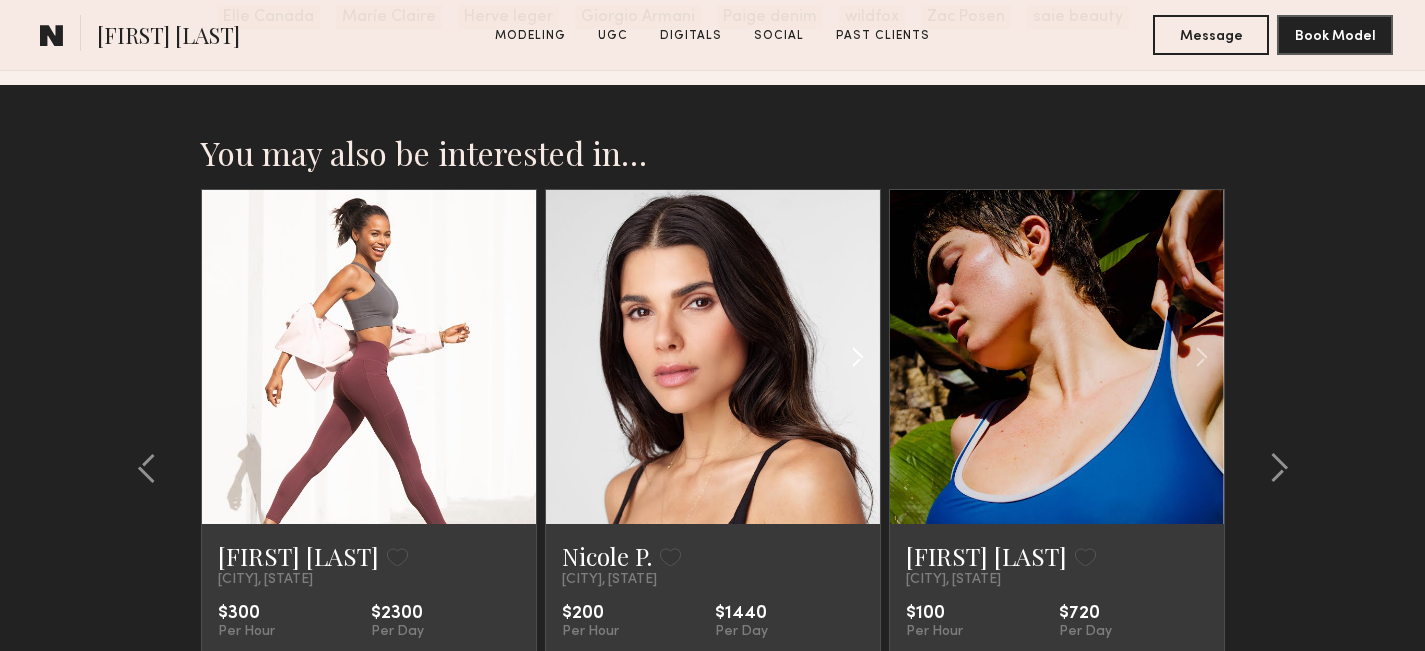 click 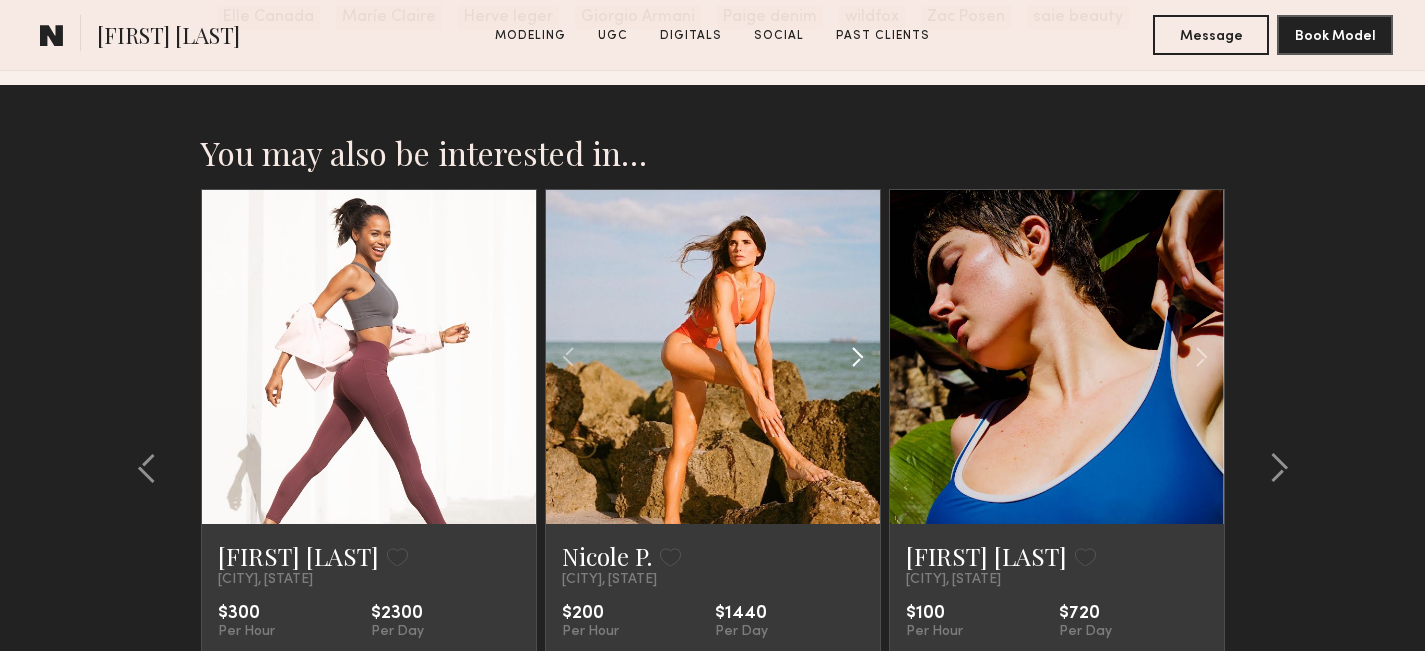 click 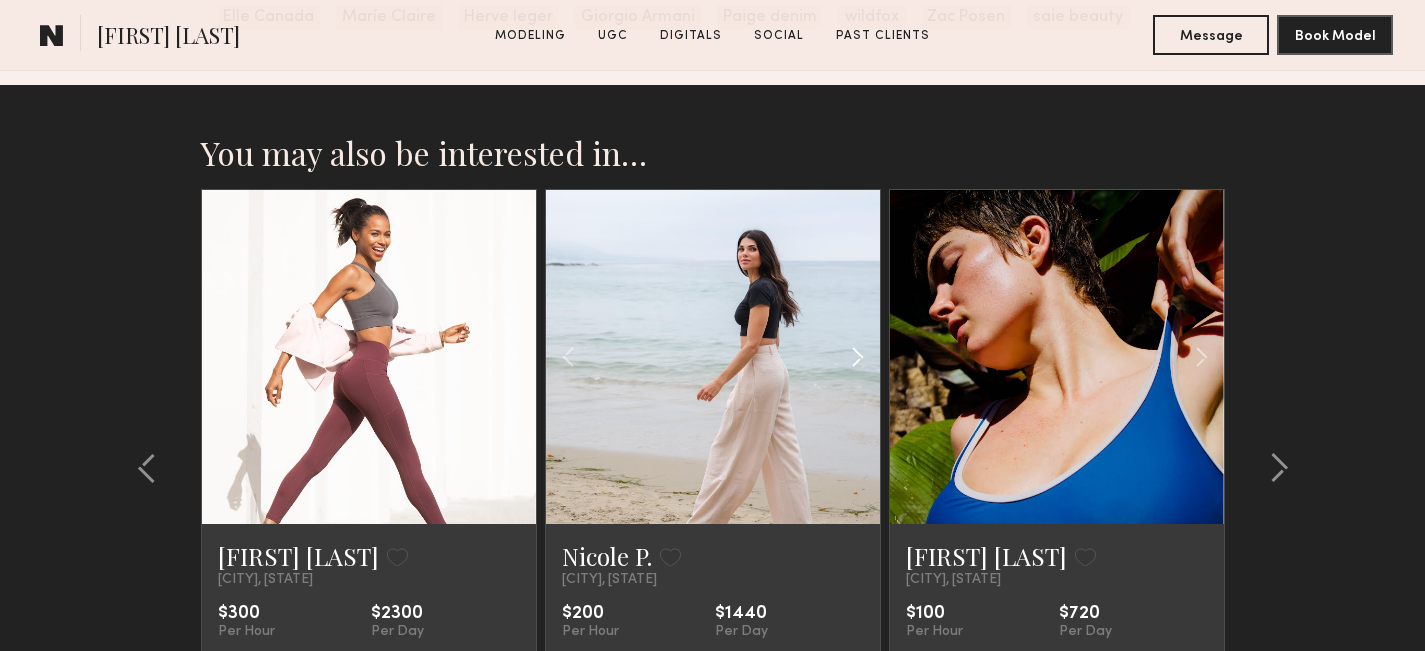 click 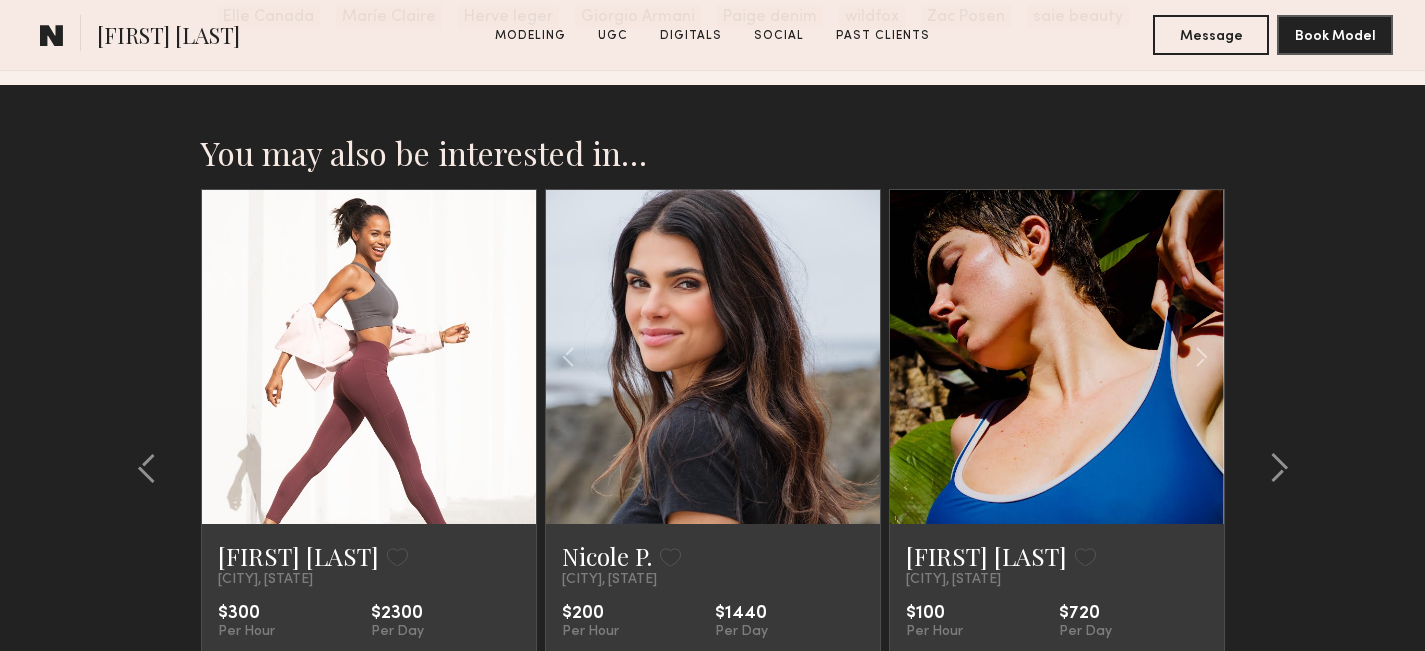 click 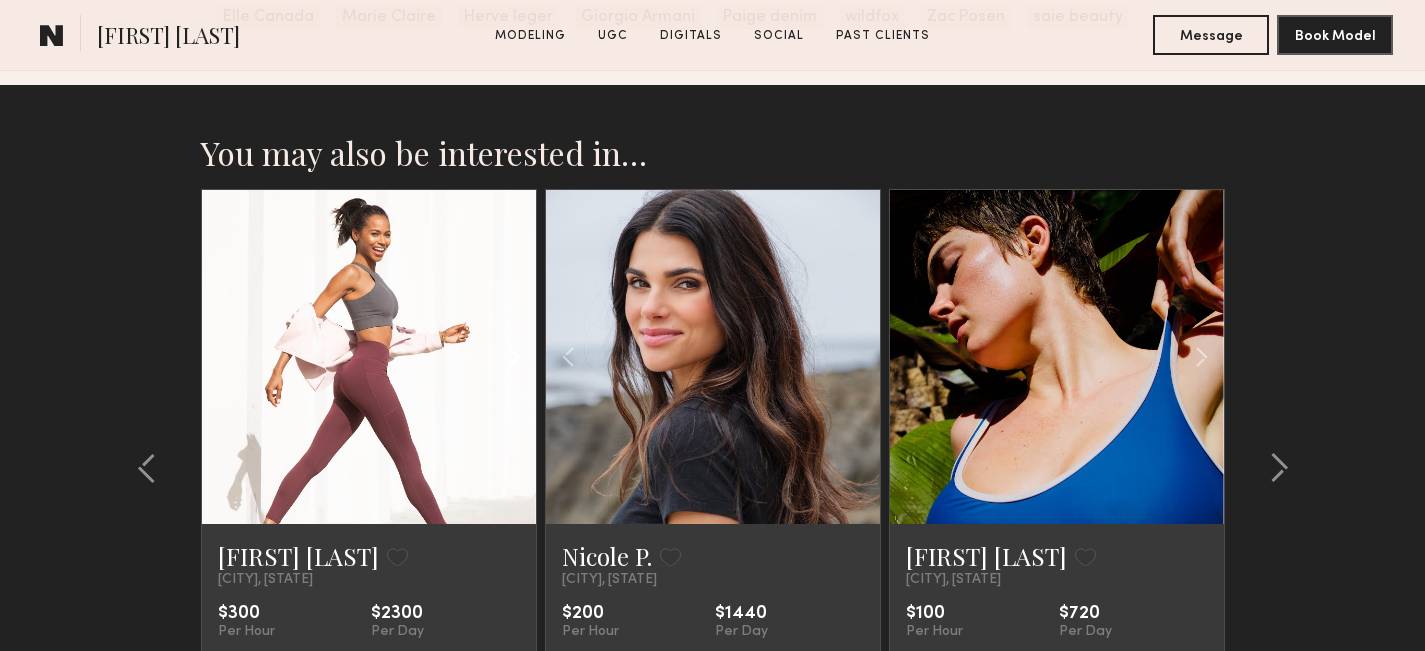 click 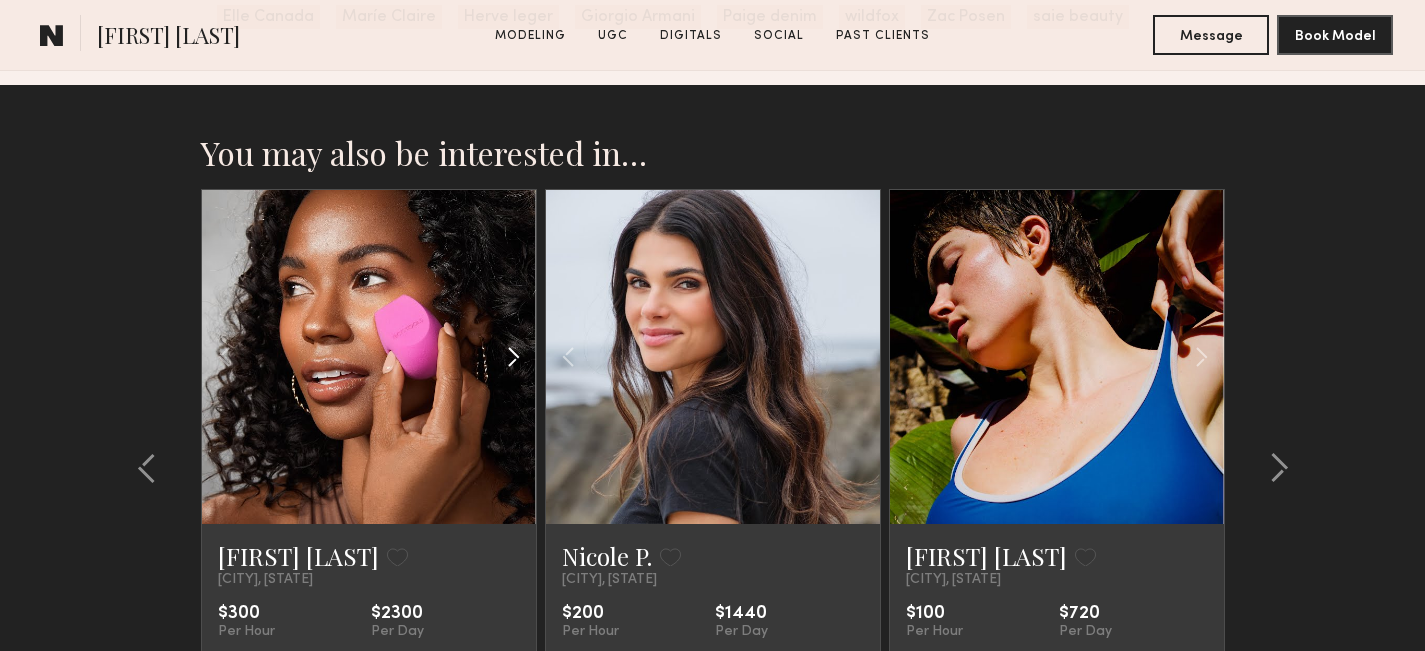 click 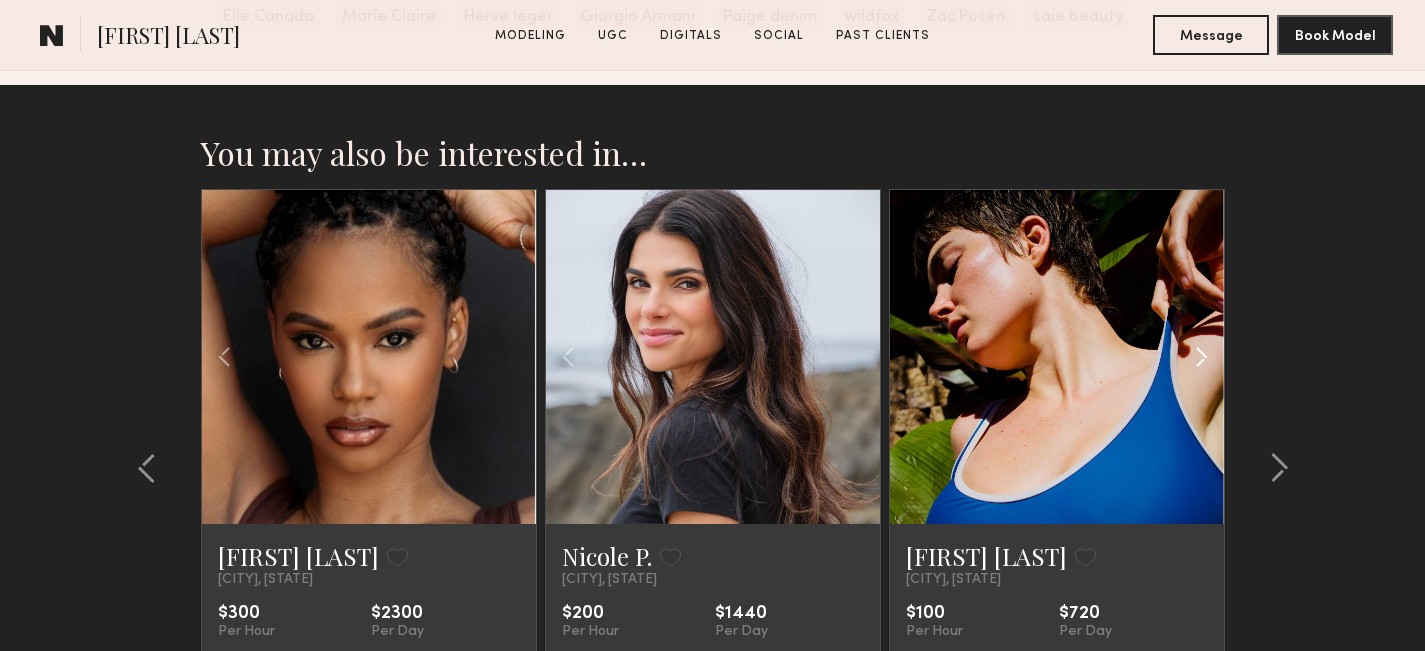 click 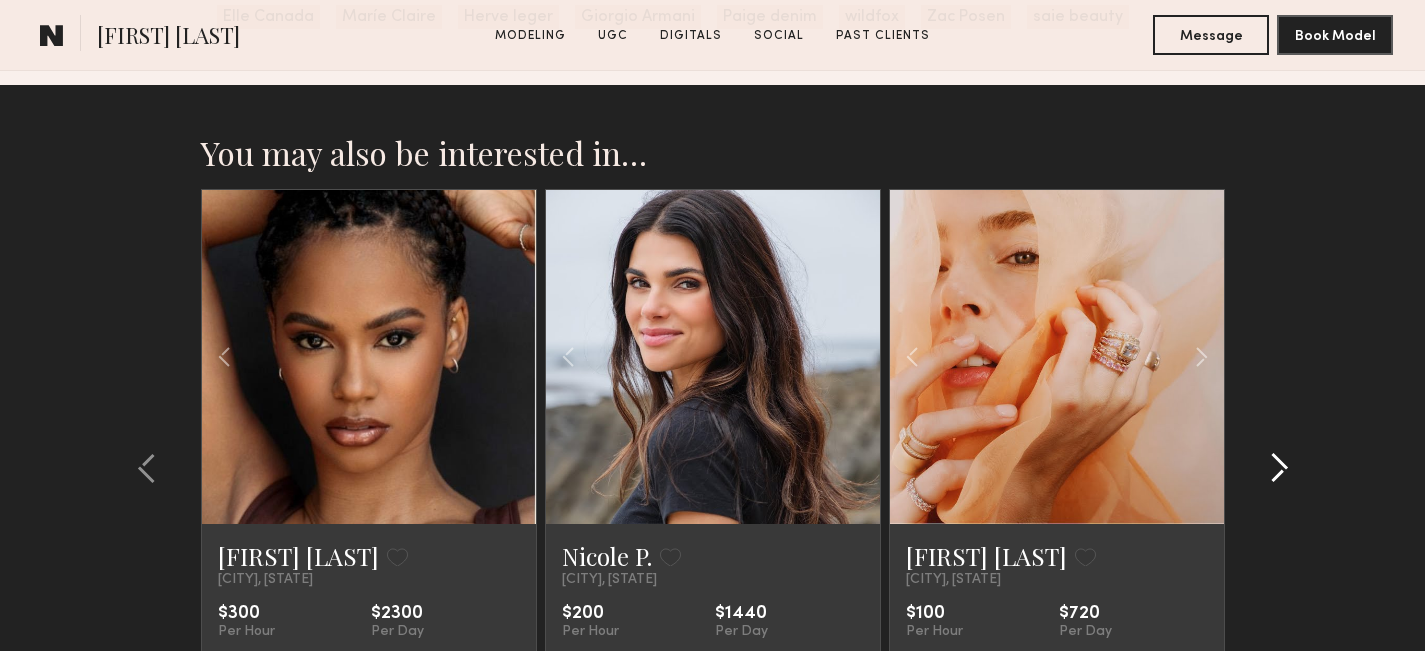 click 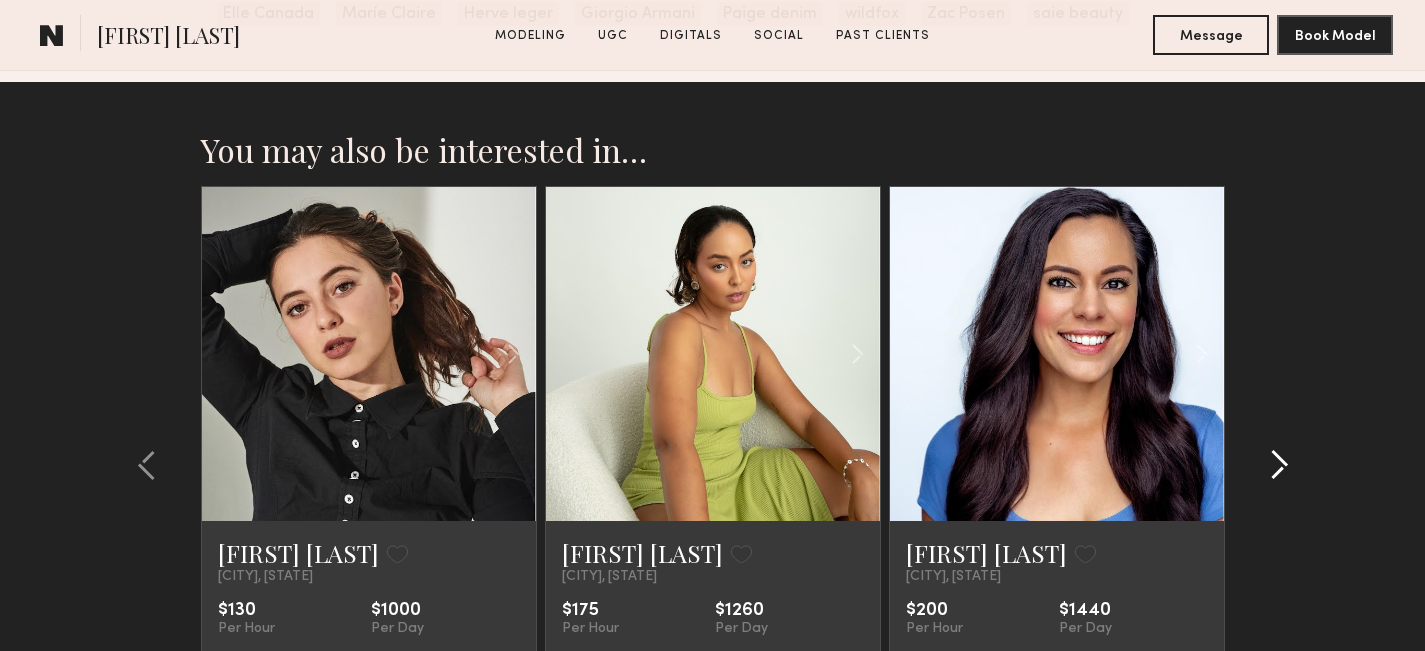scroll, scrollTop: 9052, scrollLeft: 0, axis: vertical 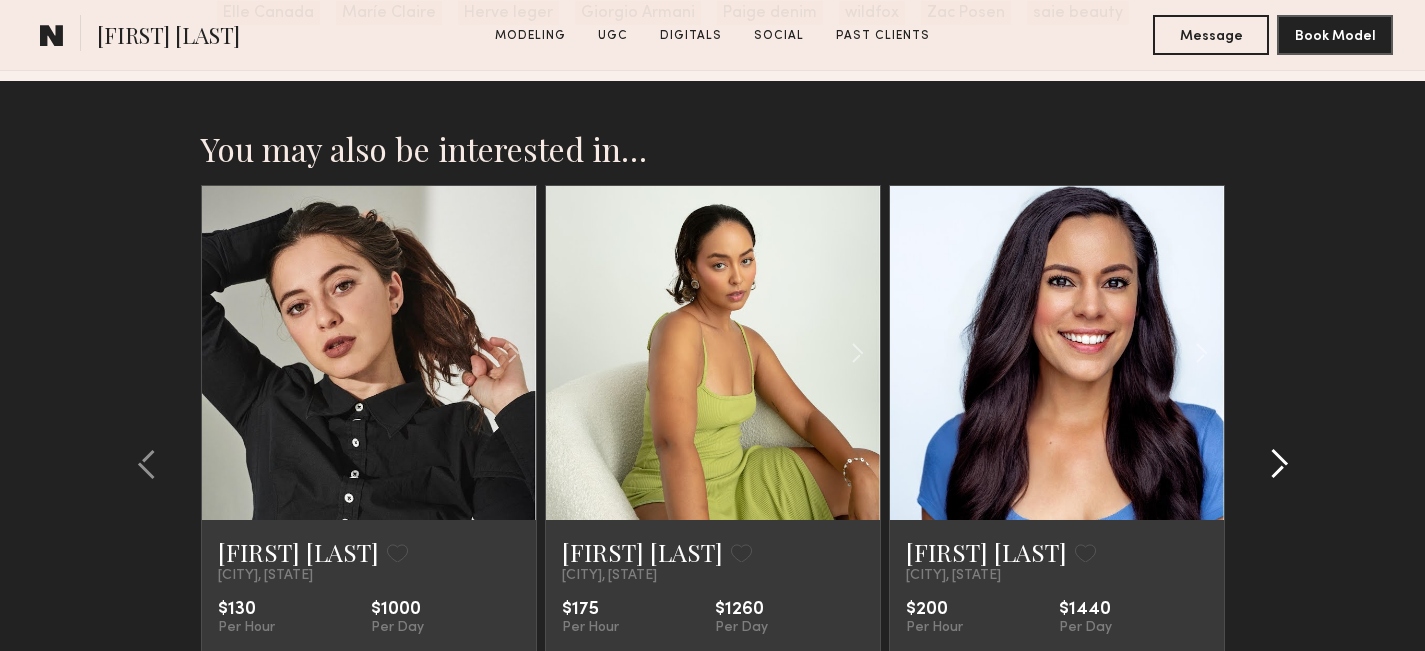 click 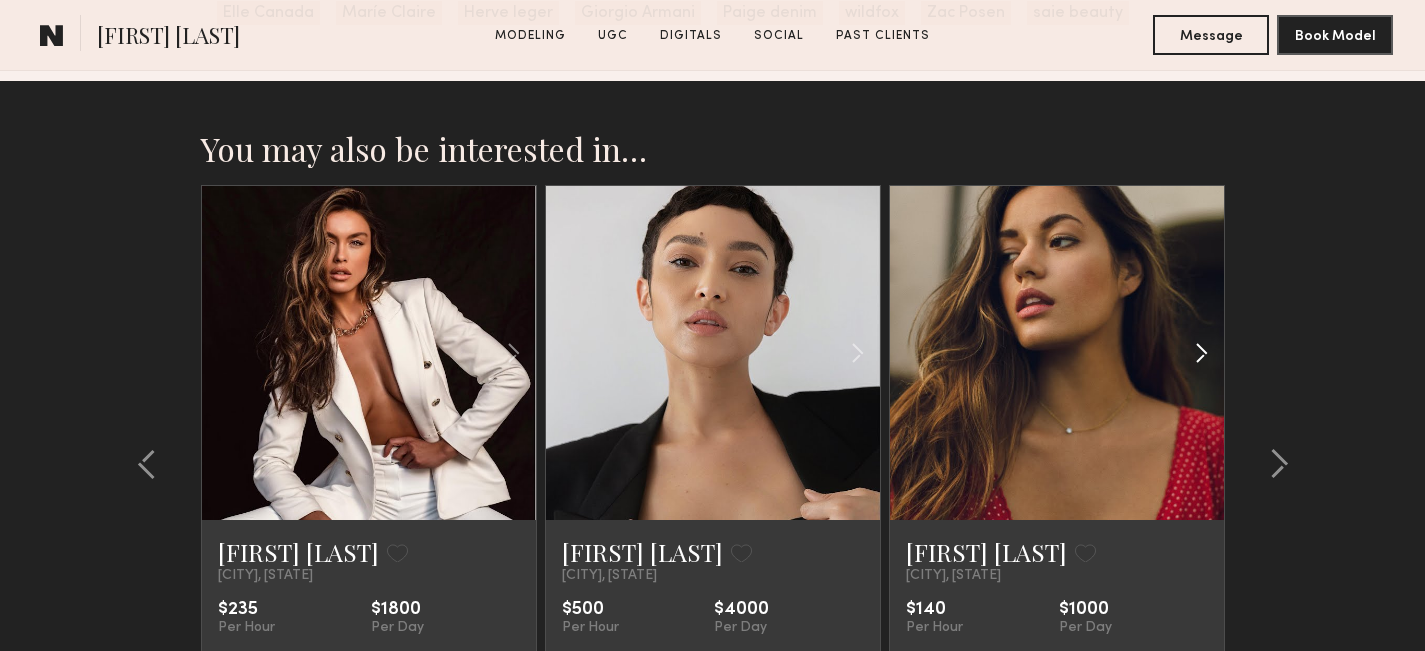 click 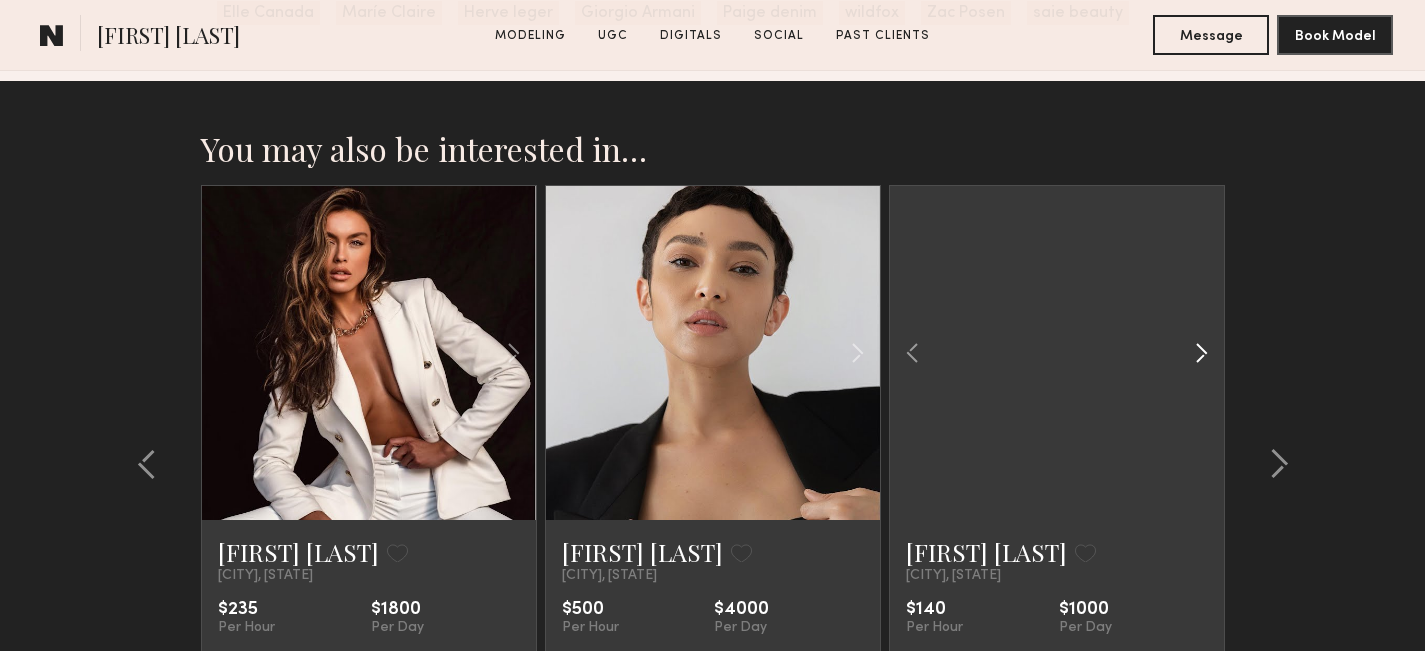click 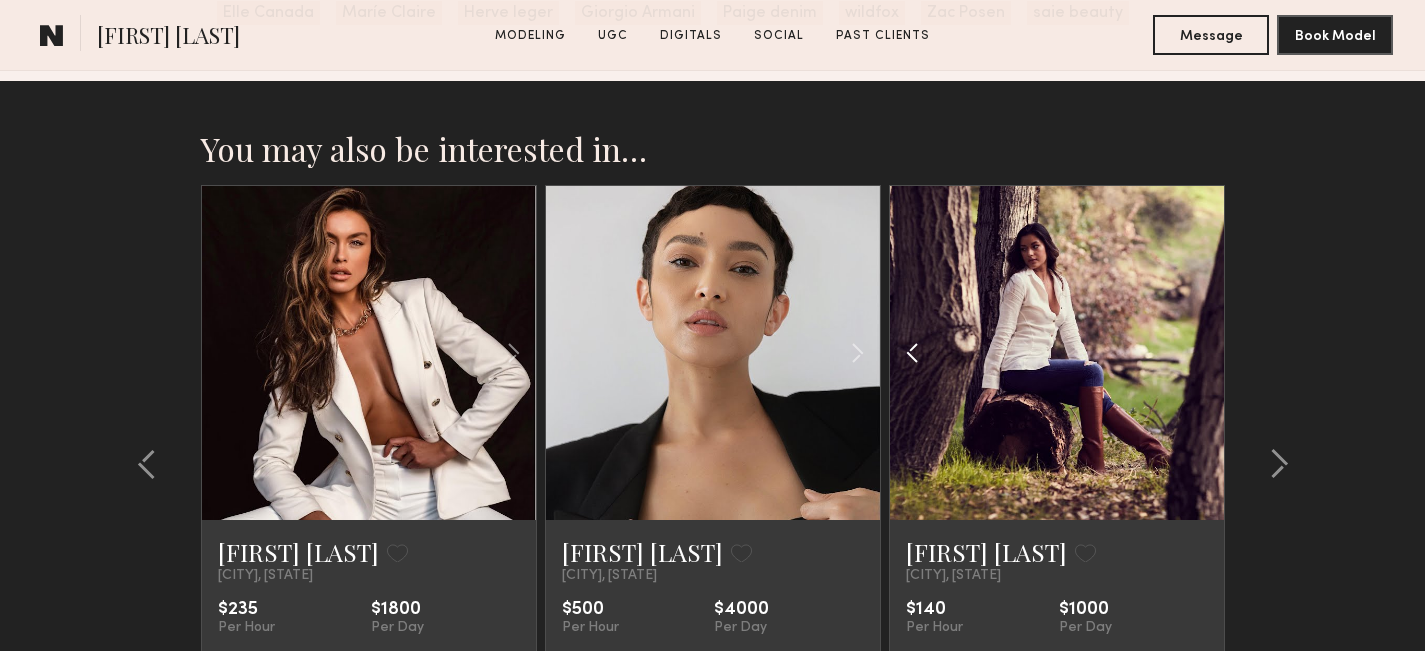 click 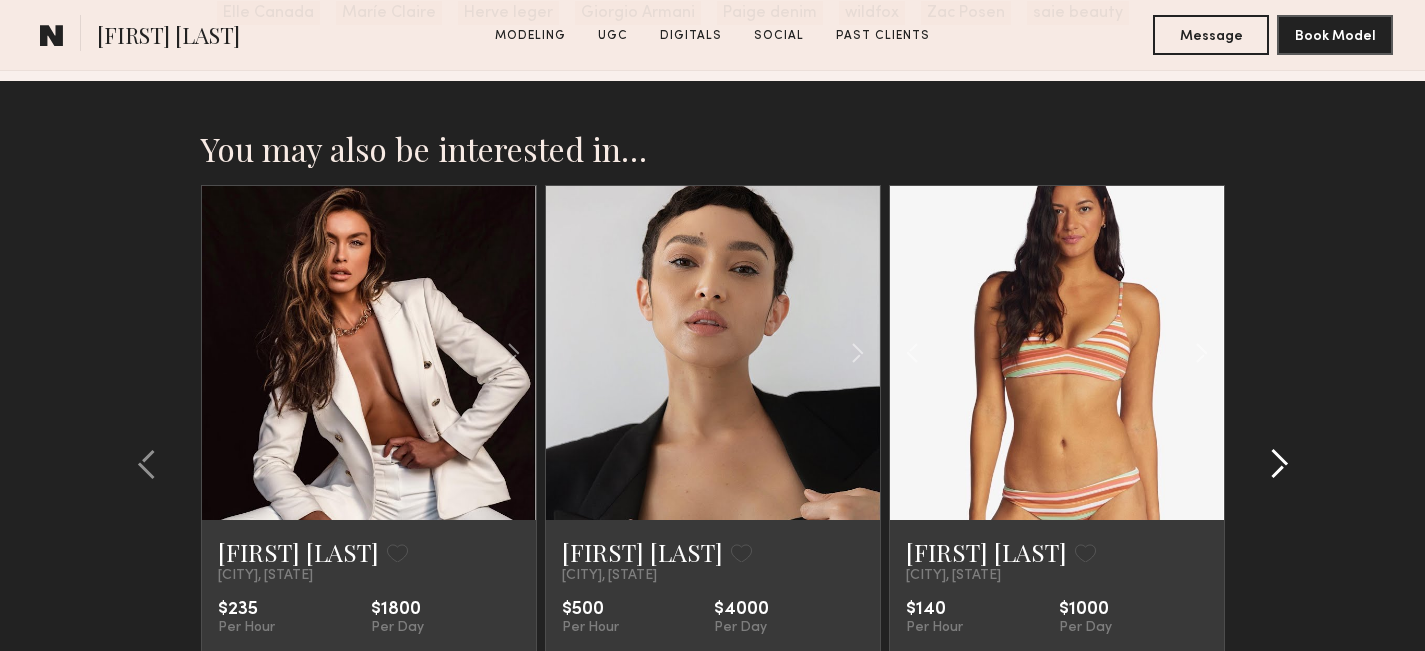 click 